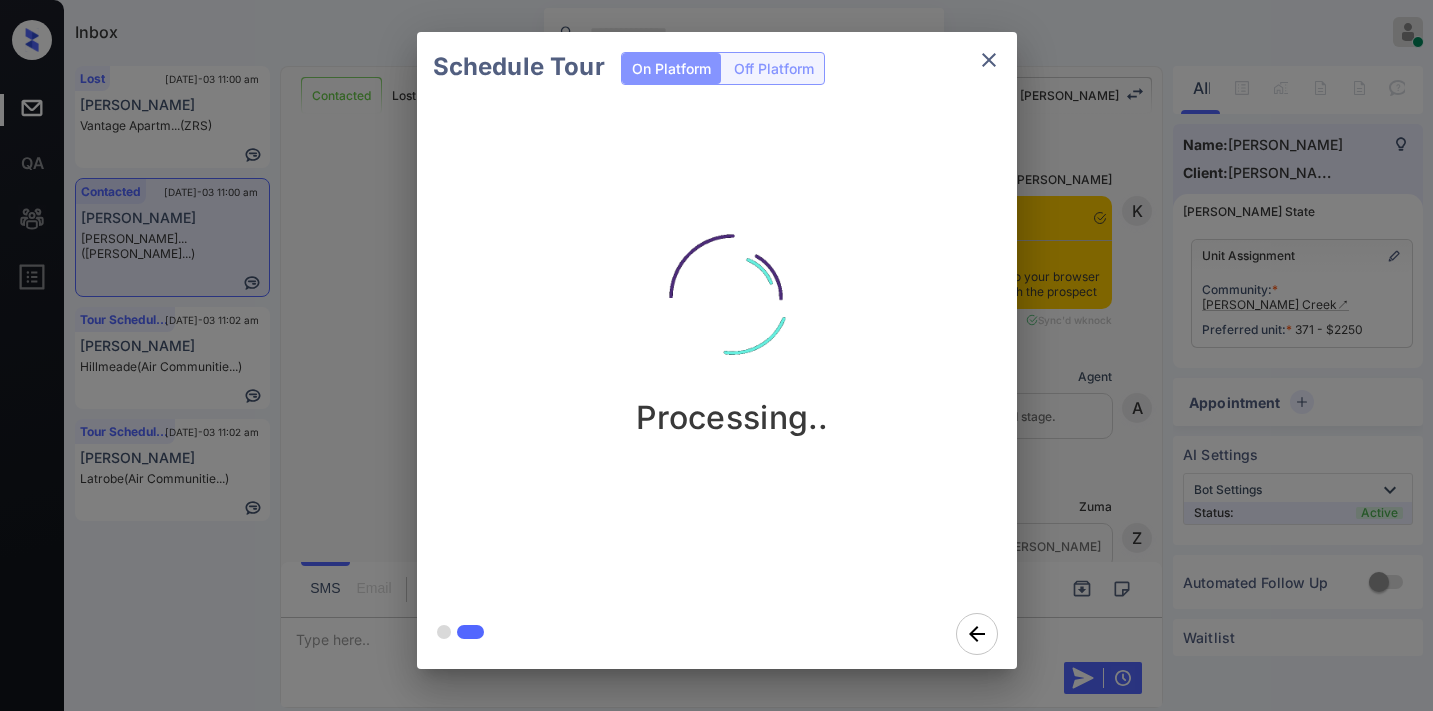 scroll, scrollTop: 0, scrollLeft: 0, axis: both 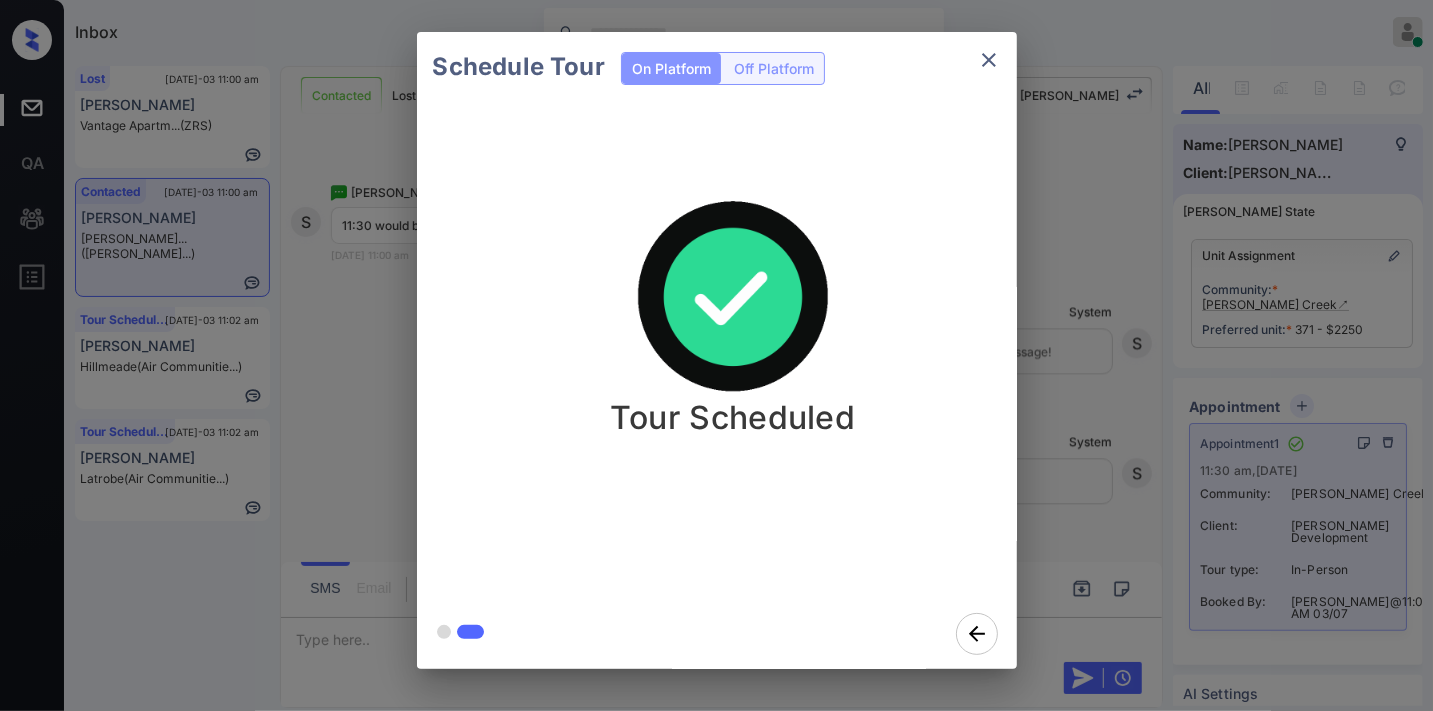 click 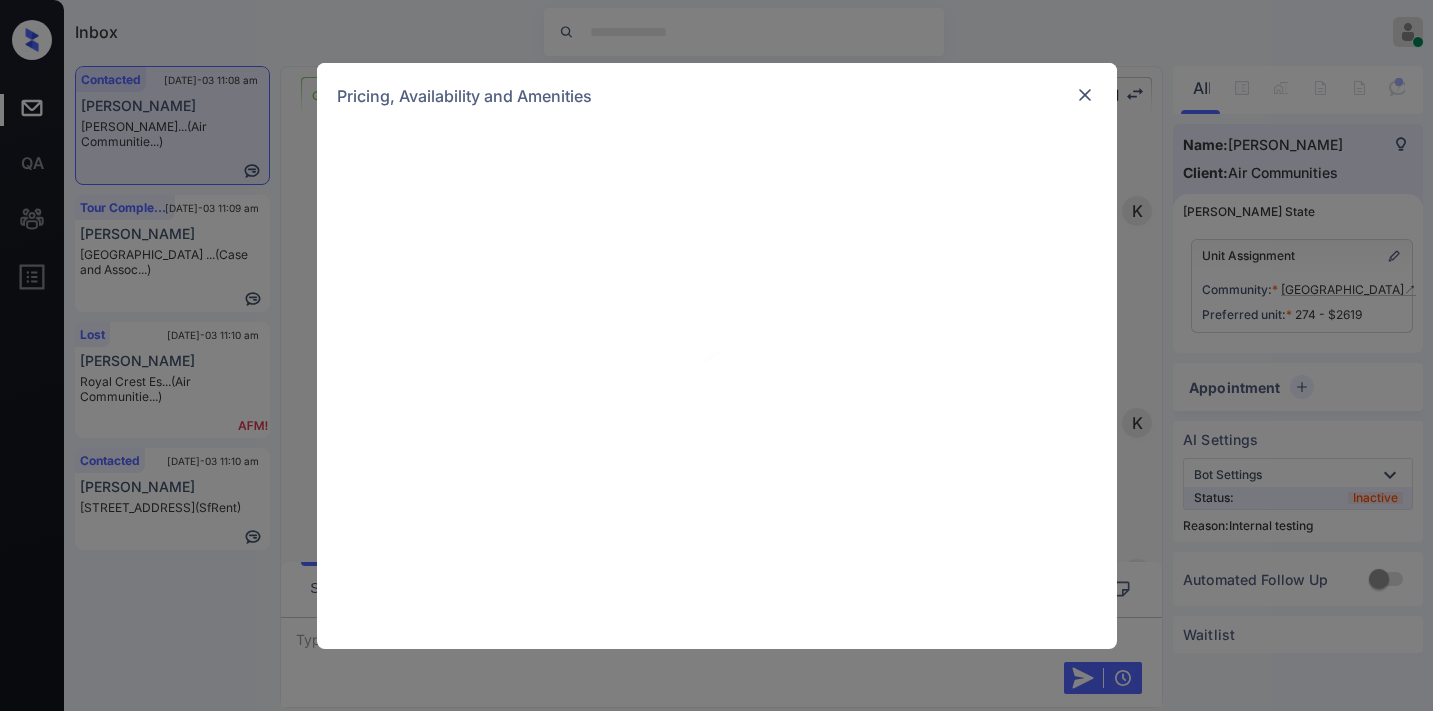 scroll, scrollTop: 0, scrollLeft: 0, axis: both 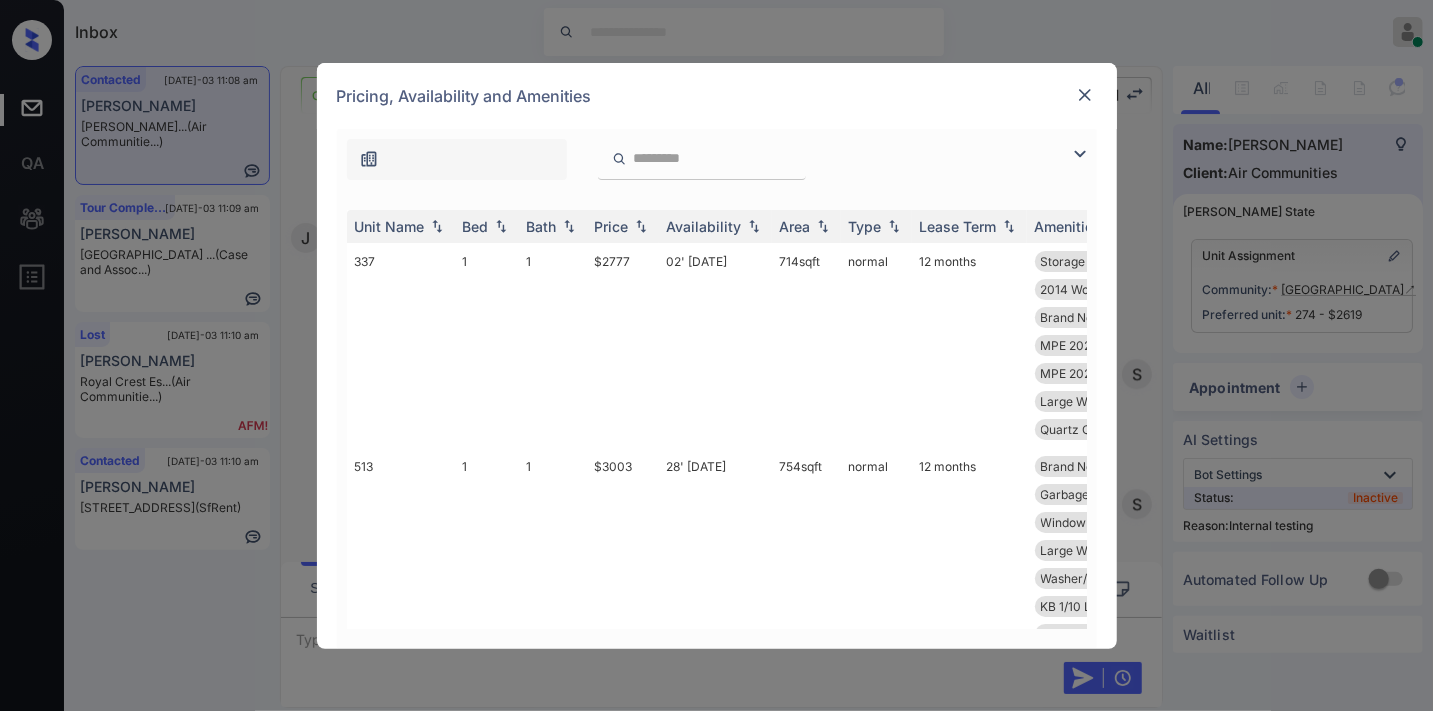 click on "Price" at bounding box center [612, 226] 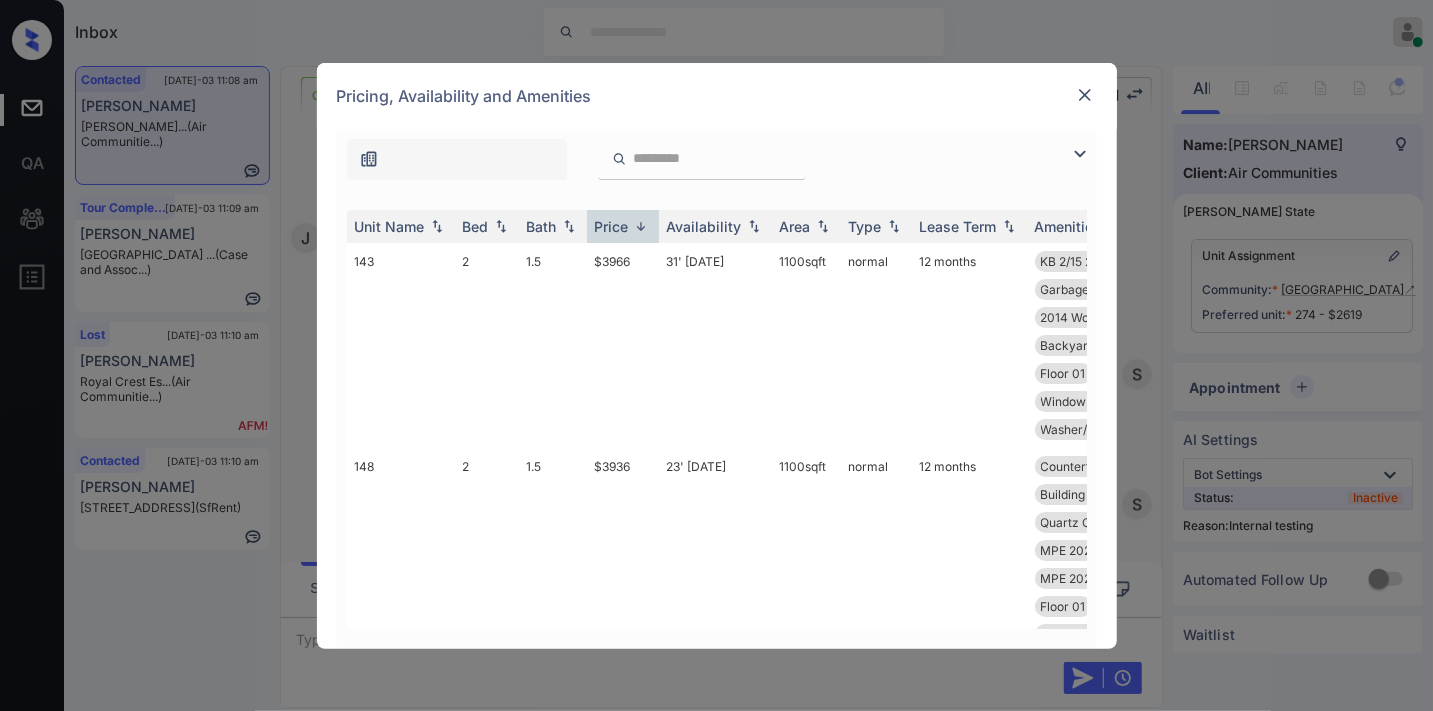 click on "Price" at bounding box center (612, 226) 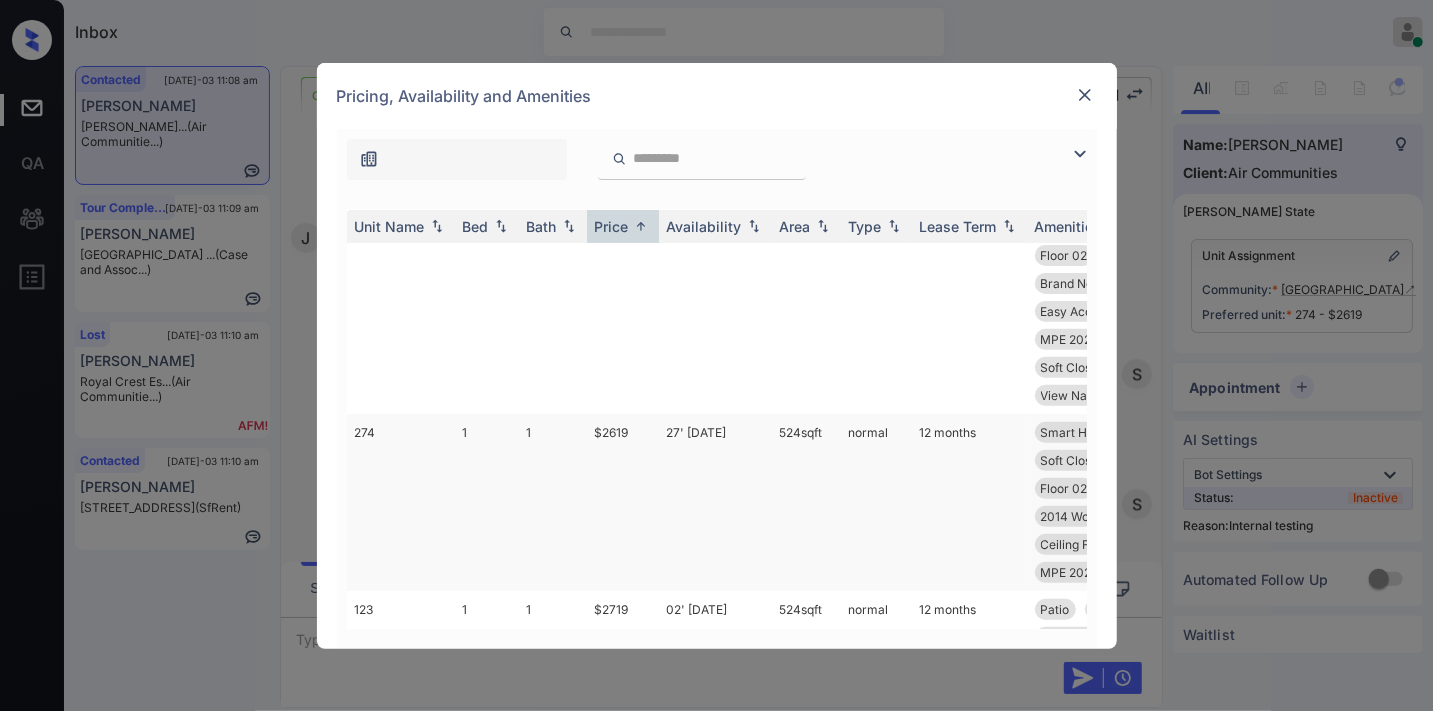 scroll, scrollTop: 444, scrollLeft: 0, axis: vertical 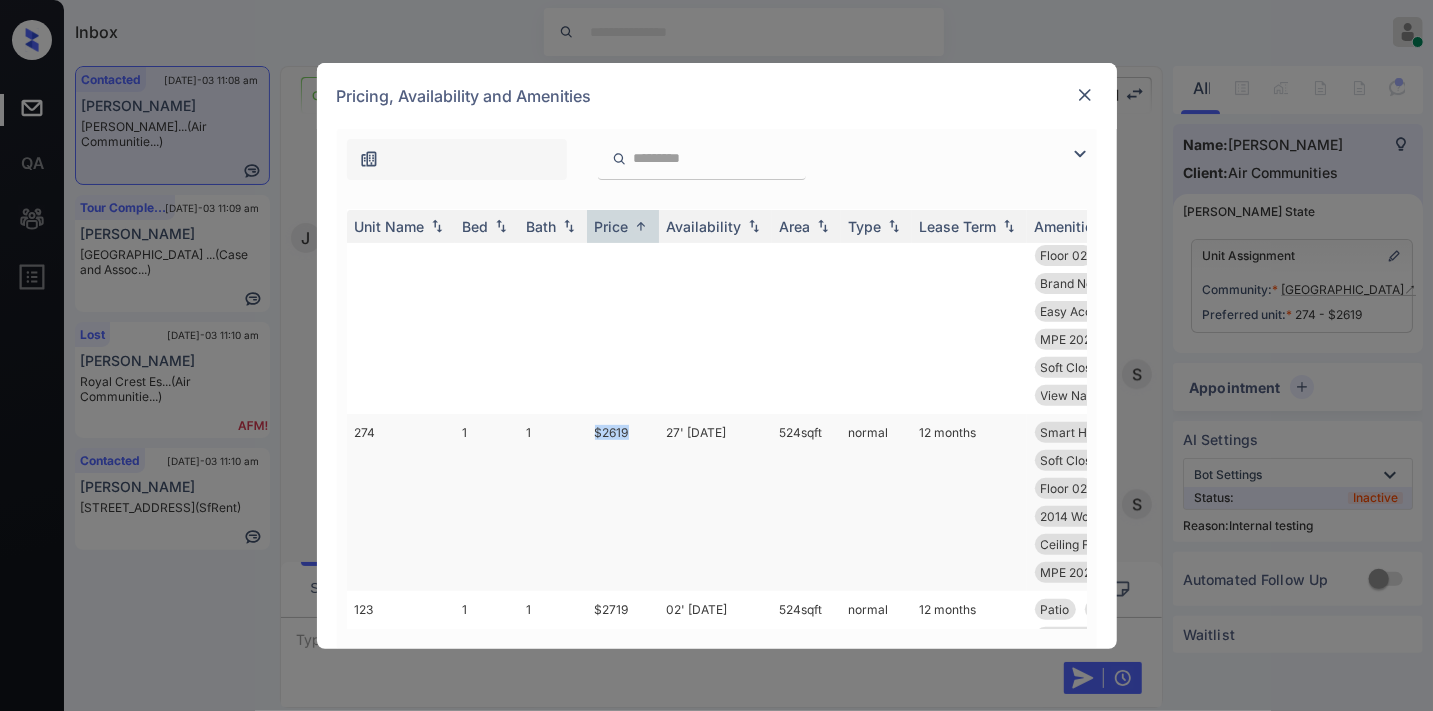 drag, startPoint x: 642, startPoint y: 395, endPoint x: 585, endPoint y: 386, distance: 57.706154 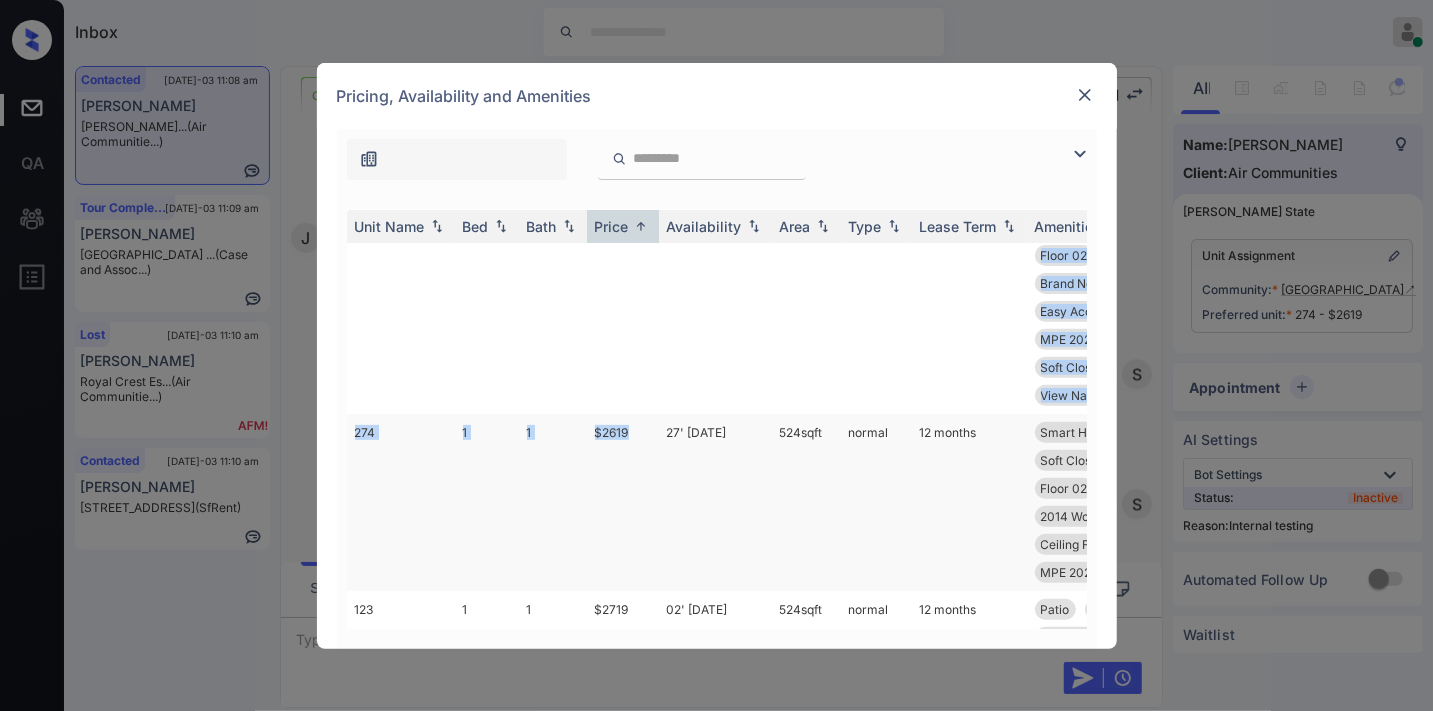 click on "$2619" at bounding box center (623, 502) 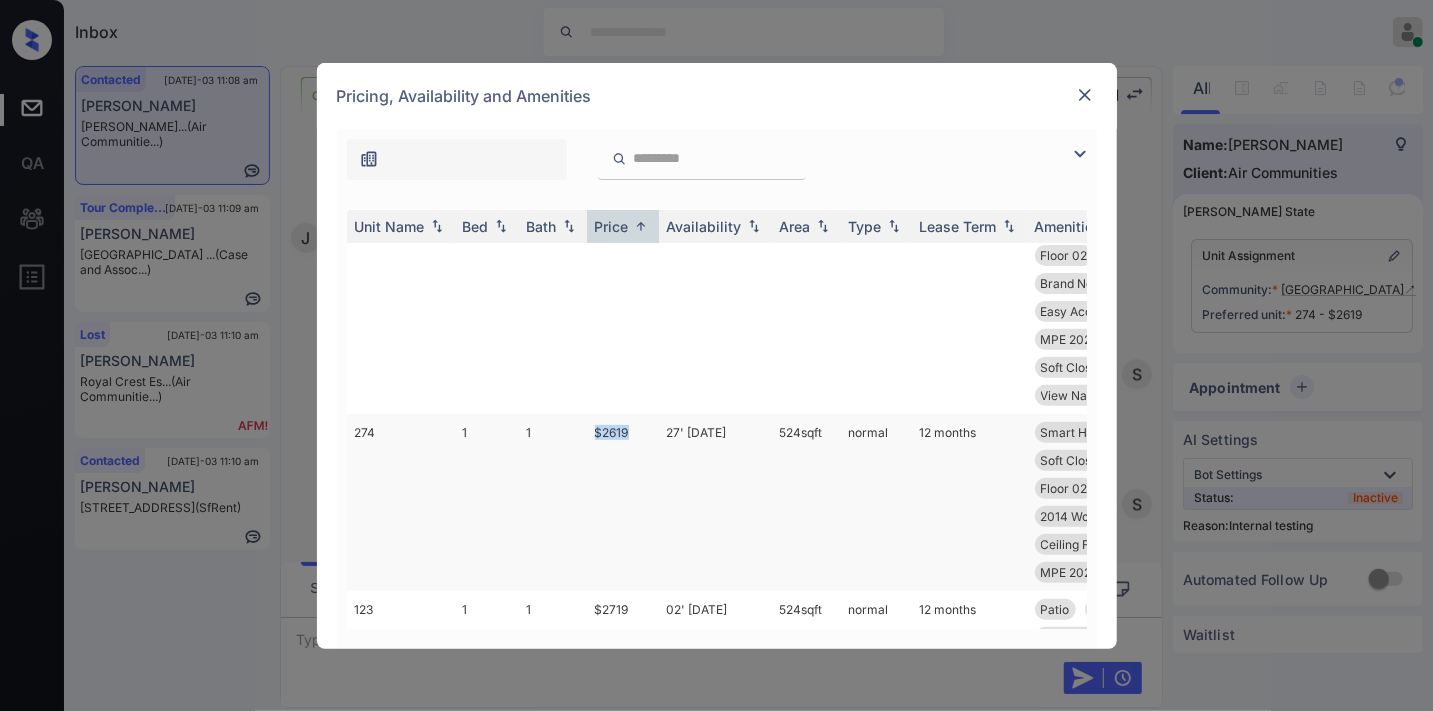 drag, startPoint x: 642, startPoint y: 396, endPoint x: 582, endPoint y: 396, distance: 60 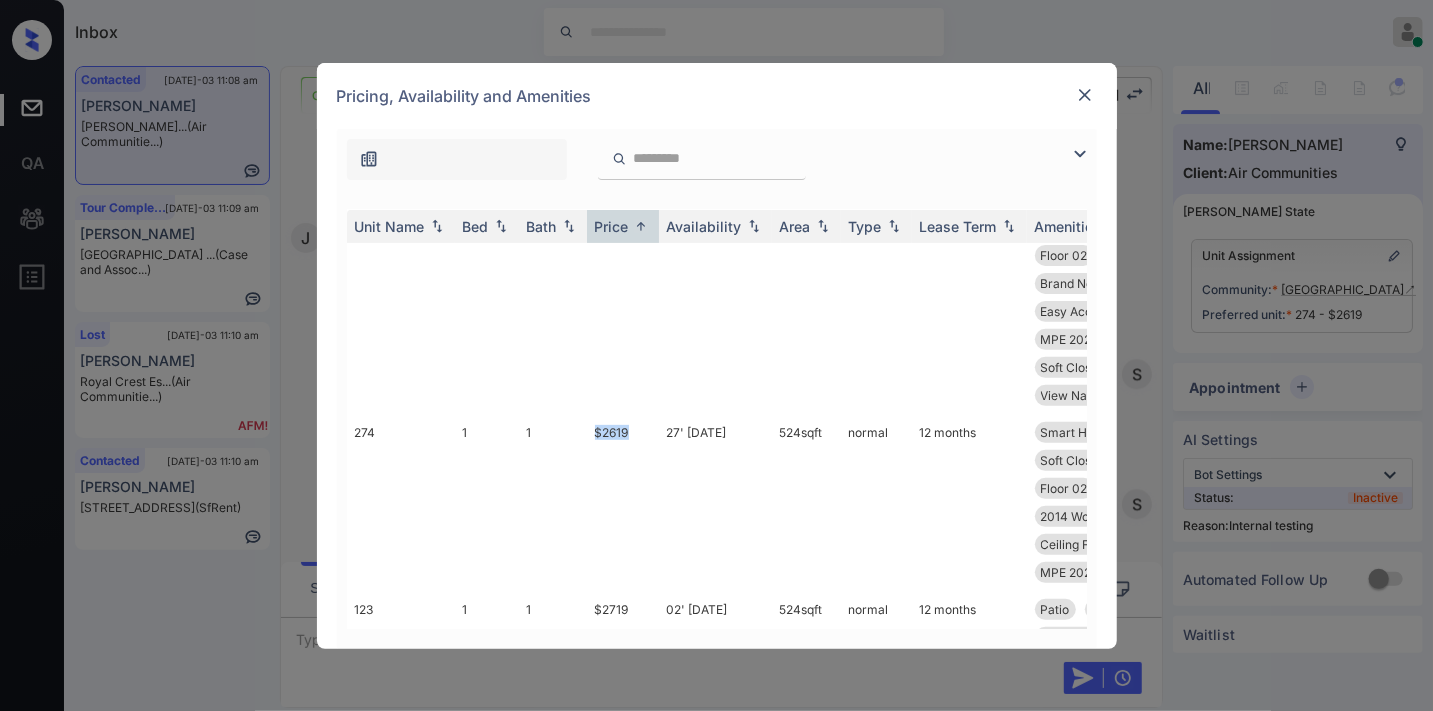 click at bounding box center [1085, 95] 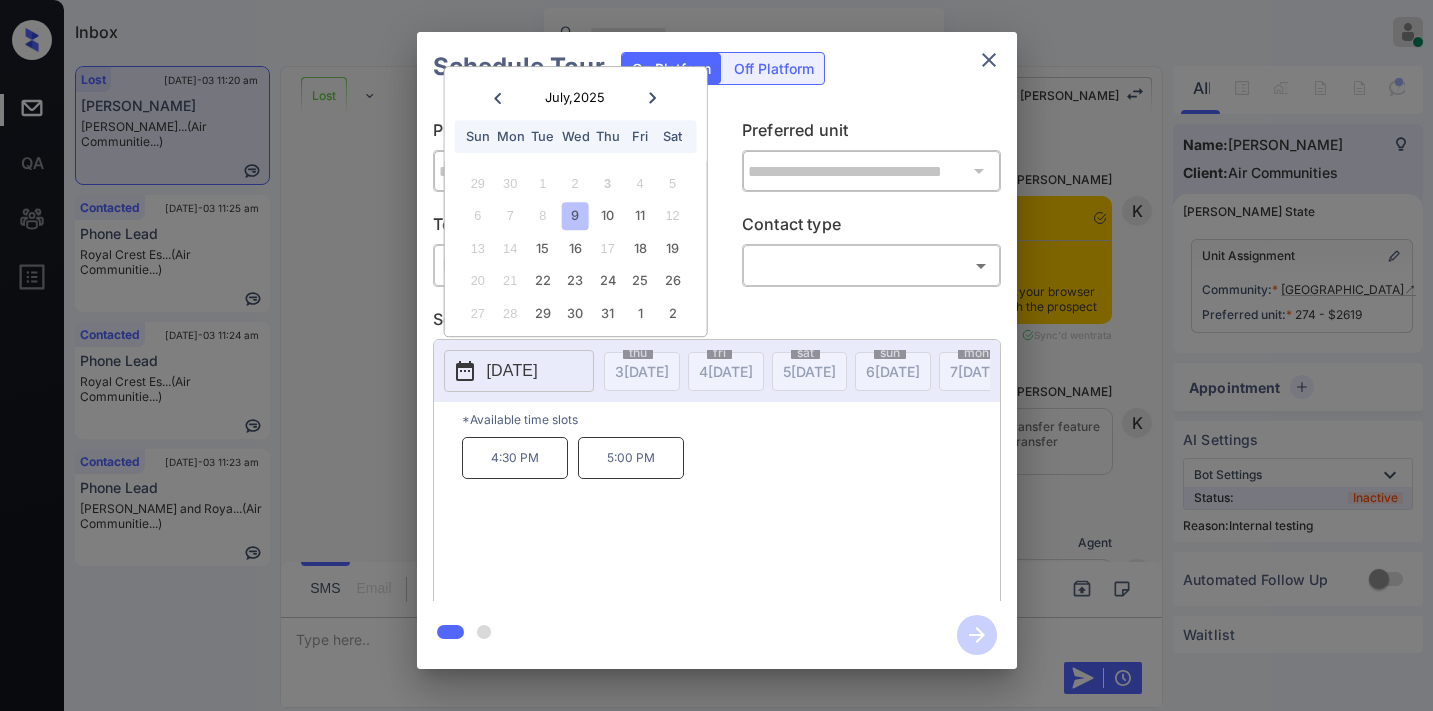 scroll, scrollTop: 0, scrollLeft: 0, axis: both 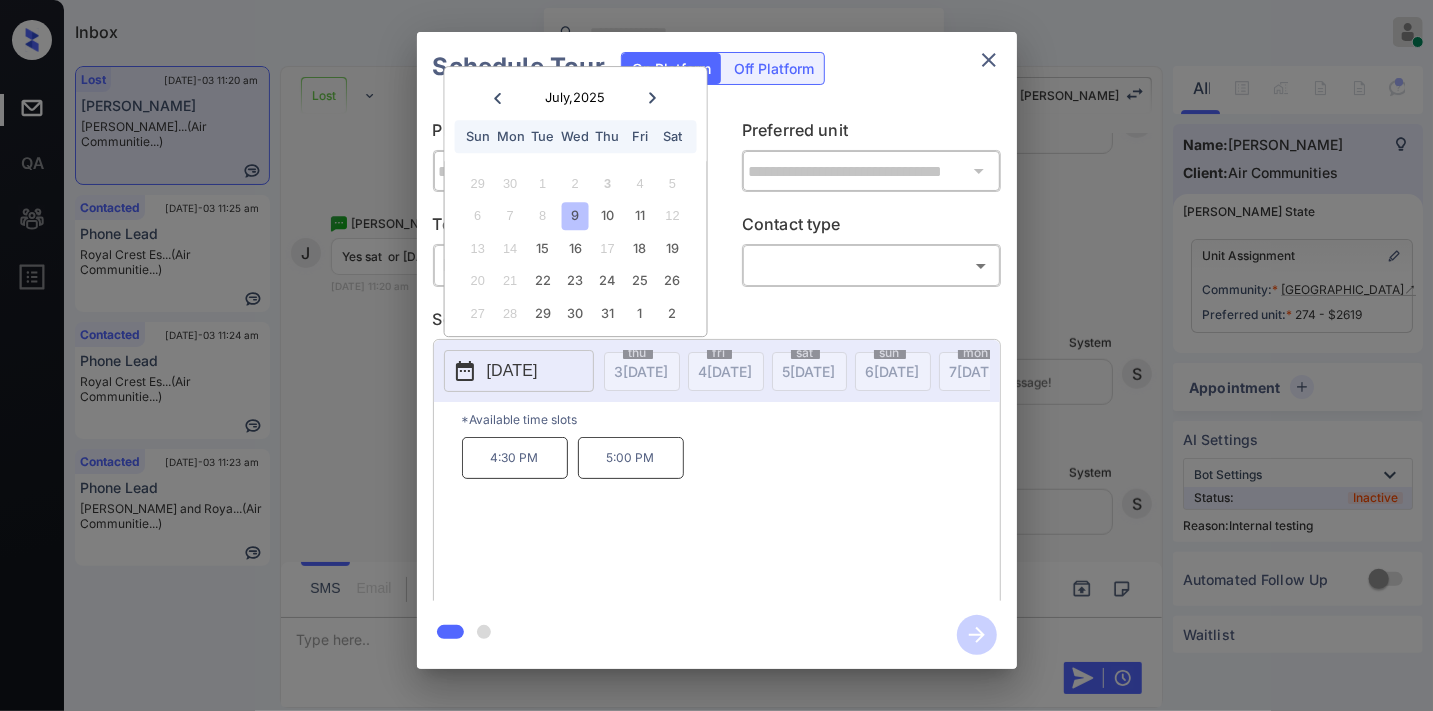 click at bounding box center (989, 60) 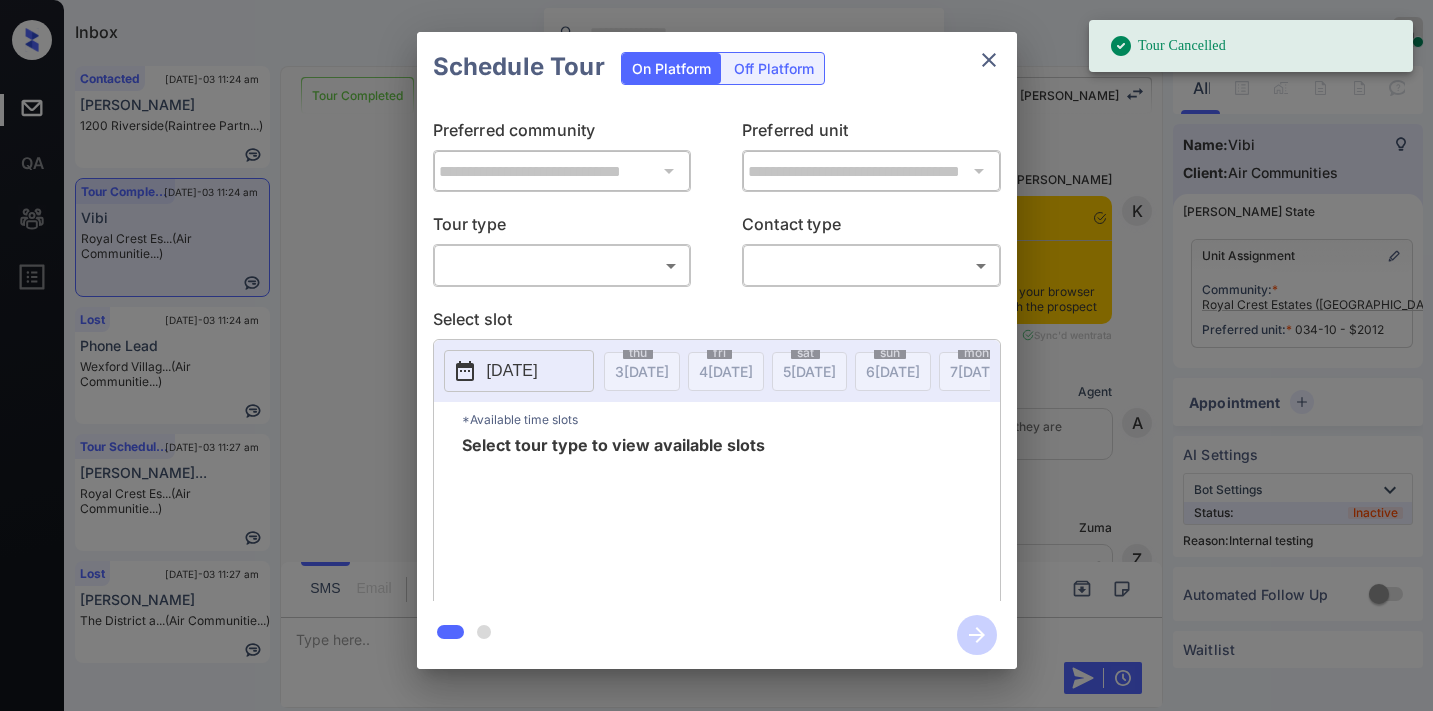scroll, scrollTop: 0, scrollLeft: 0, axis: both 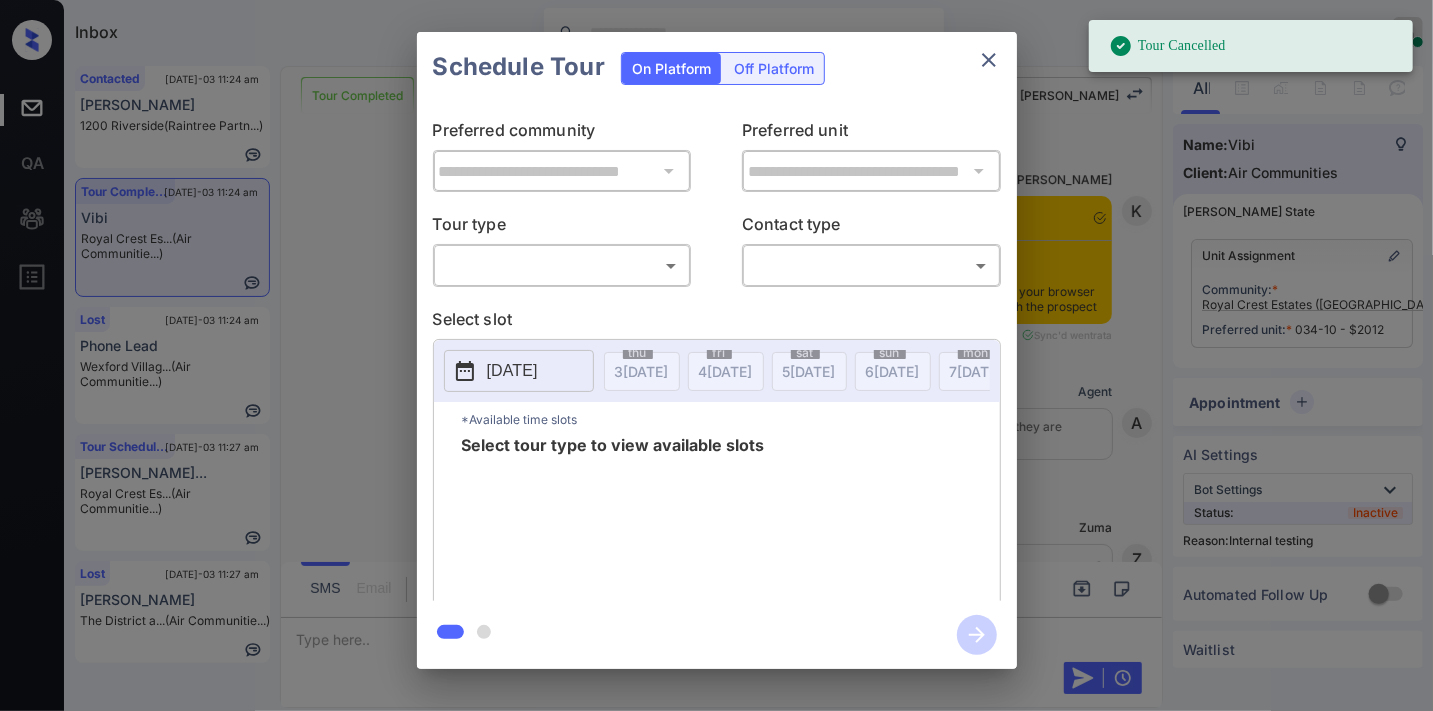 click on "Tour Cancelled Inbox Samantha Soliven Online Set yourself   offline Set yourself   on break Profile Switch to  dark  mode Sign out Contacted Jul-03 11:24 am   Kristin Grant 1200 Riverside  (Raintree Partn...) Tour Completed Jul-03 11:24 am   Vibi Royal Crest Es...  (Air Communitie...) Lost Jul-03 11:24 am   Phone Lead Wexford Villag...  (Air Communitie...) Tour Scheduled Jul-03 11:27 am   Felipe Reynoso... Royal Crest Es...  (Air Communitie...) Lost Jul-03 11:27 am   Yésica Oviedo The District a...  (Air Communitie...) Tour Completed Lost Lead Sentiment: Angry Upon sliding the acknowledgement:  Lead will move to lost stage. * ​ SMS and call option will be set to opt out. AFM will be turned off for the lead. Kelsey New Message Kelsey Notes Note: <a href="https://conversation.getzuma.com/685c43c26e4d2bf640a61c05">https://conversation.getzuma.com/685c43c26e4d2bf640a61c05</a> - Paste this link into your browser to view Kelsey’s conversation with the prospect Jun 25, 2025 11:45 am  Sync'd w  entrata K Agent A" at bounding box center [716, 355] 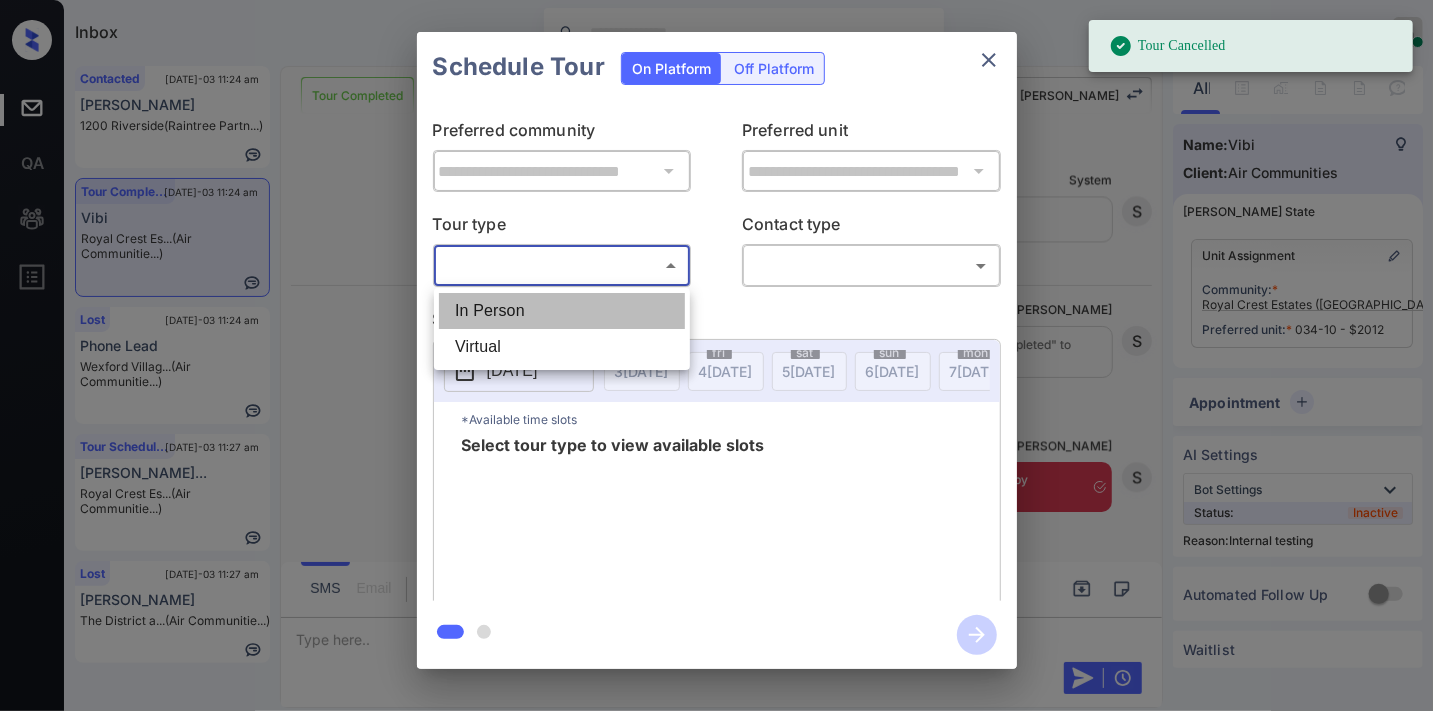 click on "In Person" at bounding box center (562, 311) 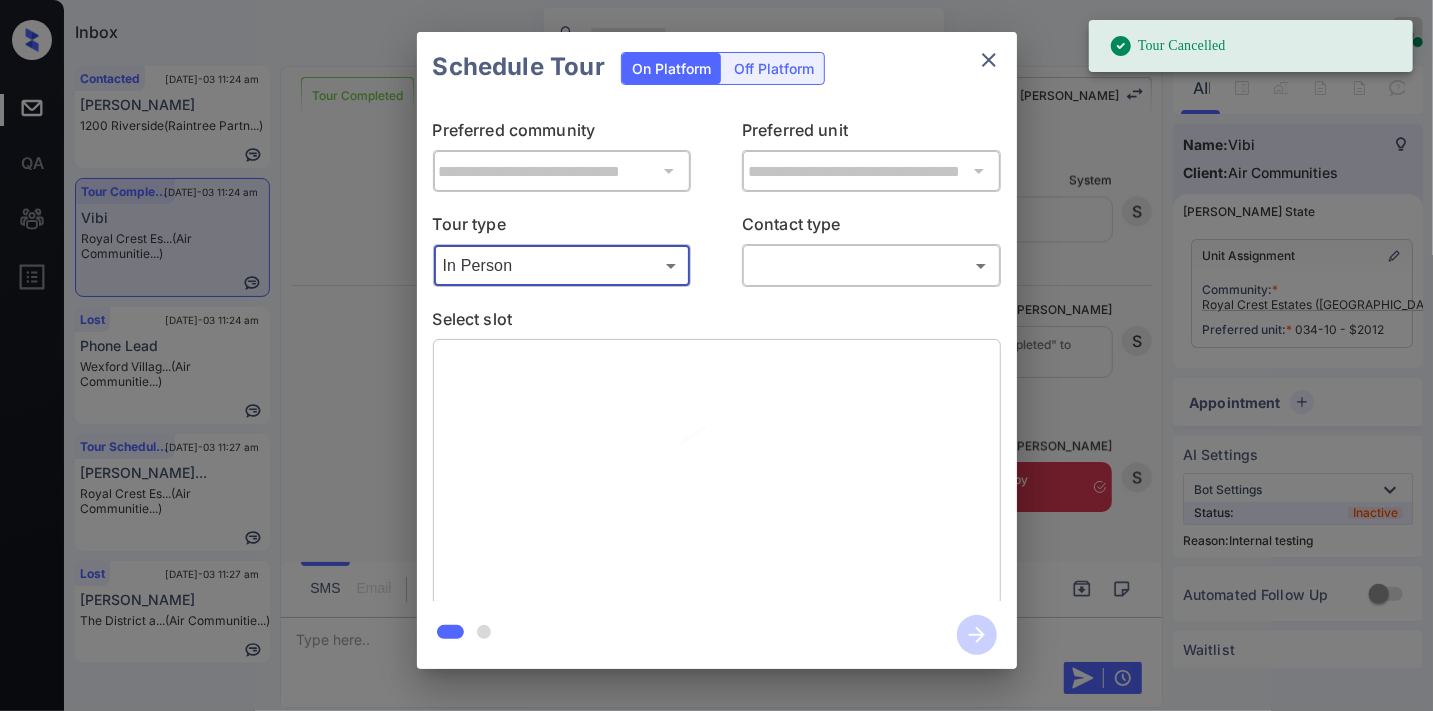 click on "Tour Cancelled Inbox Samantha Soliven Online Set yourself   offline Set yourself   on break Profile Switch to  dark  mode Sign out Contacted Jul-03 11:24 am   Kristin Grant 1200 Riverside  (Raintree Partn...) Tour Completed Jul-03 11:24 am   Vibi Royal Crest Es...  (Air Communitie...) Lost Jul-03 11:24 am   Phone Lead Wexford Villag...  (Air Communitie...) Tour Scheduled Jul-03 11:27 am   Felipe Reynoso... Royal Crest Es...  (Air Communitie...) Lost Jul-03 11:27 am   Yésica Oviedo The District a...  (Air Communitie...) Tour Completed Lost Lead Sentiment: Angry Upon sliding the acknowledgement:  Lead will move to lost stage. * ​ SMS and call option will be set to opt out. AFM will be turned off for the lead. Kelsey New Message Kelsey Notes Note: <a href="https://conversation.getzuma.com/685c43c26e4d2bf640a61c05">https://conversation.getzuma.com/685c43c26e4d2bf640a61c05</a> - Paste this link into your browser to view Kelsey’s conversation with the prospect Jun 25, 2025 11:45 am  Sync'd w  entrata K Agent A" at bounding box center (716, 355) 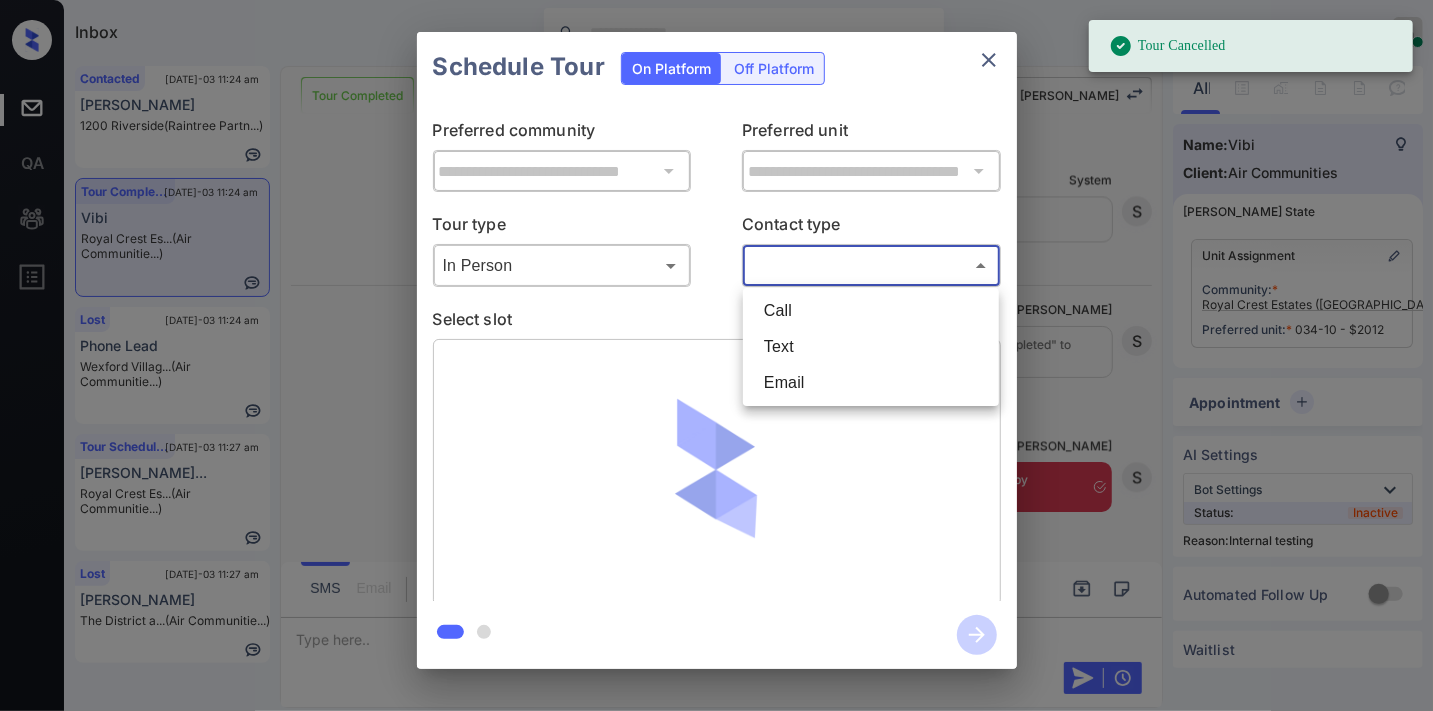 click on "Text" at bounding box center [871, 347] 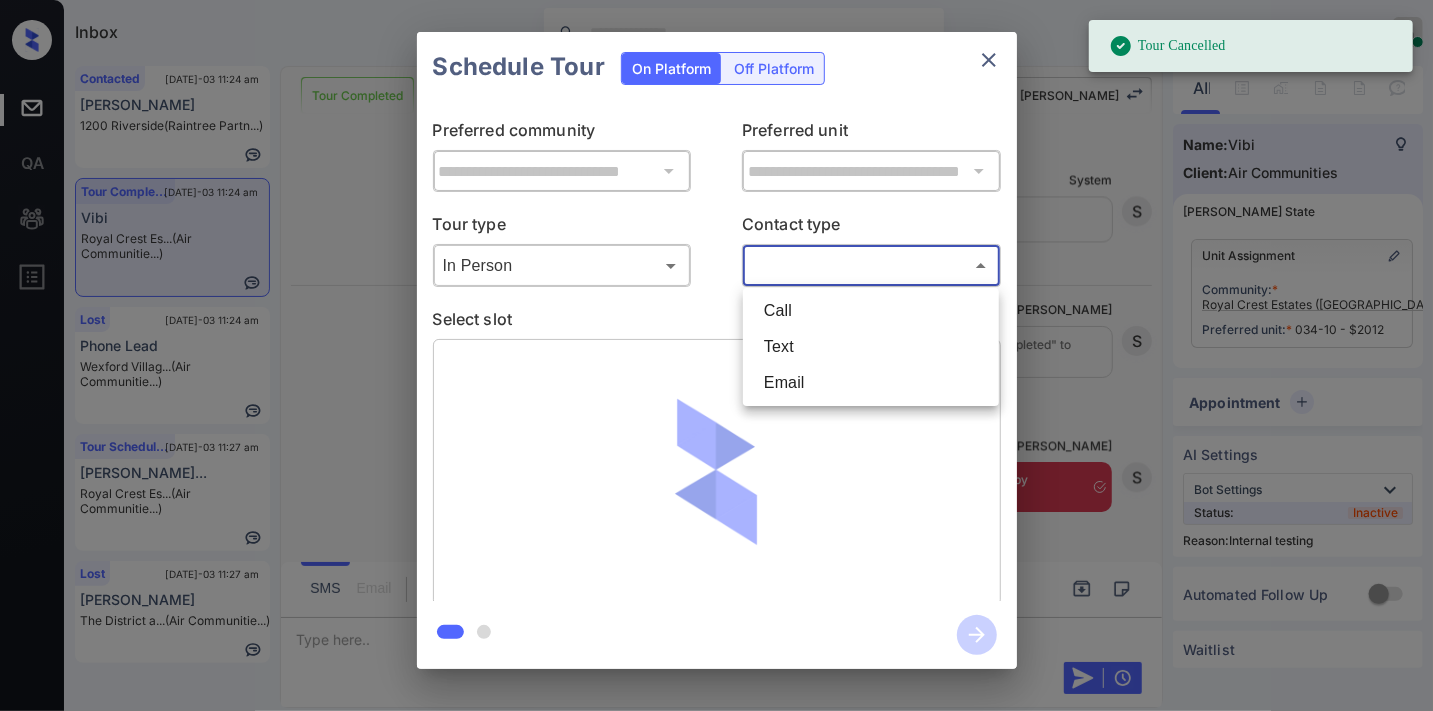 type on "****" 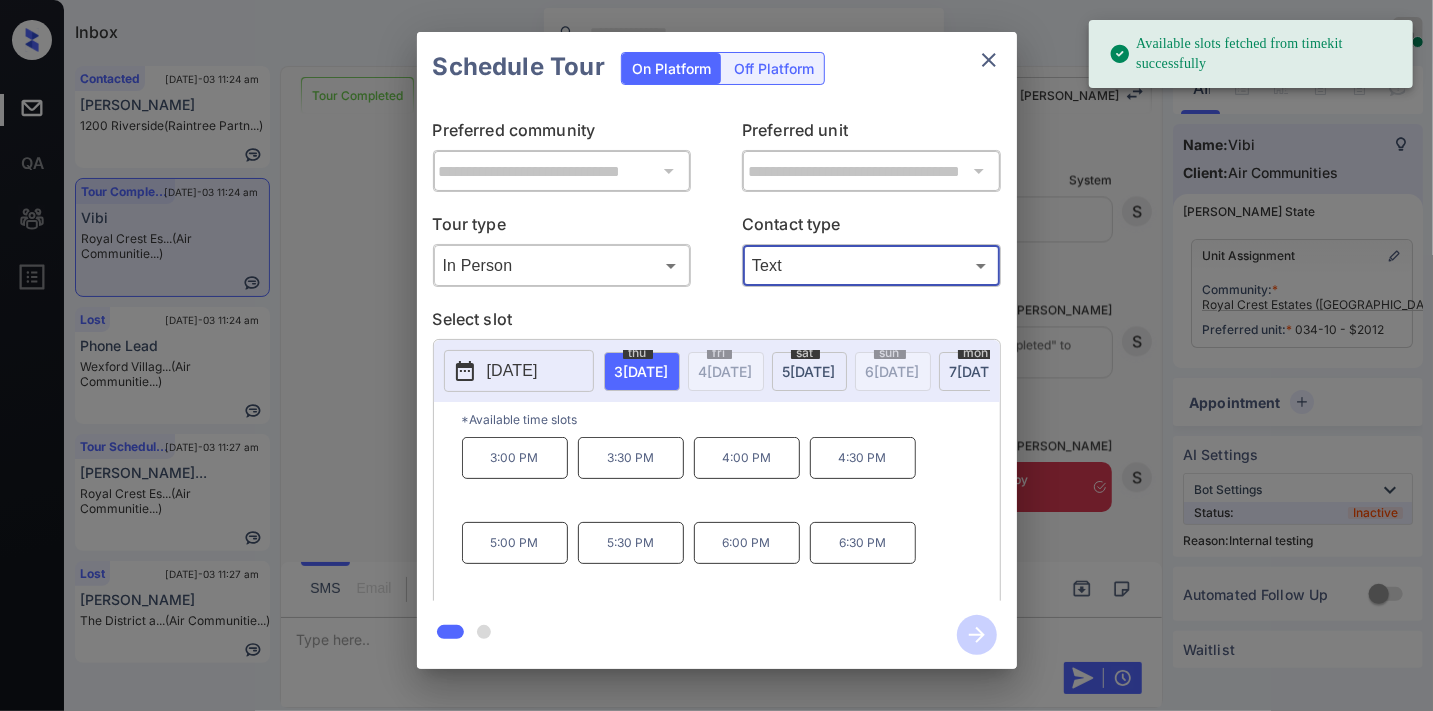 click on "[DATE]" at bounding box center (512, 371) 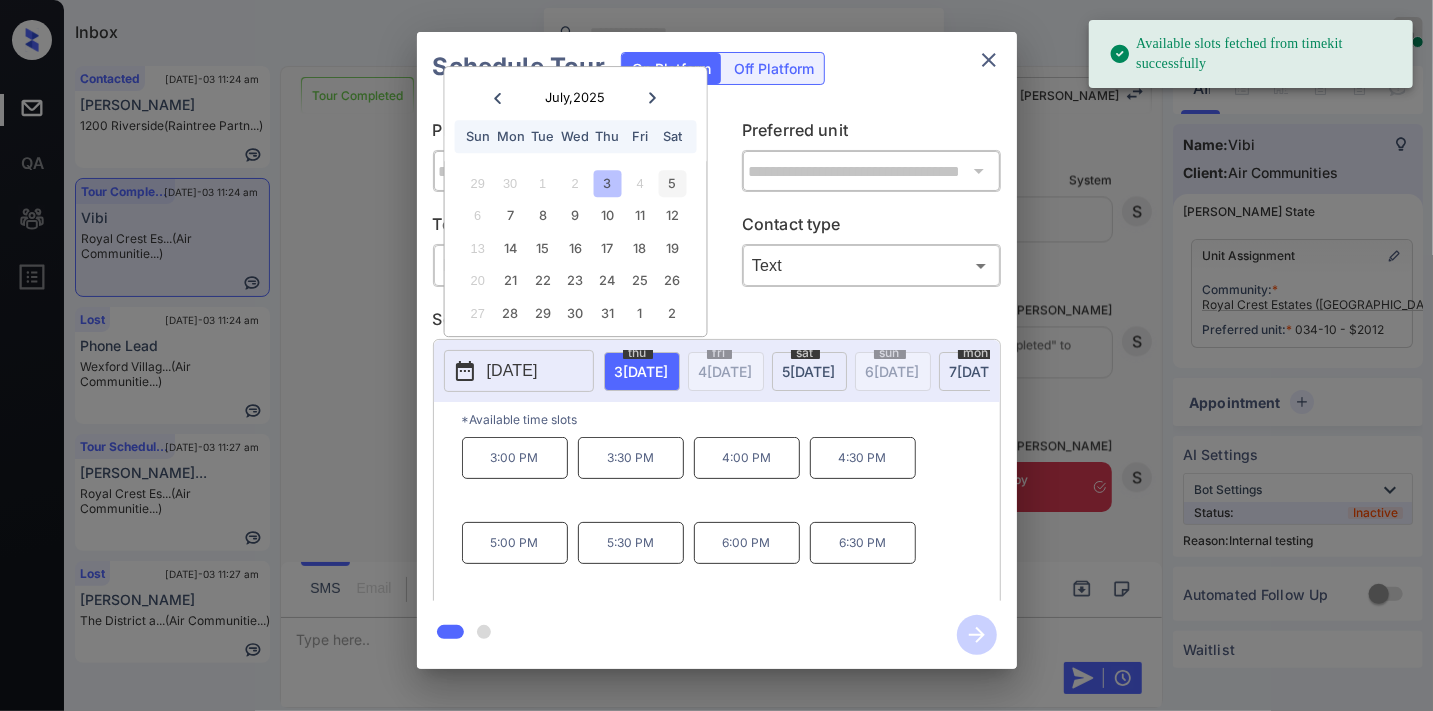 click on "5" at bounding box center [672, 183] 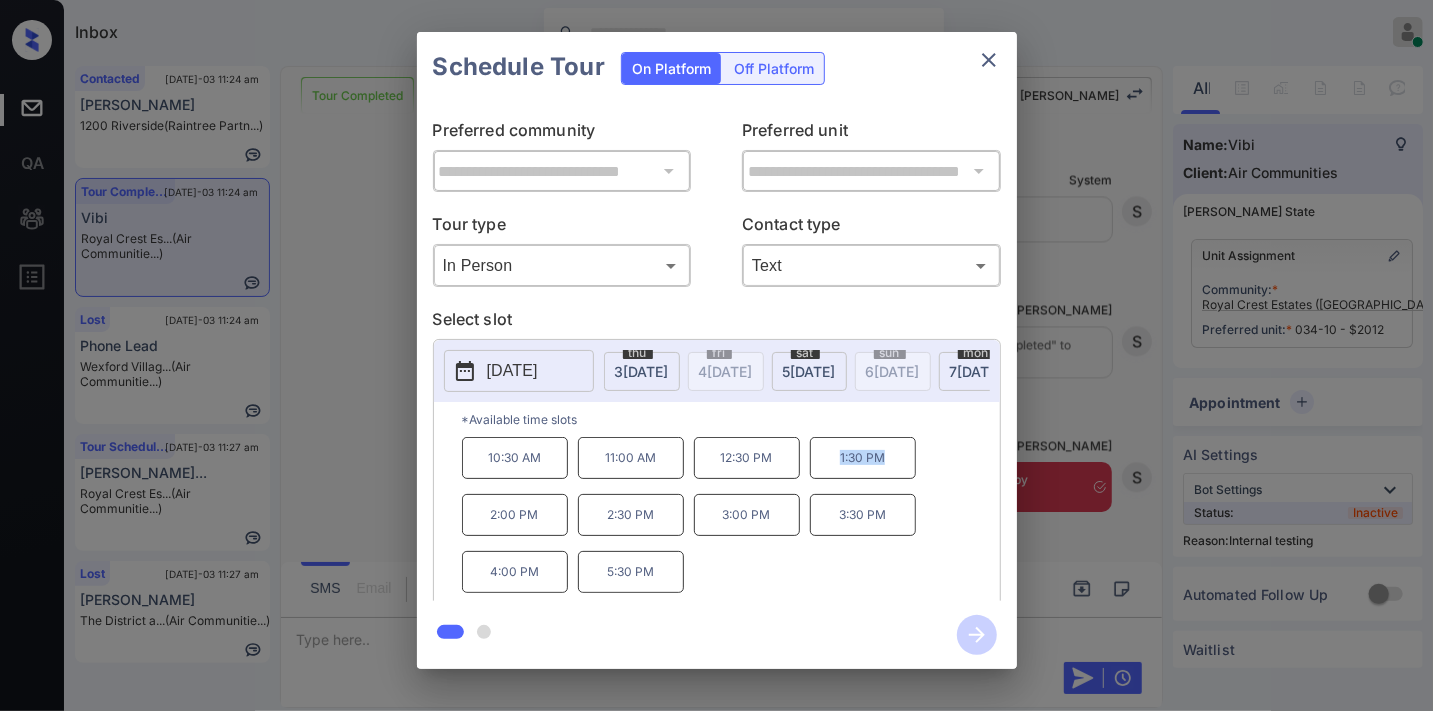 drag, startPoint x: 892, startPoint y: 470, endPoint x: 820, endPoint y: 466, distance: 72.11102 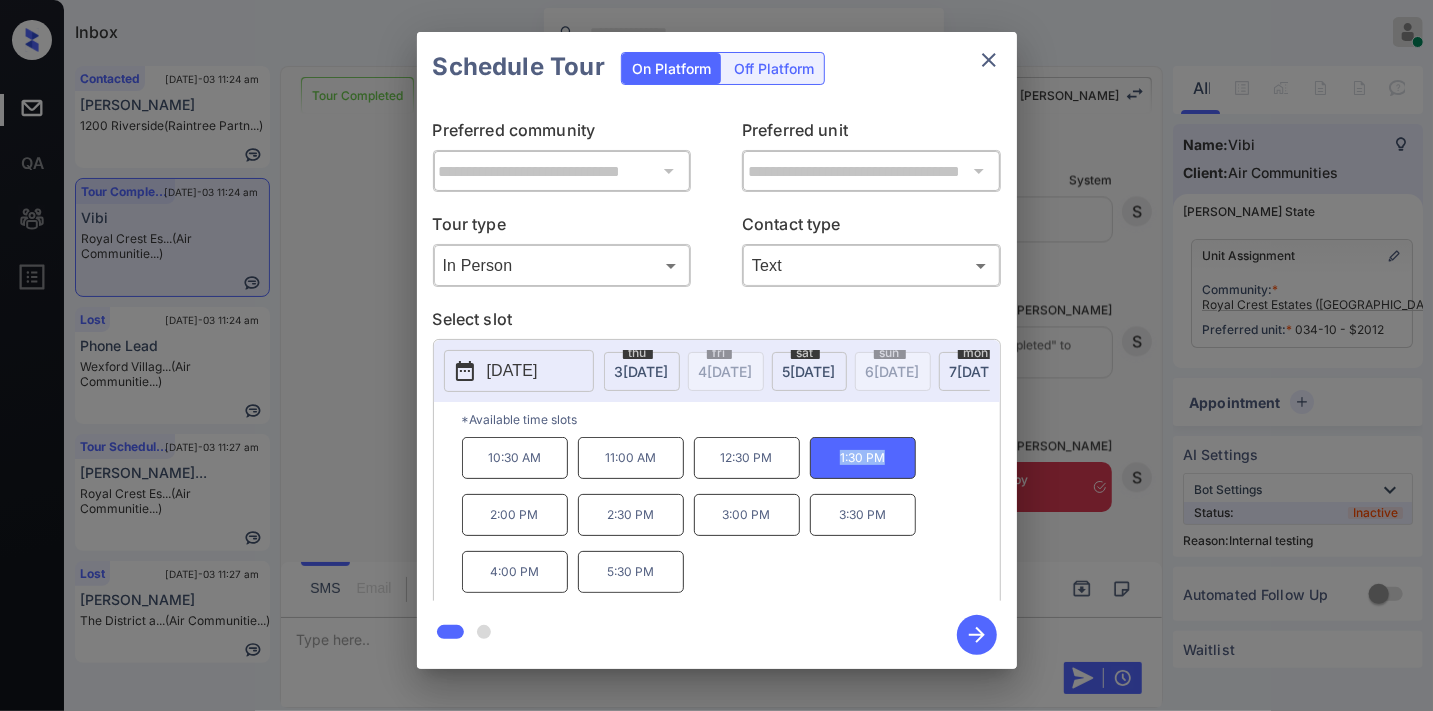 drag, startPoint x: 895, startPoint y: 472, endPoint x: 832, endPoint y: 464, distance: 63.505905 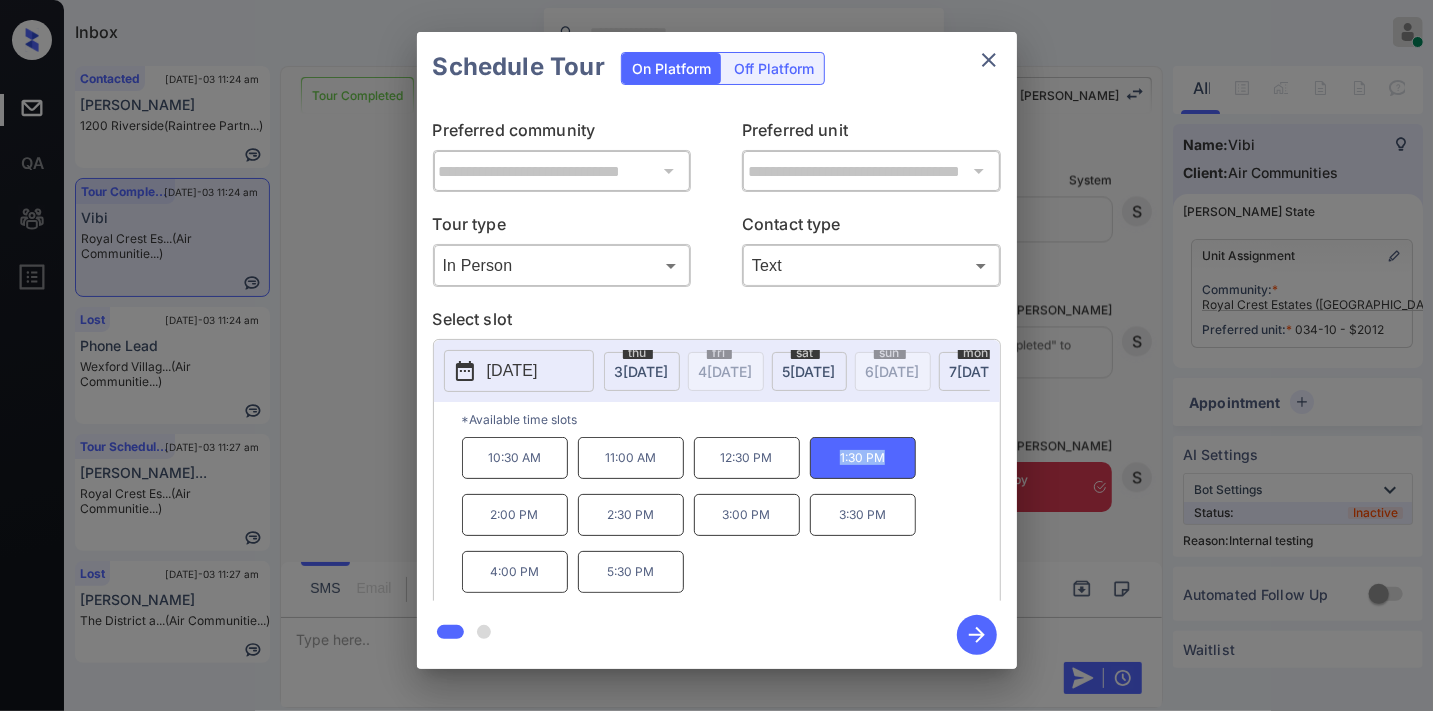 click at bounding box center [989, 60] 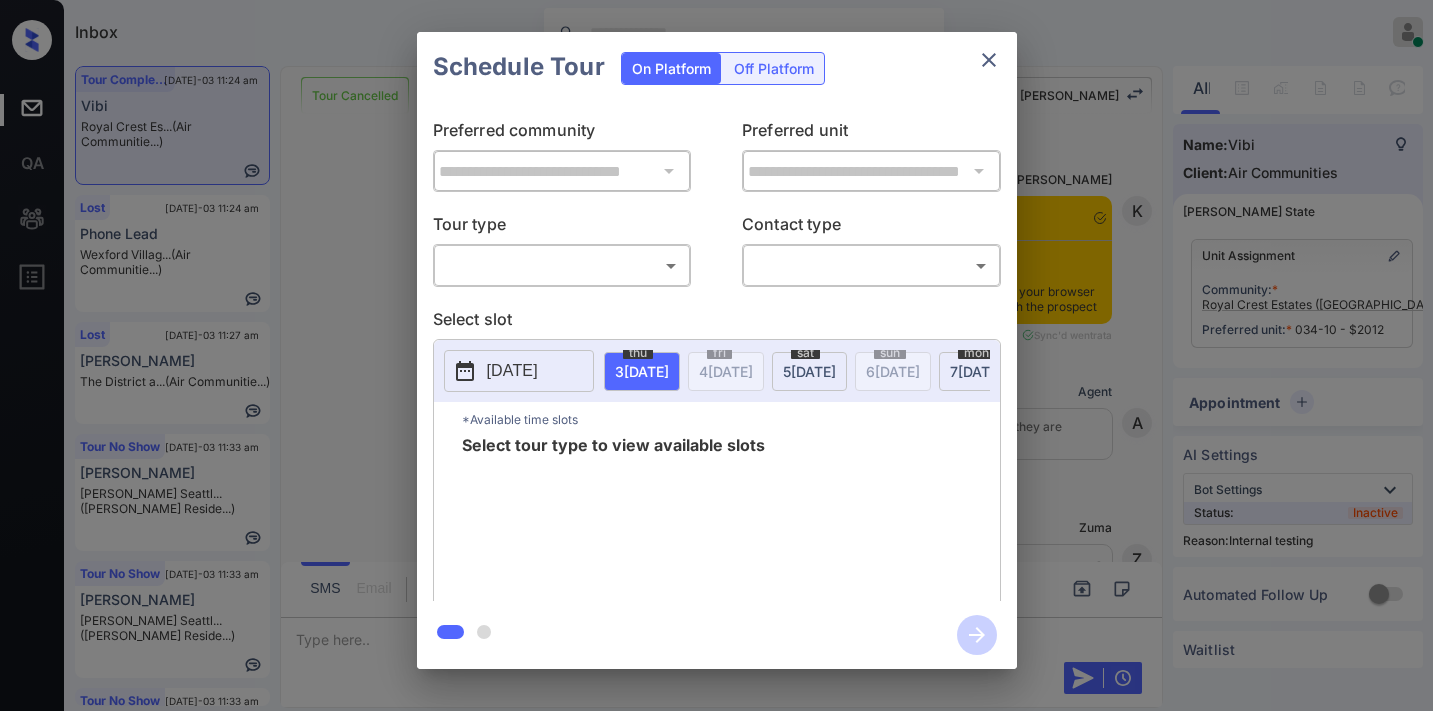 click on "Inbox [PERSON_NAME] Online Set yourself   offline Set yourself   on break Profile Switch to  dark  mode Sign out Tour Completed [DATE]-03 11:24 am   Vibi Royal Crest Es...  (Air Communitie...) Lost [DATE]-03 11:24 am   Phone Lead Wexford Villag...  (Air Communitie...) Lost [DATE]-03 11:27 am   [PERSON_NAME] The District a...  (Air Communitie...) Tour No Show [DATE]-03 11:33 am   [PERSON_NAME] [PERSON_NAME] Seattl...  ([PERSON_NAME] Reside...) Tour No Show [DATE]-03 11:33 am   [PERSON_NAME] [PERSON_NAME] Seattl...  ([PERSON_NAME] Reside...) Tour No Show [DATE]-03 11:33 am   [PERSON_NAME] [PERSON_NAME] Seattl...  ([PERSON_NAME] Reside...) Tour Cancelled Lost Lead Sentiment: Angry Upon sliding the acknowledgement:  Lead will move to lost stage. * ​ SMS and call option will be set to opt out. AFM will be turned off for the lead. Kelsey New Message Kelsey Notes Note: [DATE] 11:45 am  Sync'd w  entrata K New Message Agent Lead created because they indicated they are interested in leasing via Zuma IVR. [DATE] 11:45 am A New Message Zuma Z New Message [PERSON_NAME]" at bounding box center [716, 355] 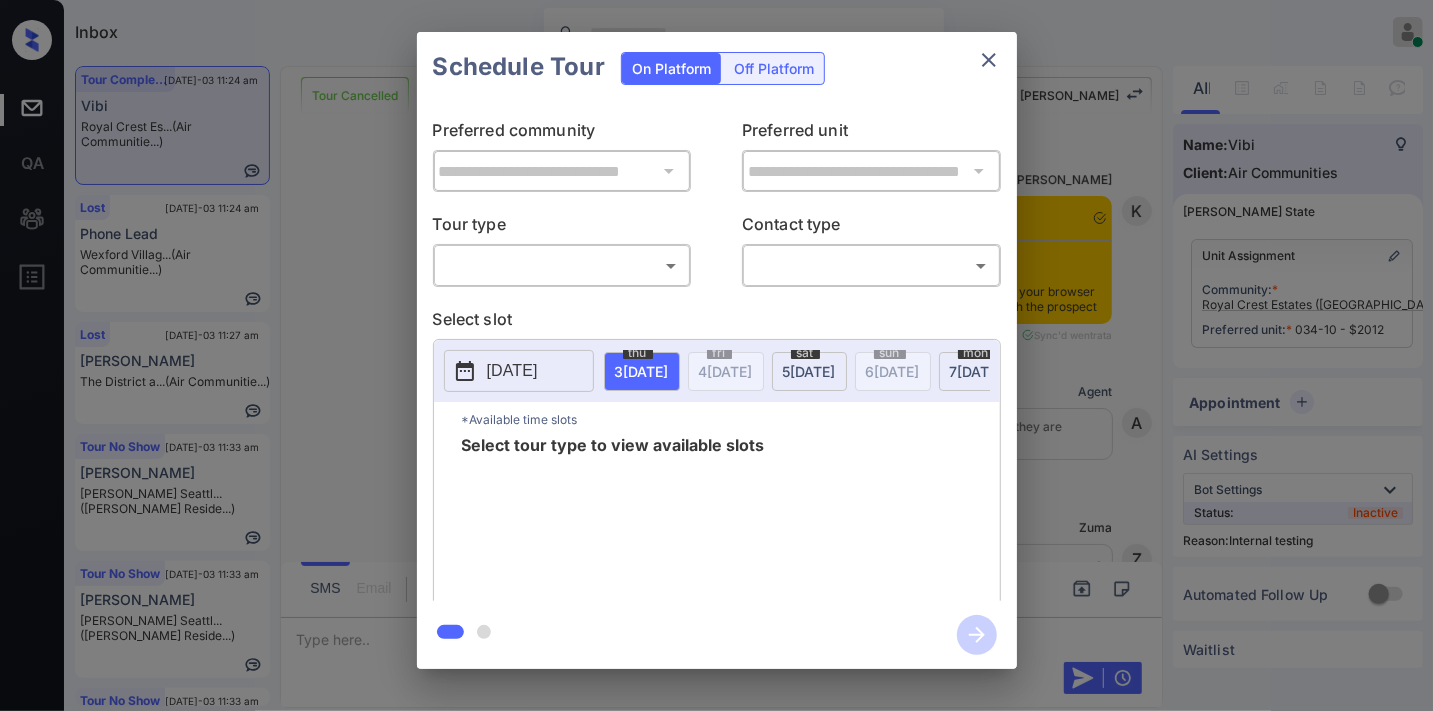 scroll, scrollTop: 24727, scrollLeft: 0, axis: vertical 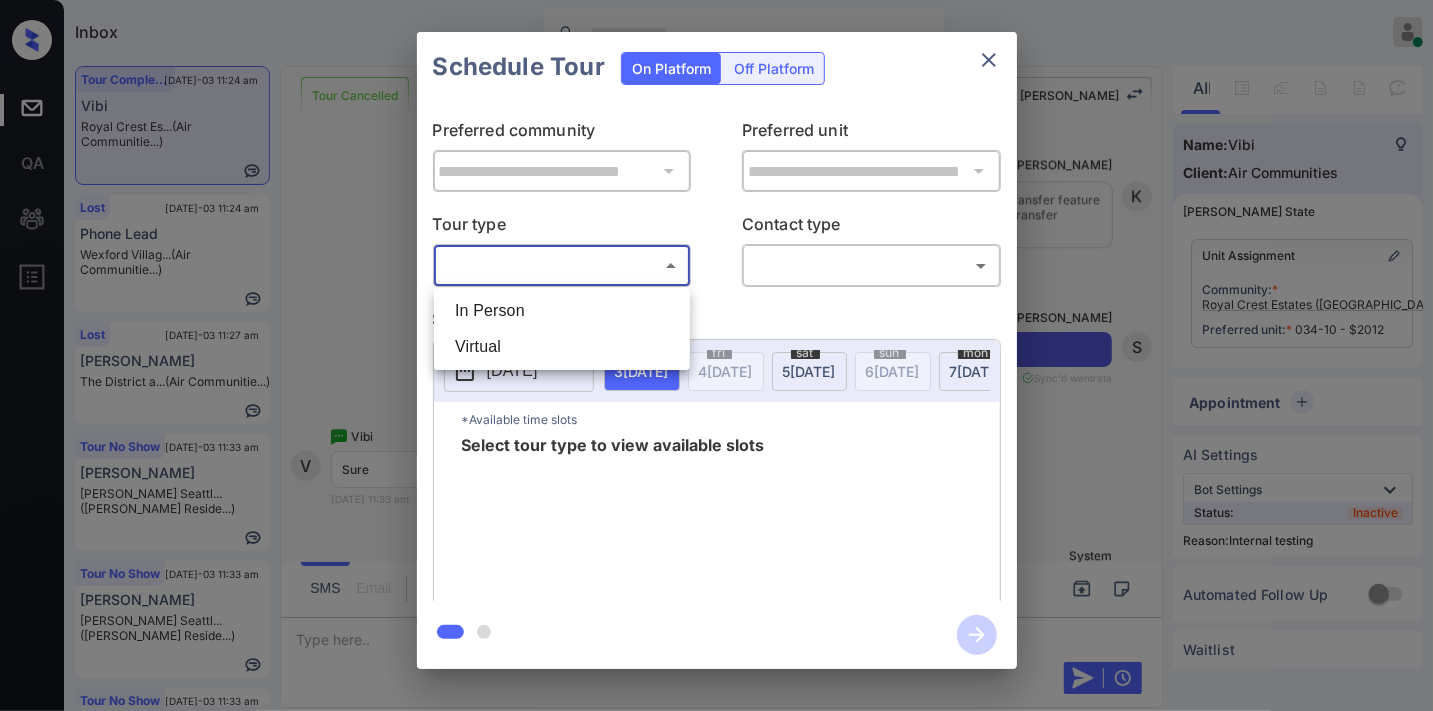 click on "In Person" at bounding box center (562, 311) 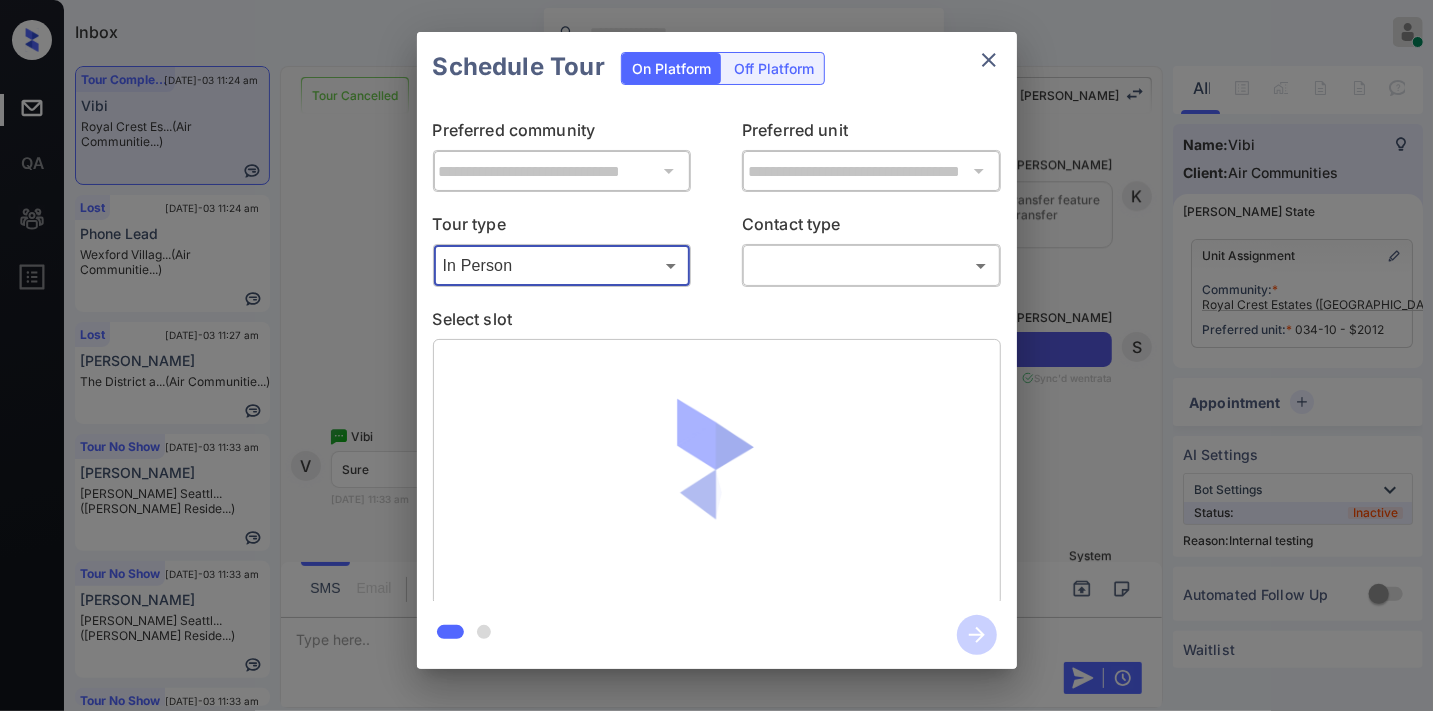 click on "Inbox Samantha Soliven Online Set yourself   offline Set yourself   on break Profile Switch to  dark  mode Sign out Tour Completed Jul-03 11:24 am   Vibi Royal Crest Es...  (Air Communitie...) Lost Jul-03 11:24 am   Phone Lead Wexford Villag...  (Air Communitie...) Lost Jul-03 11:27 am   Yésica Oviedo The District a...  (Air Communitie...) Tour No Show Jul-03 11:33 am   Girish Nair Griffis Seattl...  (Griffis Reside...) Tour No Show Jul-03 11:33 am   Girish Nair Griffis Seattl...  (Griffis Reside...) Tour No Show Jul-03 11:33 am   Girish Nair Griffis Seattl...  (Griffis Reside...) Tour Cancelled Lost Lead Sentiment: Angry Upon sliding the acknowledgement:  Lead will move to lost stage. * ​ SMS and call option will be set to opt out. AFM will be turned off for the lead. Kelsey New Message Kelsey Notes Note: Jun 25, 2025 11:45 am  Sync'd w  entrata K New Message Agent Lead created because they indicated they are interested in leasing via Zuma IVR. Jun 25, 2025 11:45 am A New Message Zuma Z New Message Kelsey" at bounding box center (716, 355) 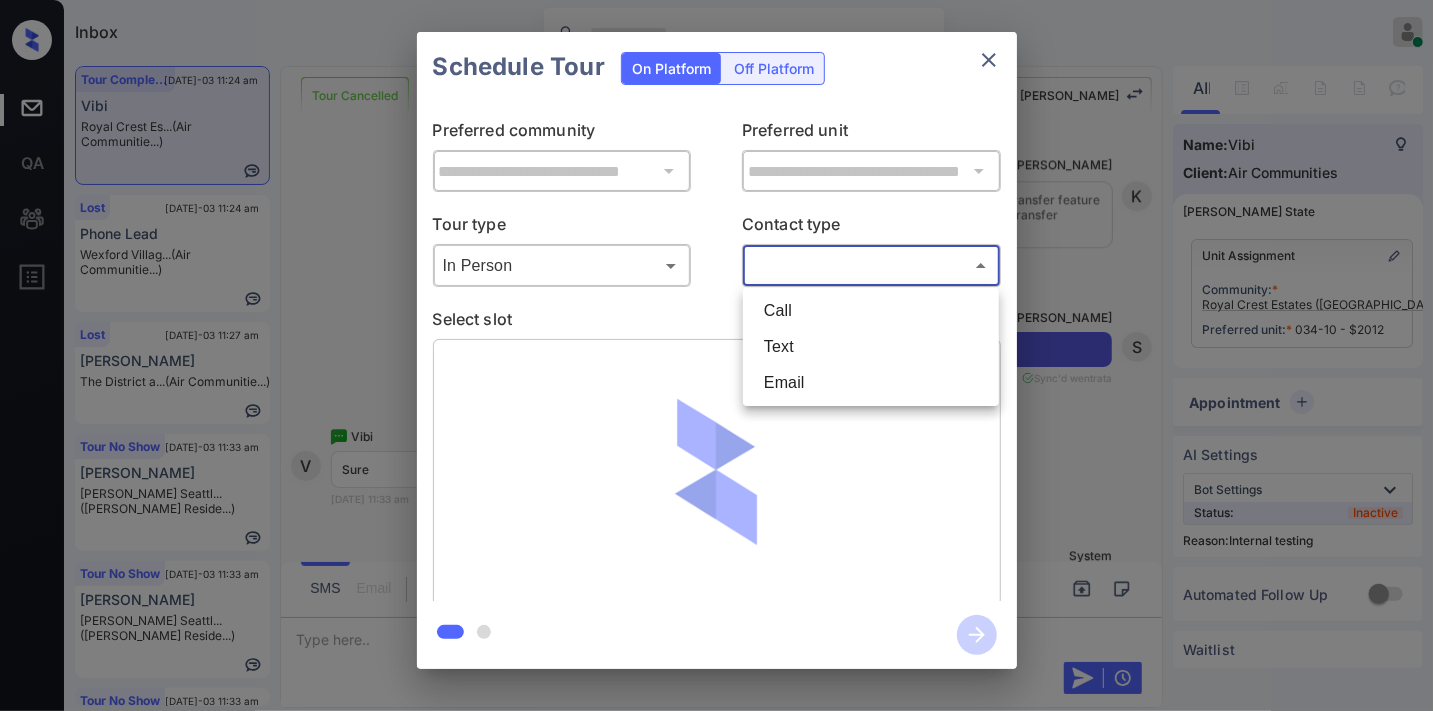 click on "Text" at bounding box center (871, 347) 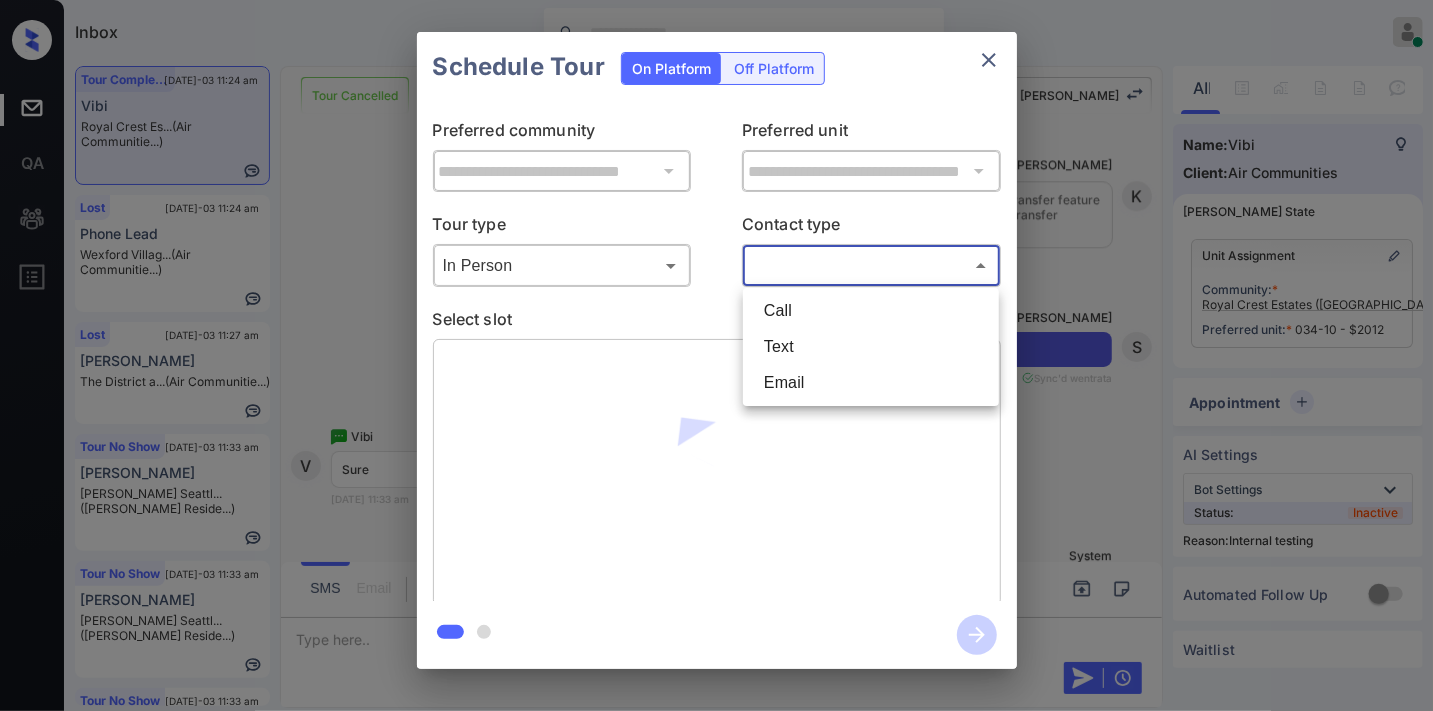 type on "****" 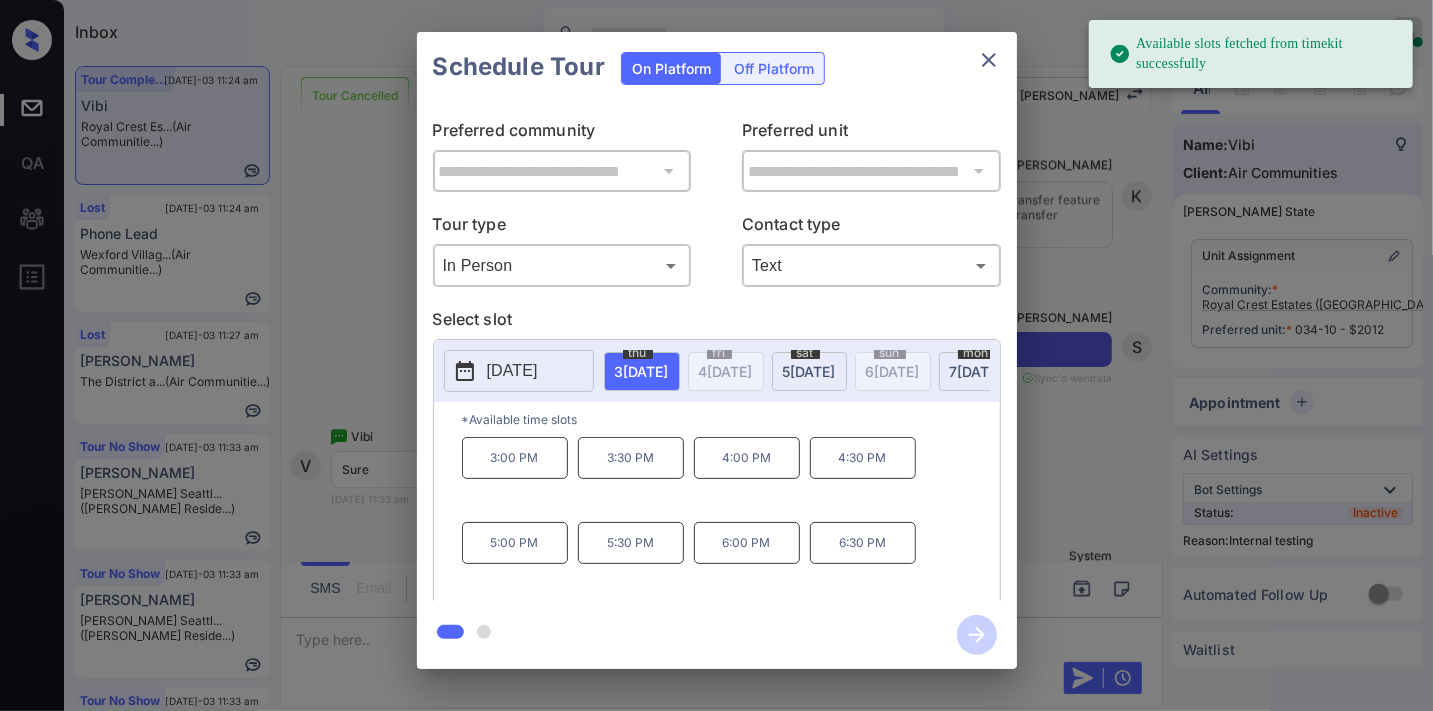 click on "2025-07-03" at bounding box center [512, 371] 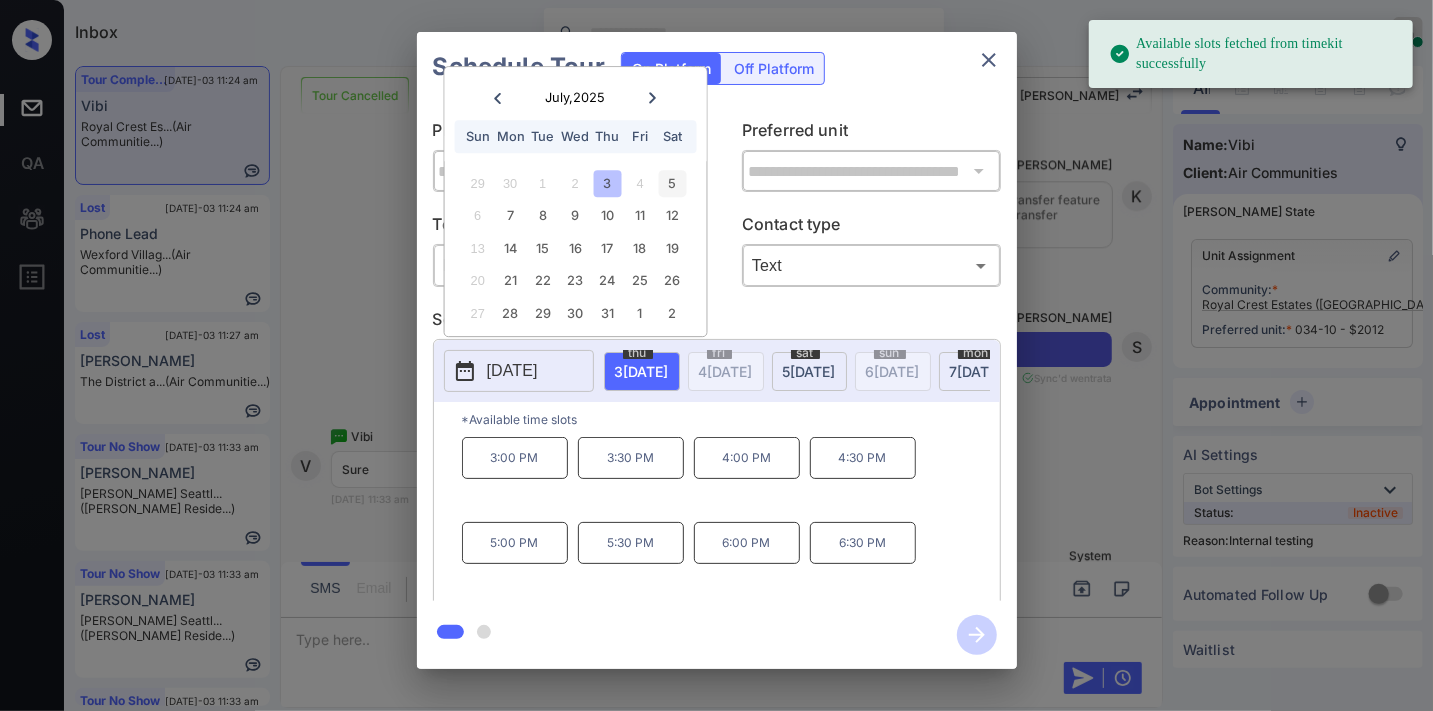 click on "5" at bounding box center [672, 183] 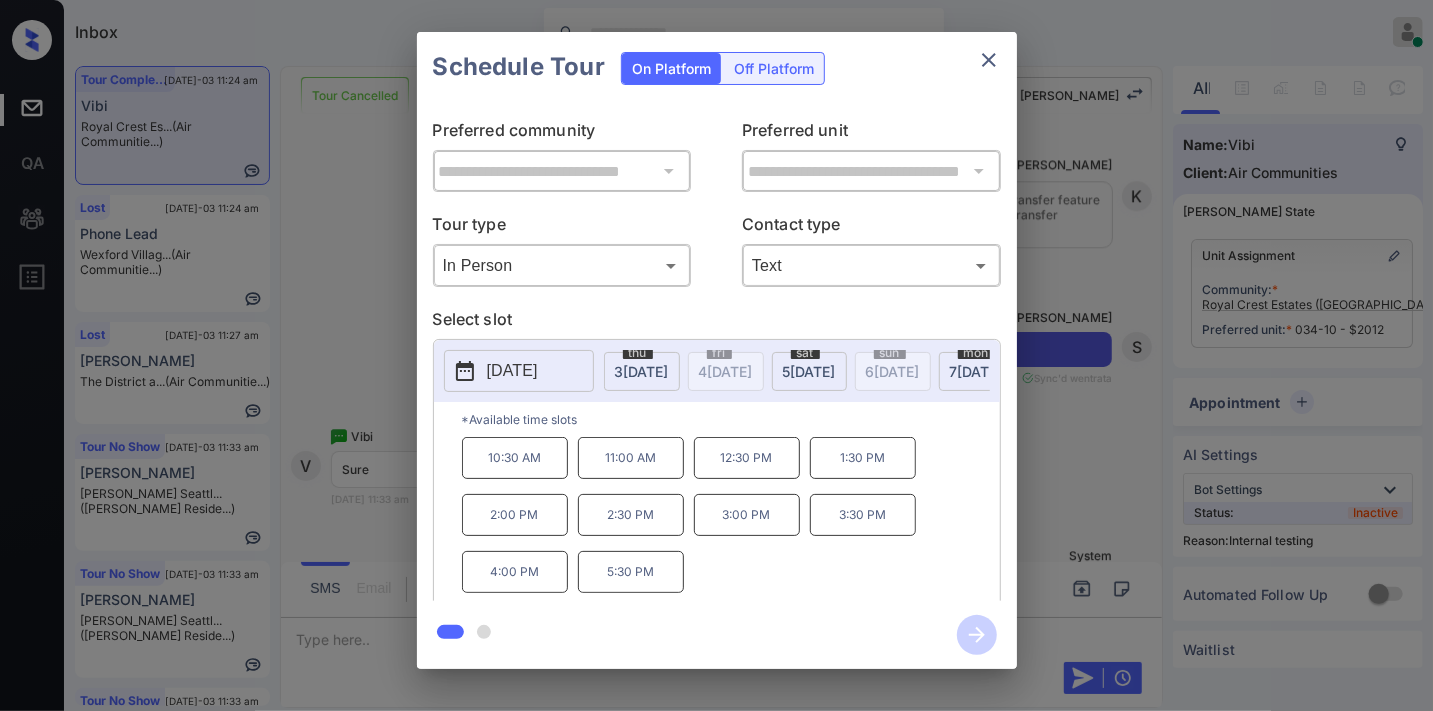 click on "1:30 PM" at bounding box center (863, 458) 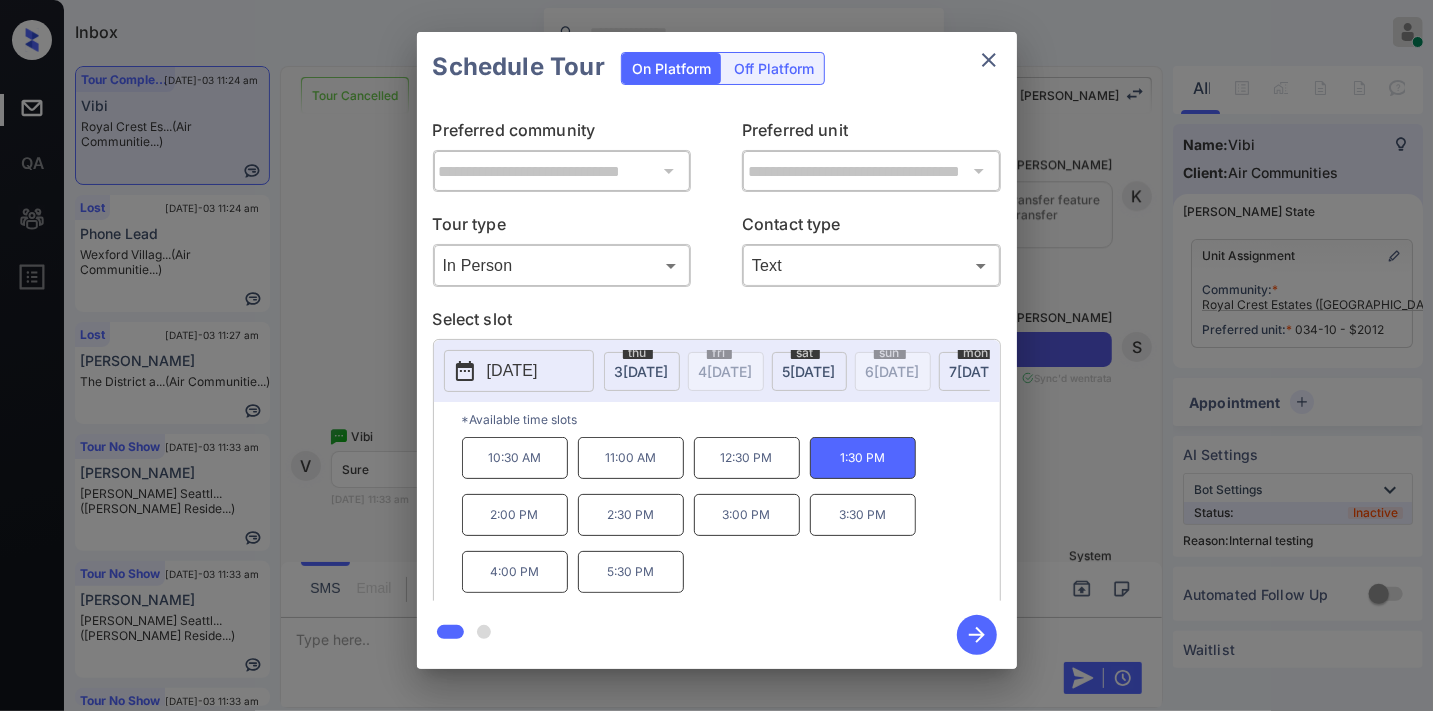 click 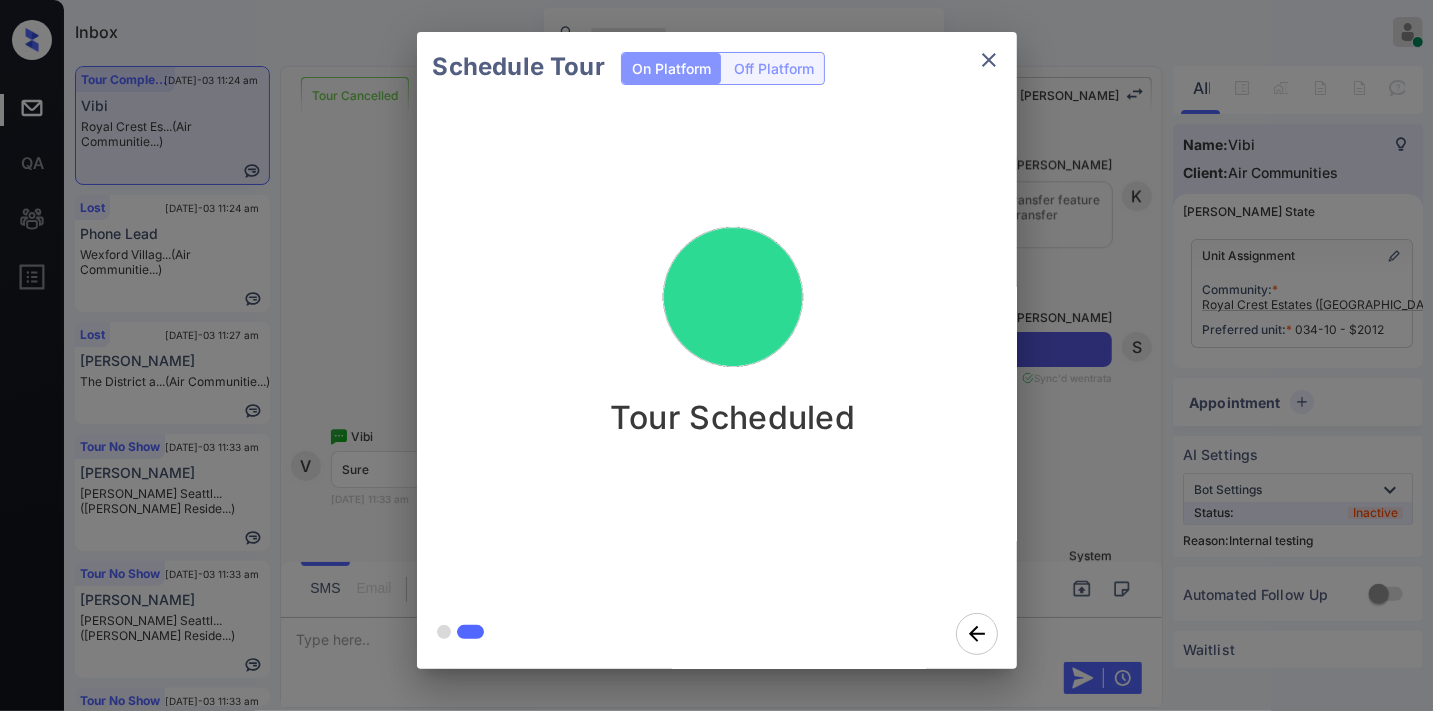 click on "Schedule Tour On Platform Off Platform Tour Scheduled" at bounding box center (716, 350) 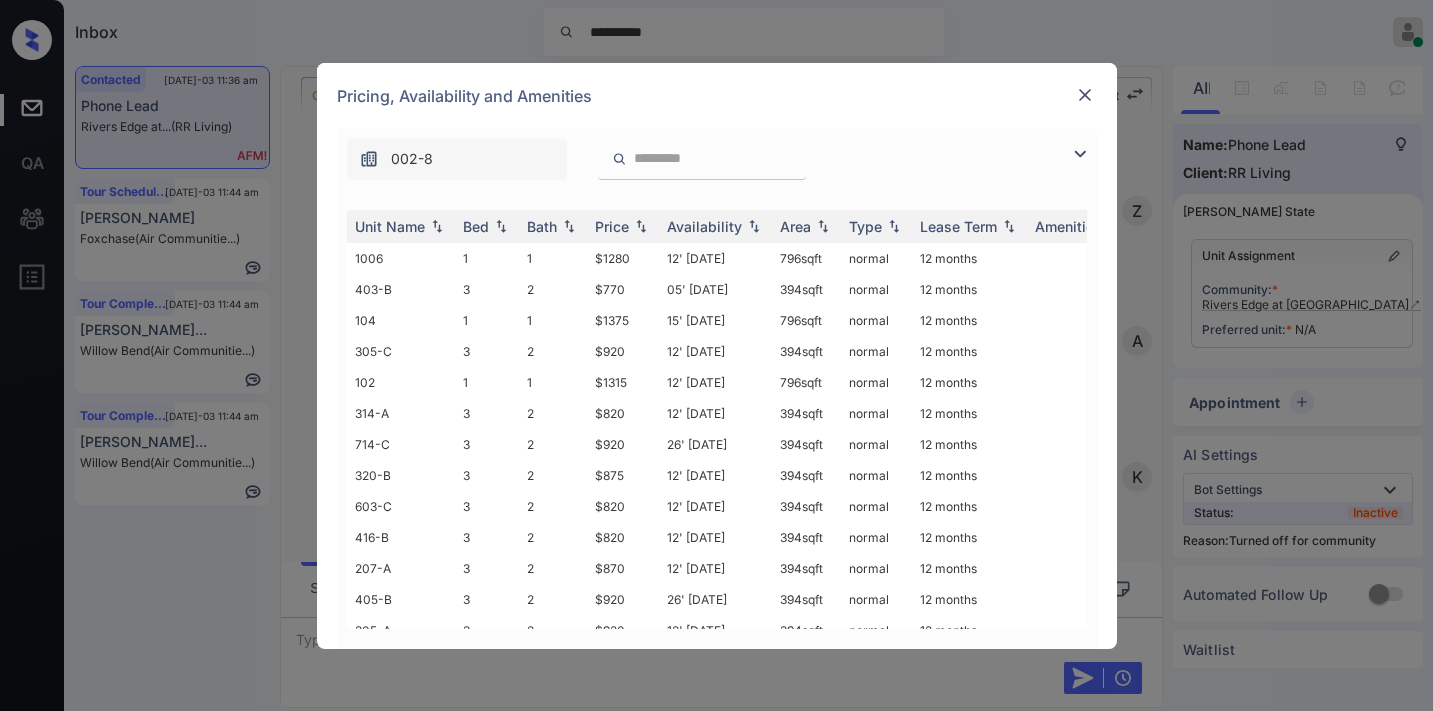 click on "Price" at bounding box center (612, 226) 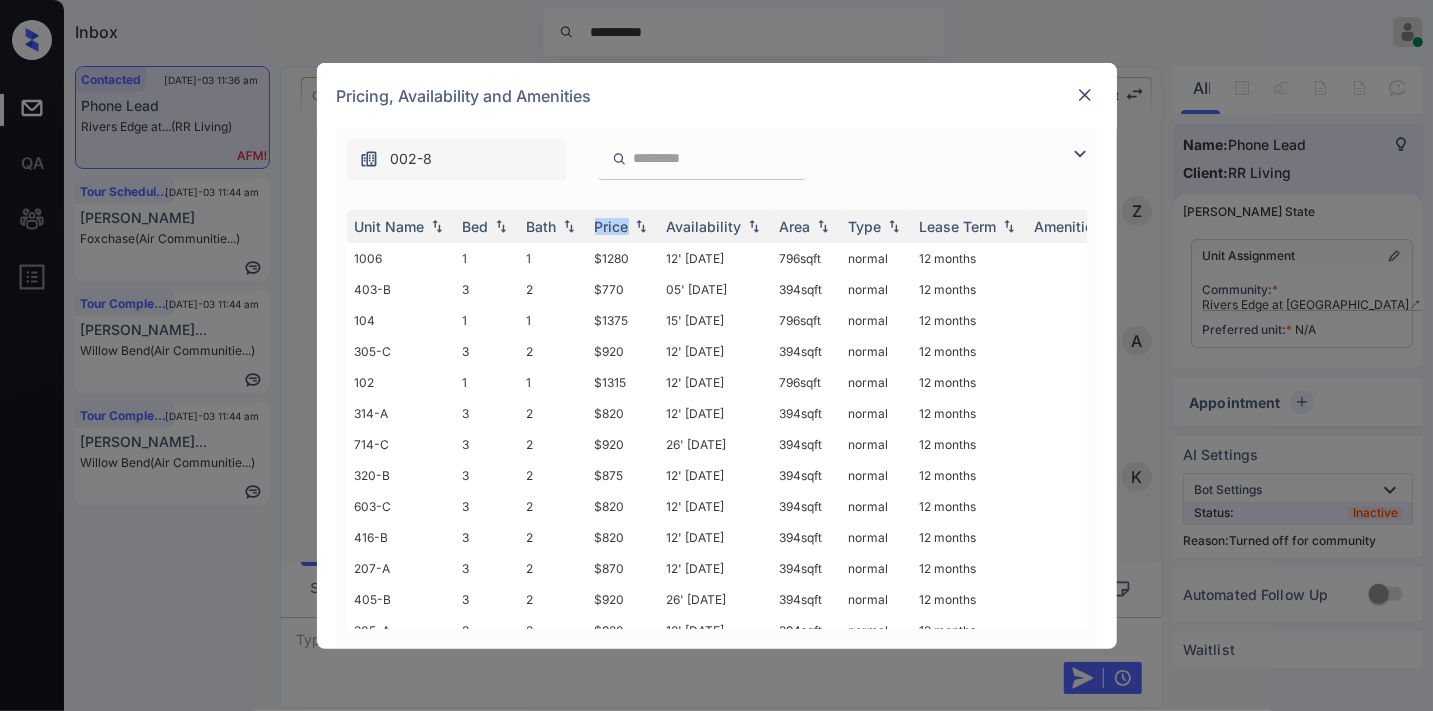 scroll, scrollTop: 5257, scrollLeft: 0, axis: vertical 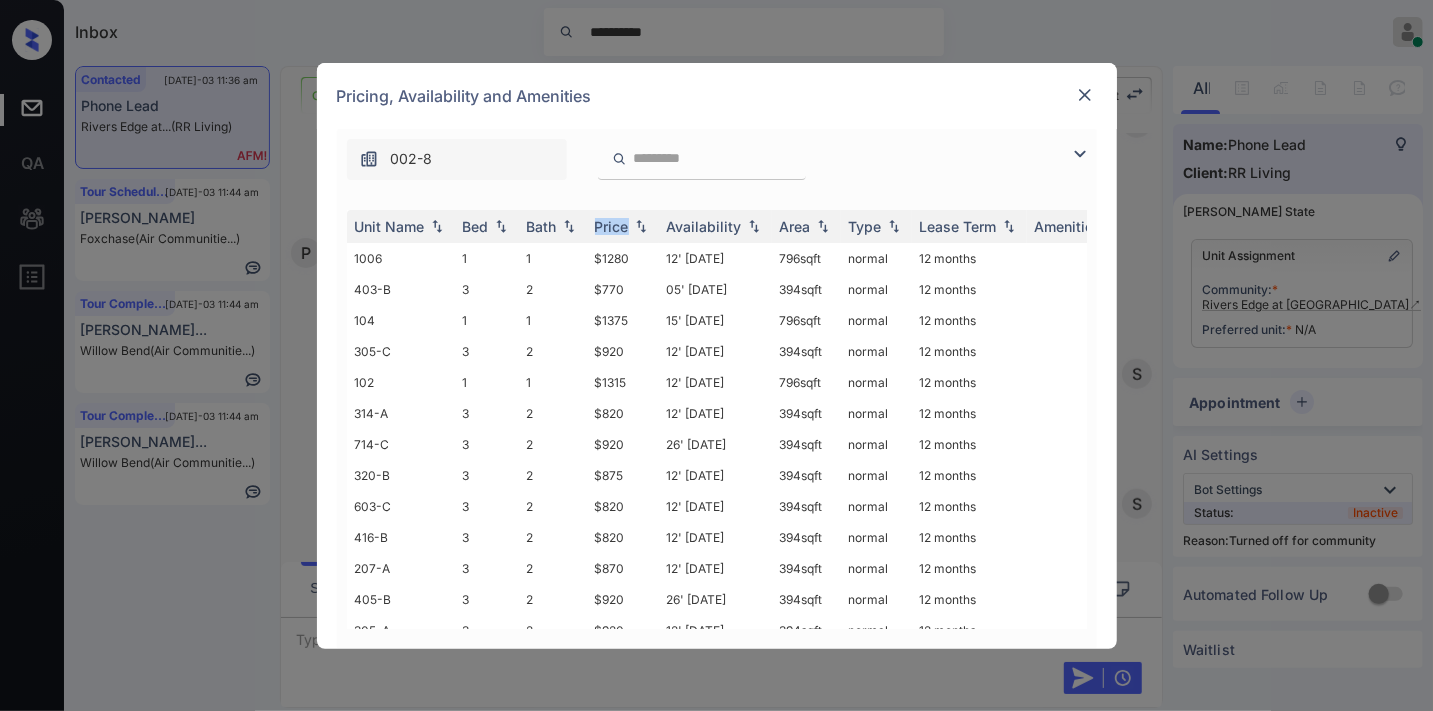 click on "Price" at bounding box center [612, 226] 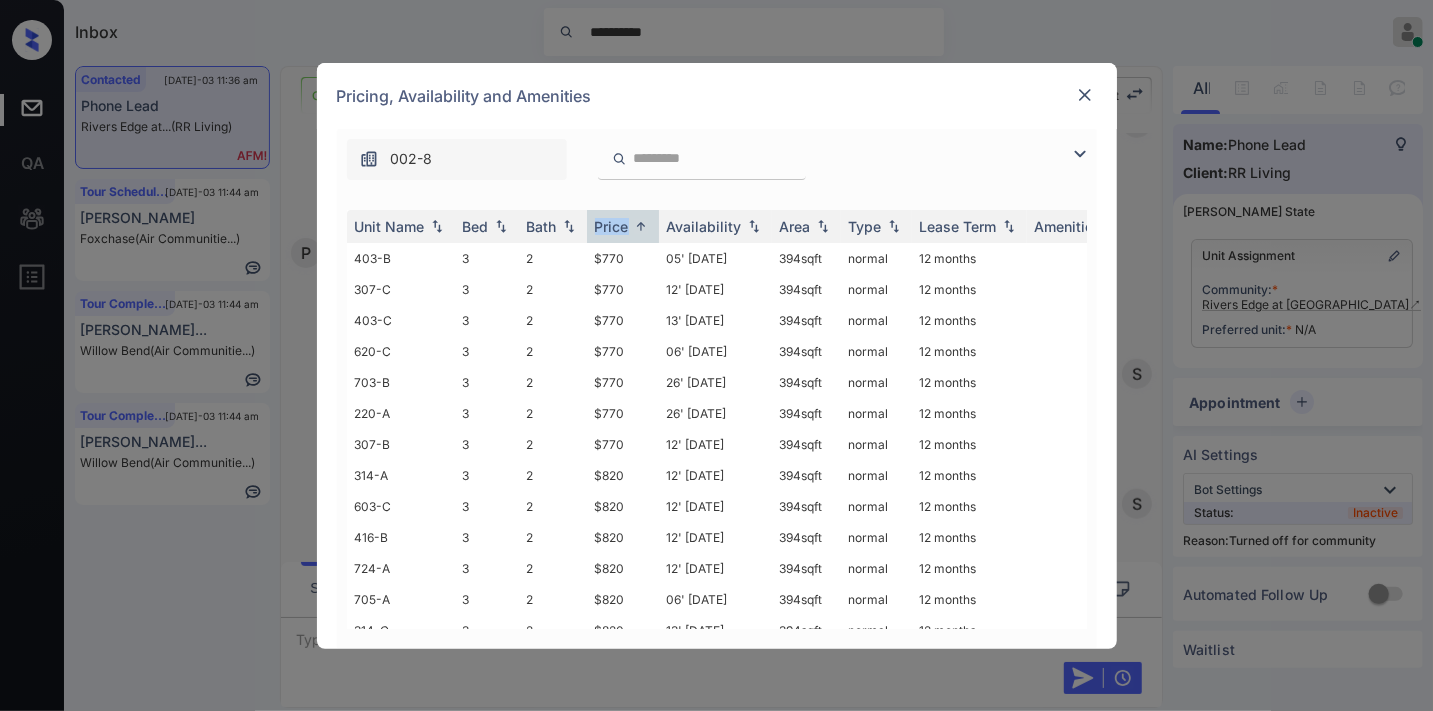 click at bounding box center [1080, 154] 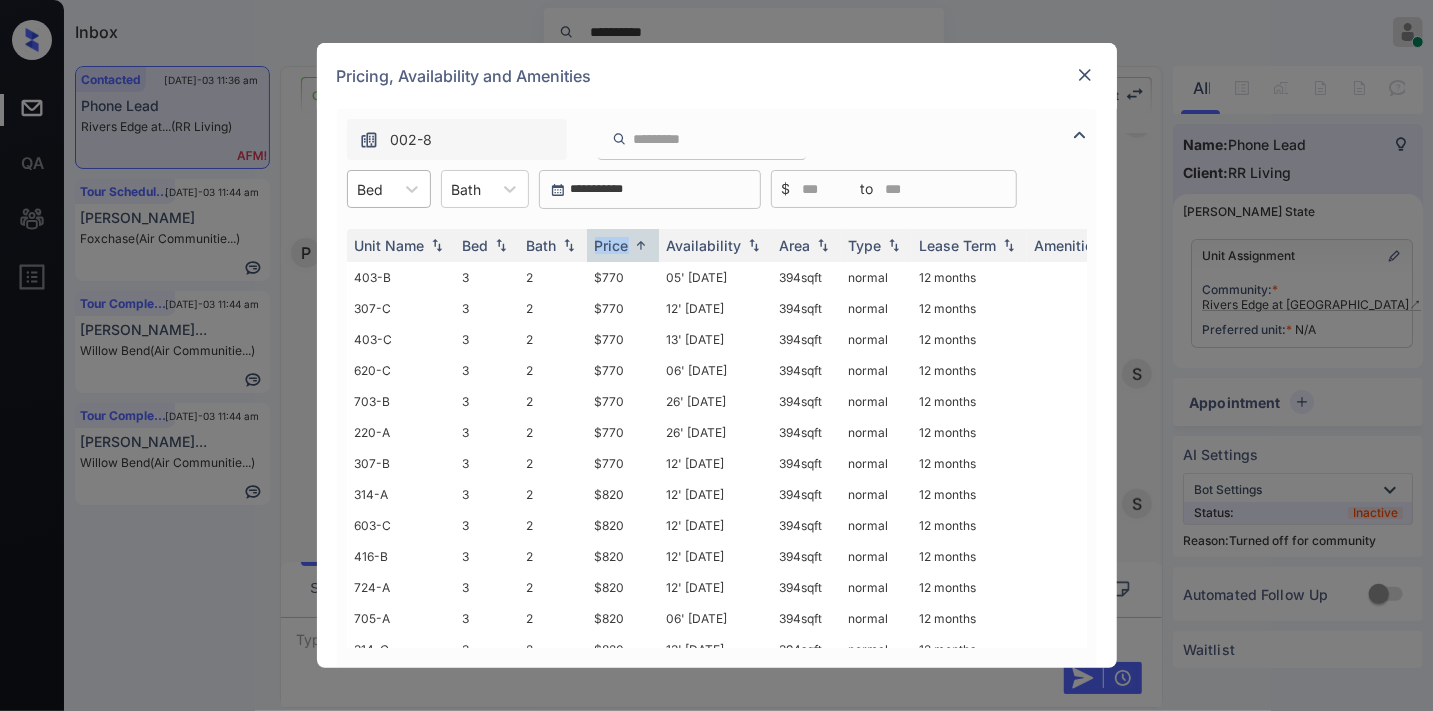 click on "Bed" at bounding box center [371, 189] 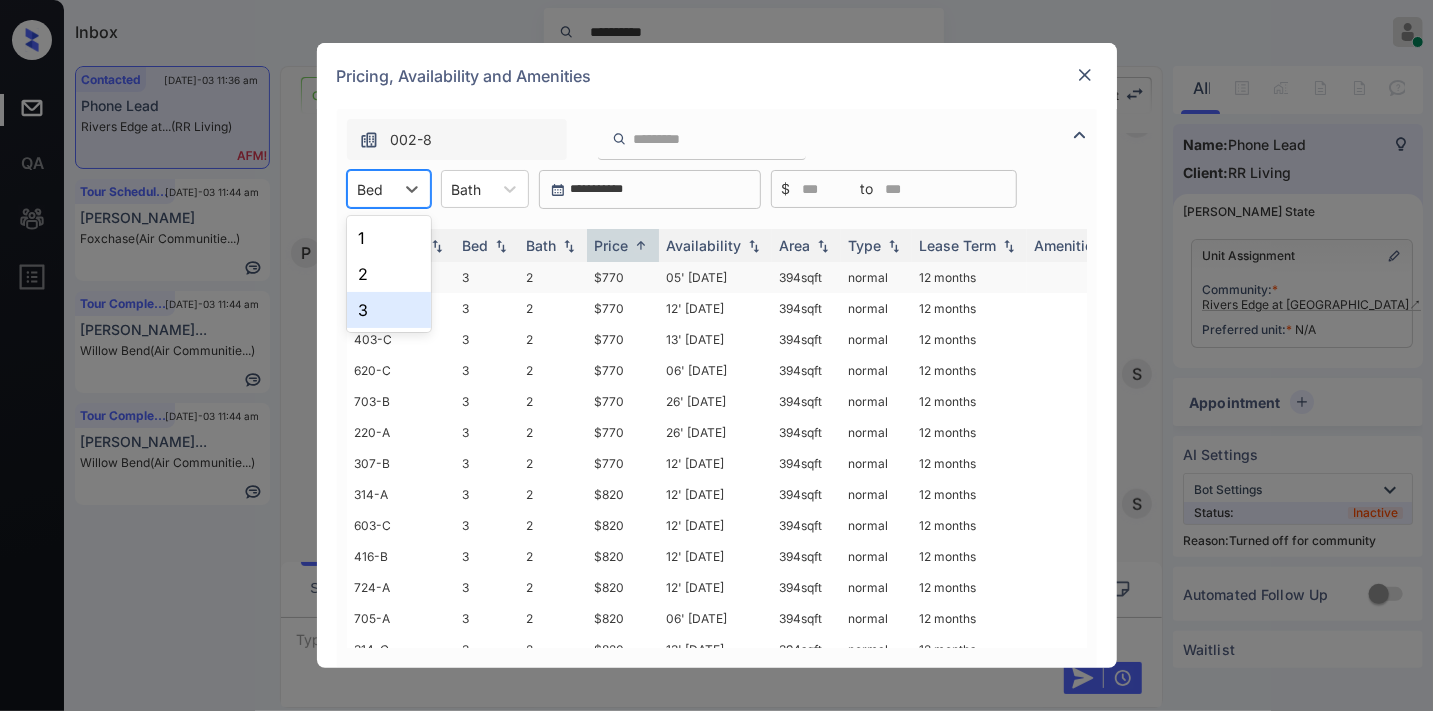 click on "3" at bounding box center [389, 310] 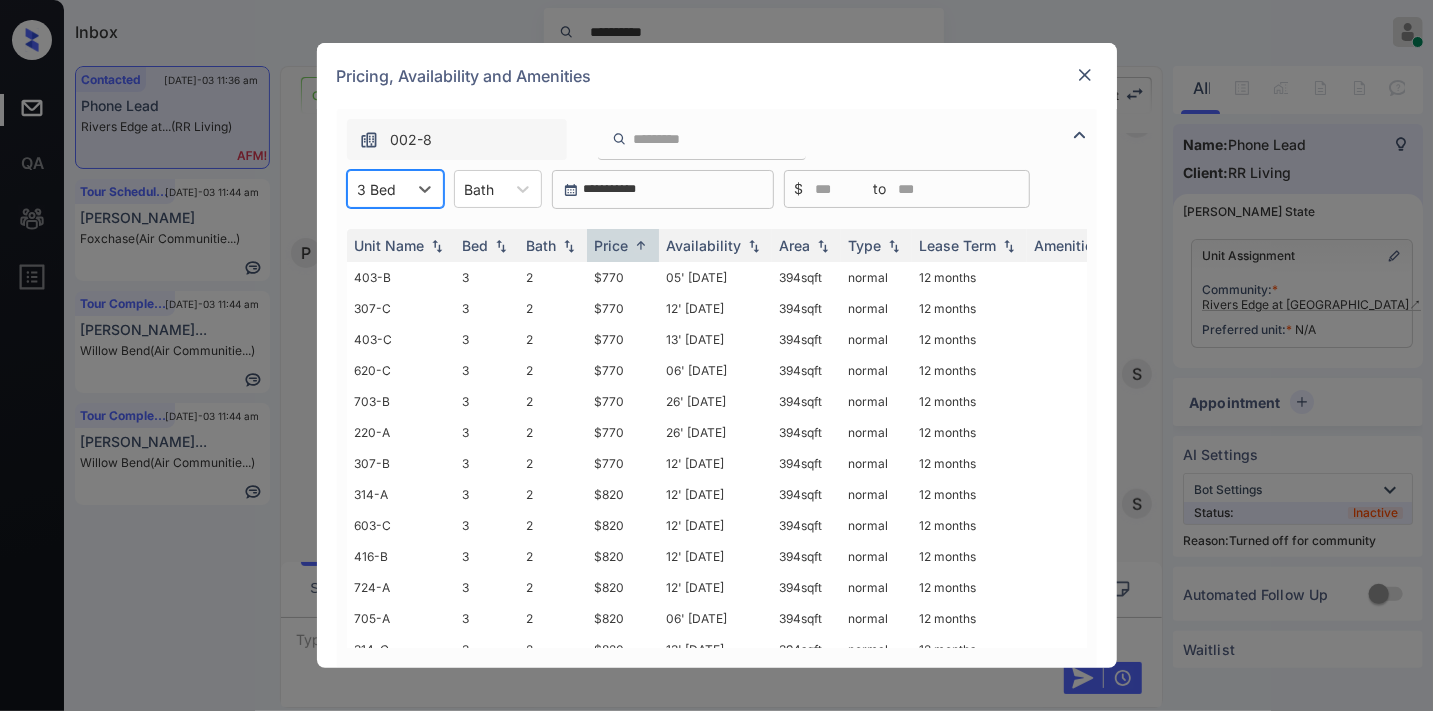 click on "002-8" at bounding box center (717, 134) 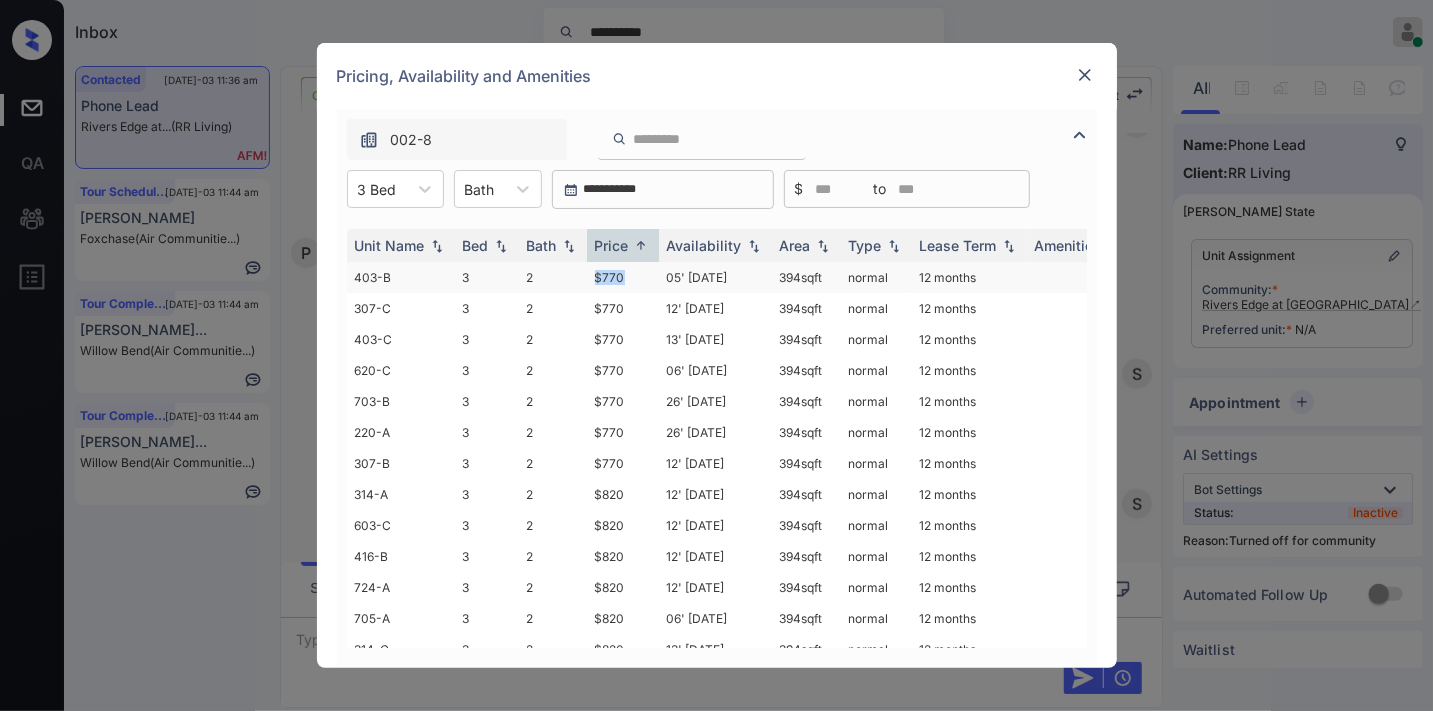 drag, startPoint x: 620, startPoint y: 272, endPoint x: 580, endPoint y: 272, distance: 40 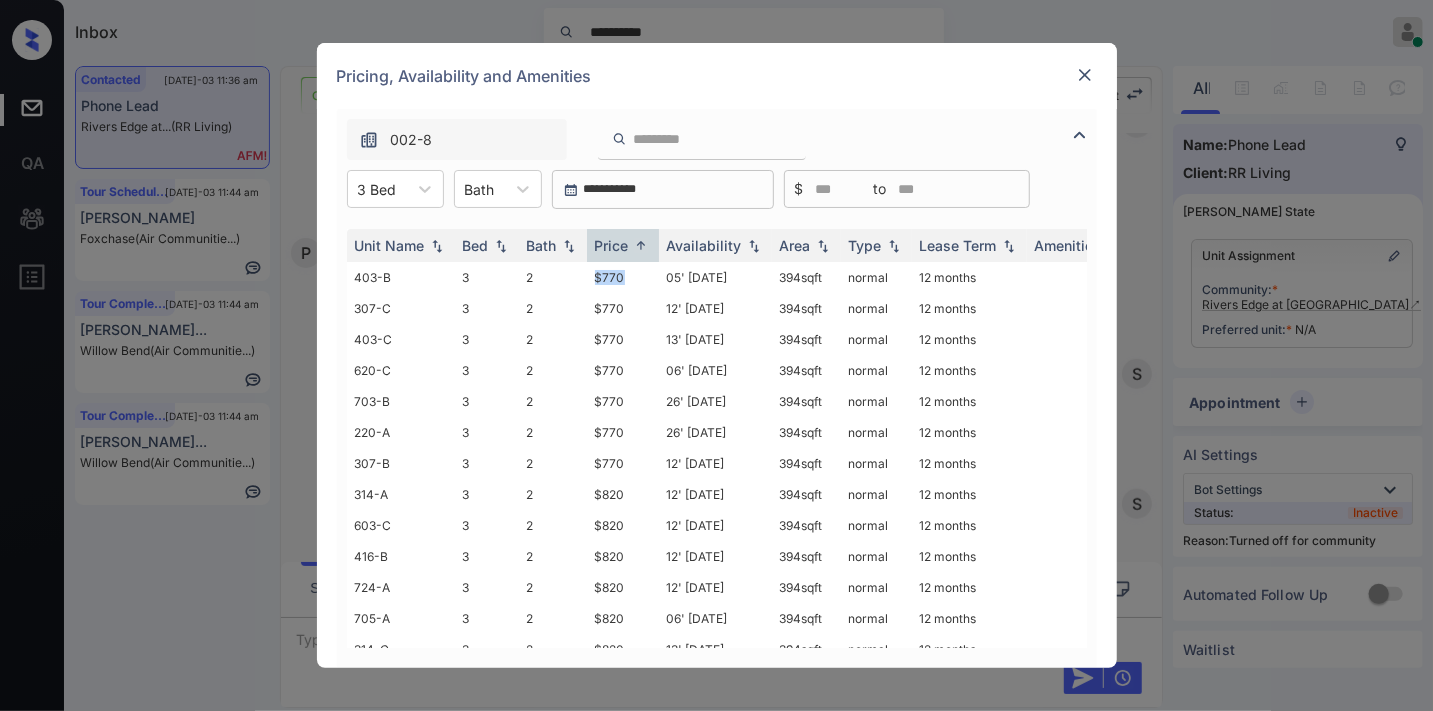 click at bounding box center [1085, 75] 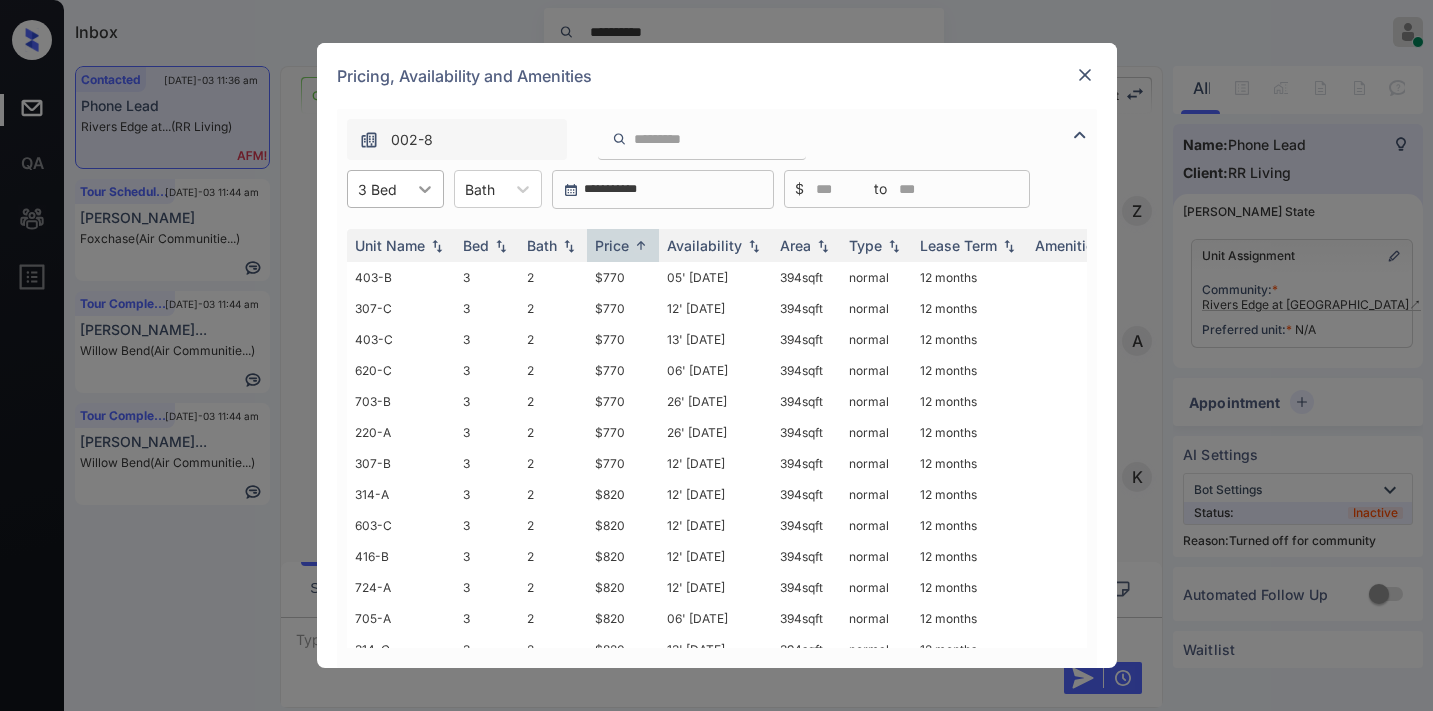 scroll, scrollTop: 0, scrollLeft: 0, axis: both 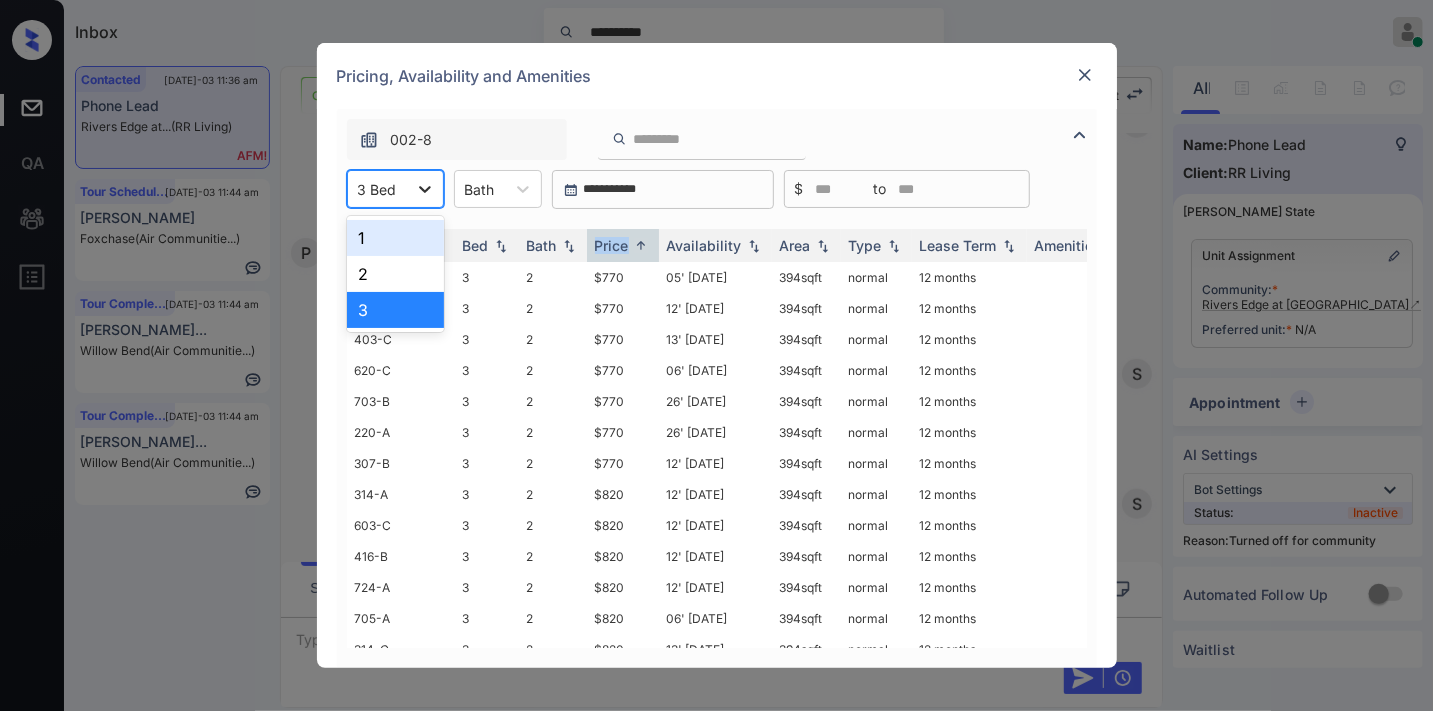 click at bounding box center [425, 189] 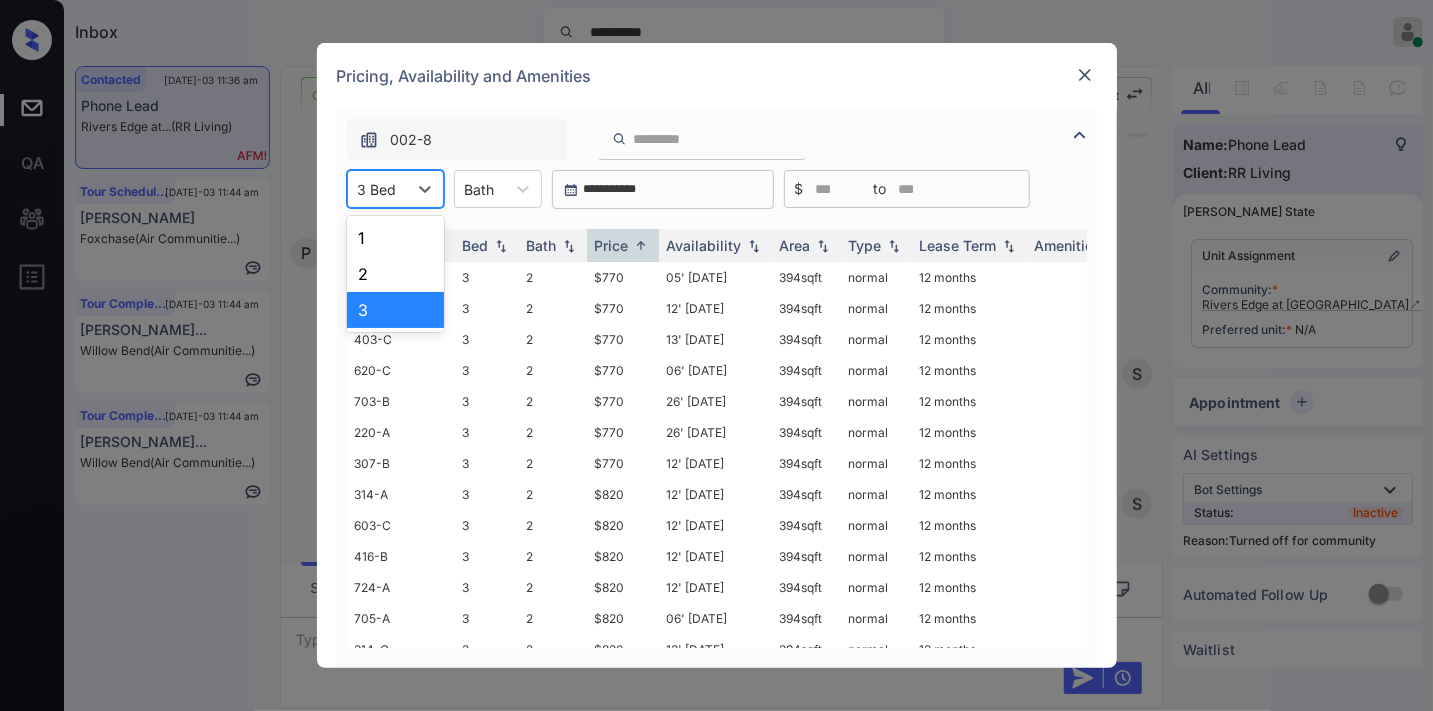 click on "3" at bounding box center [395, 310] 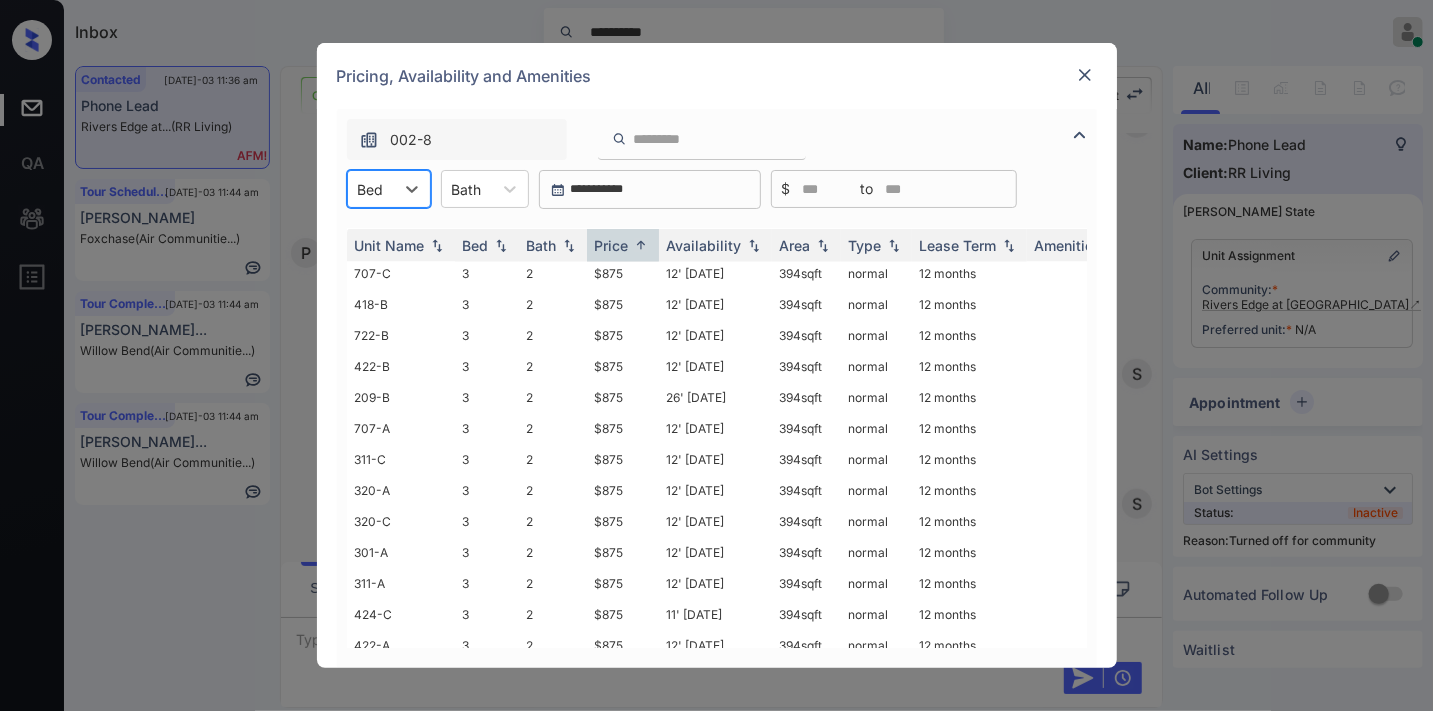 scroll, scrollTop: 2888, scrollLeft: 0, axis: vertical 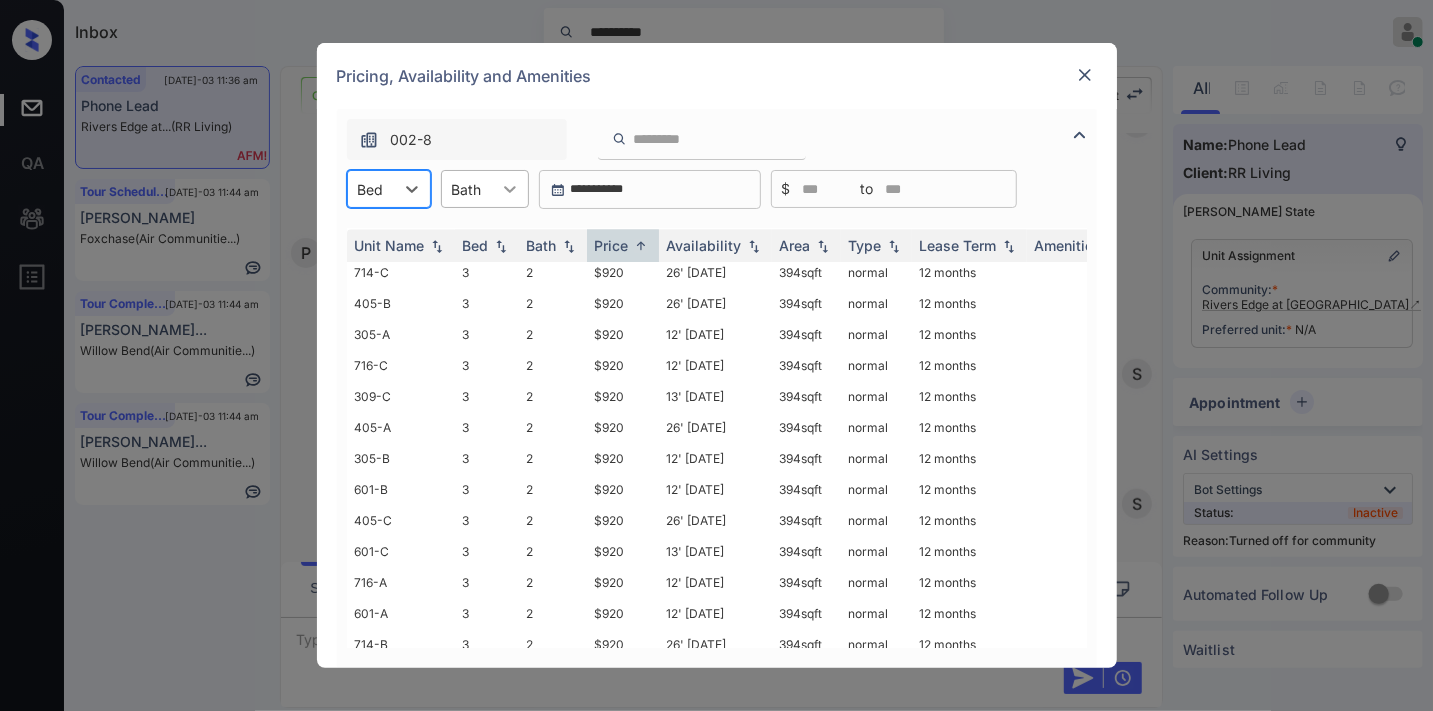 click 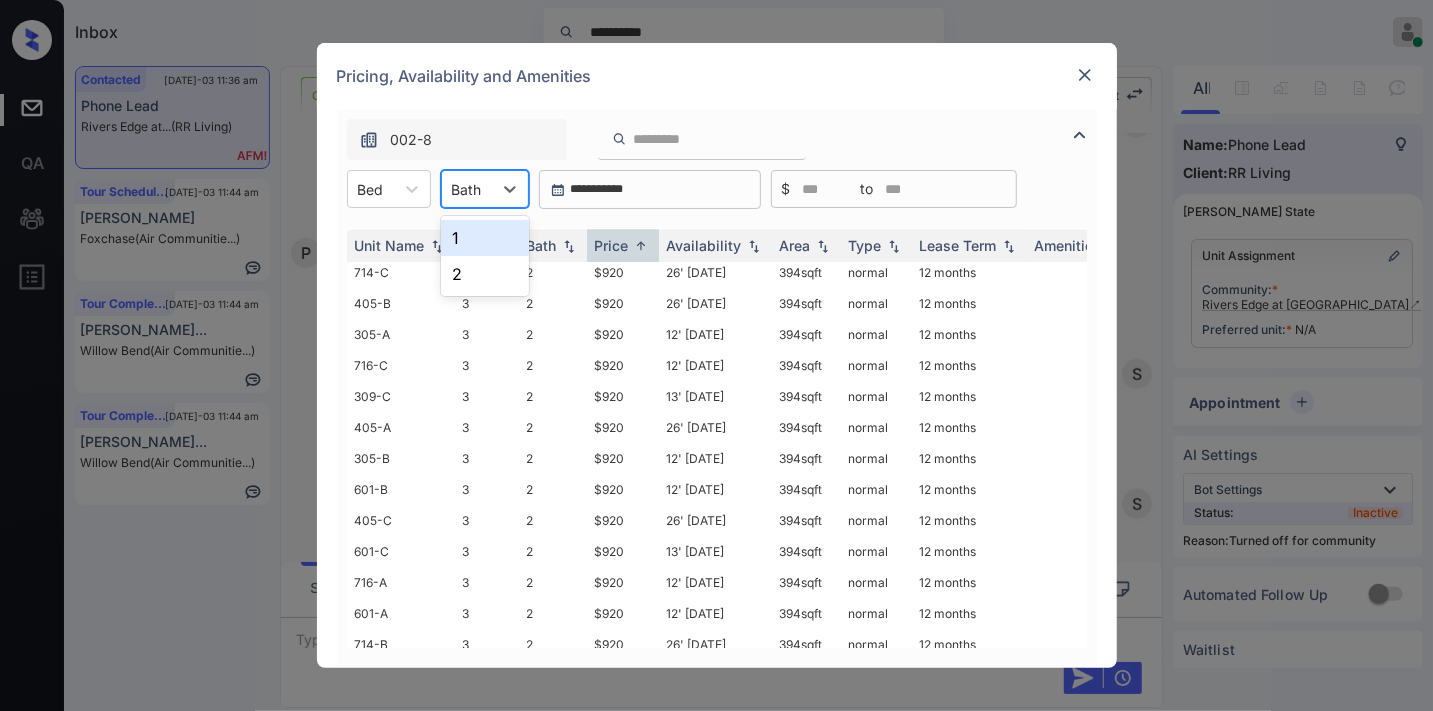 scroll, scrollTop: 4223, scrollLeft: 0, axis: vertical 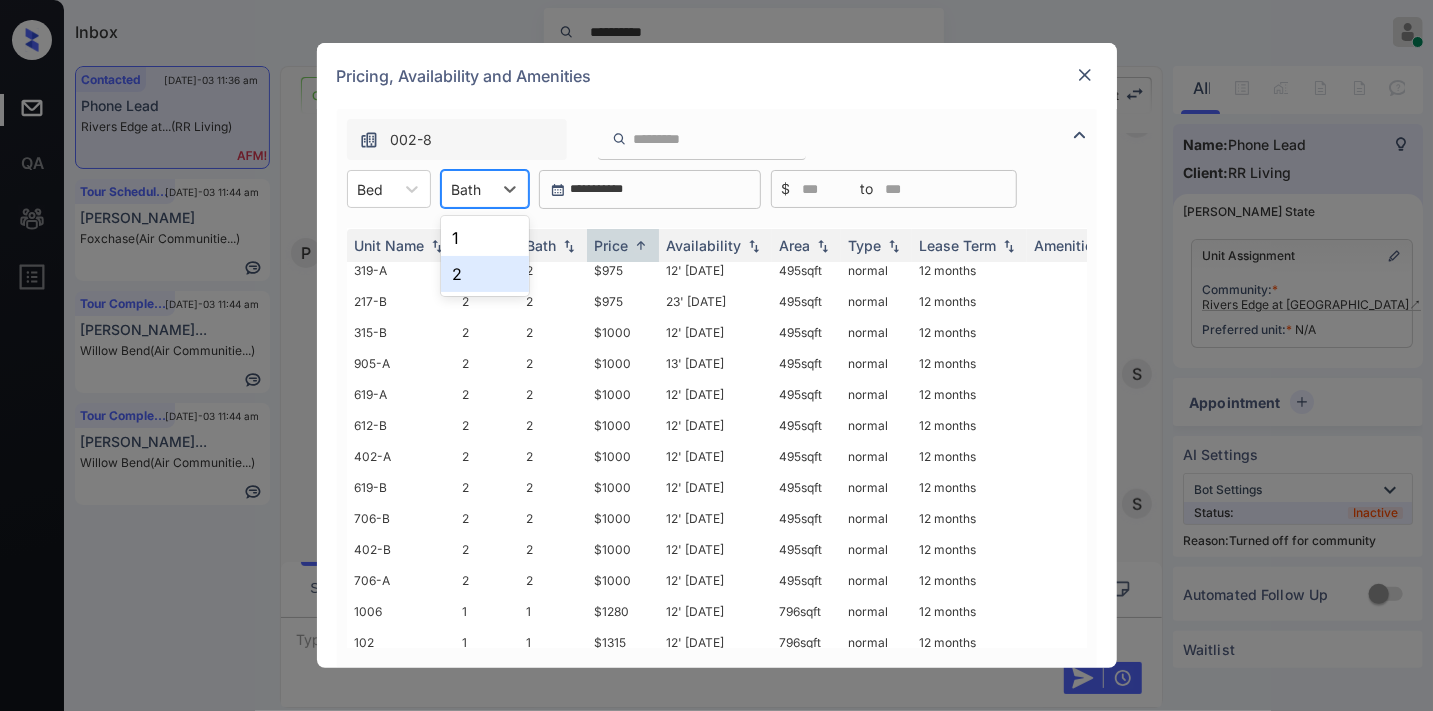 click at bounding box center (1085, 75) 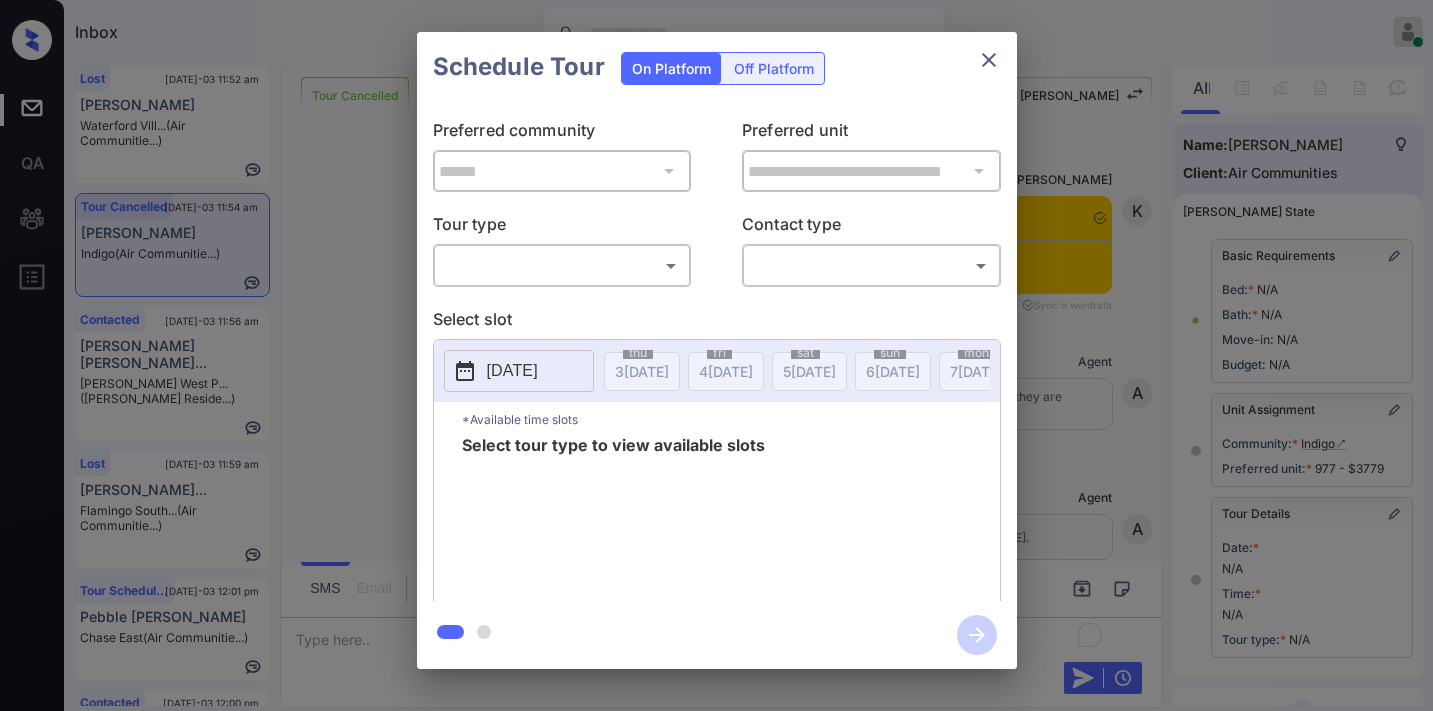 scroll, scrollTop: 0, scrollLeft: 0, axis: both 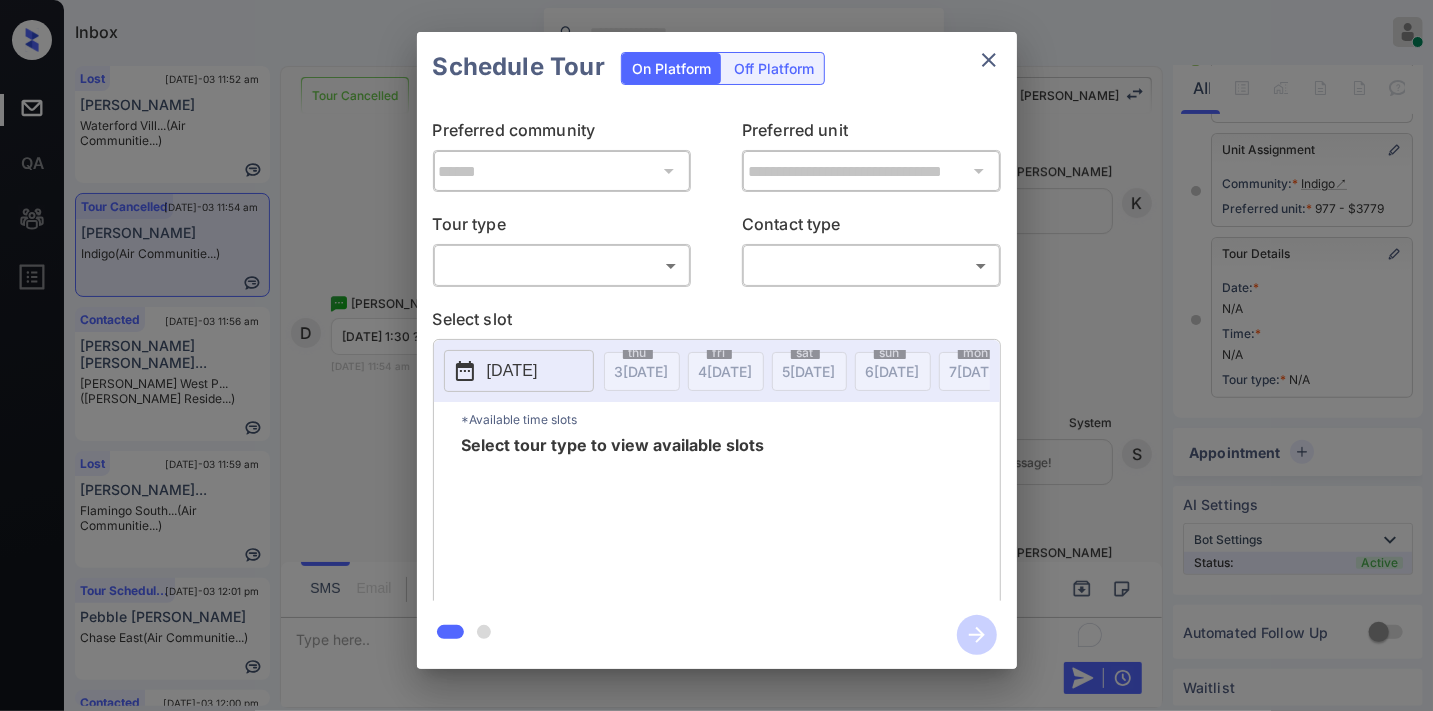 click on "​ ​" at bounding box center (562, 265) 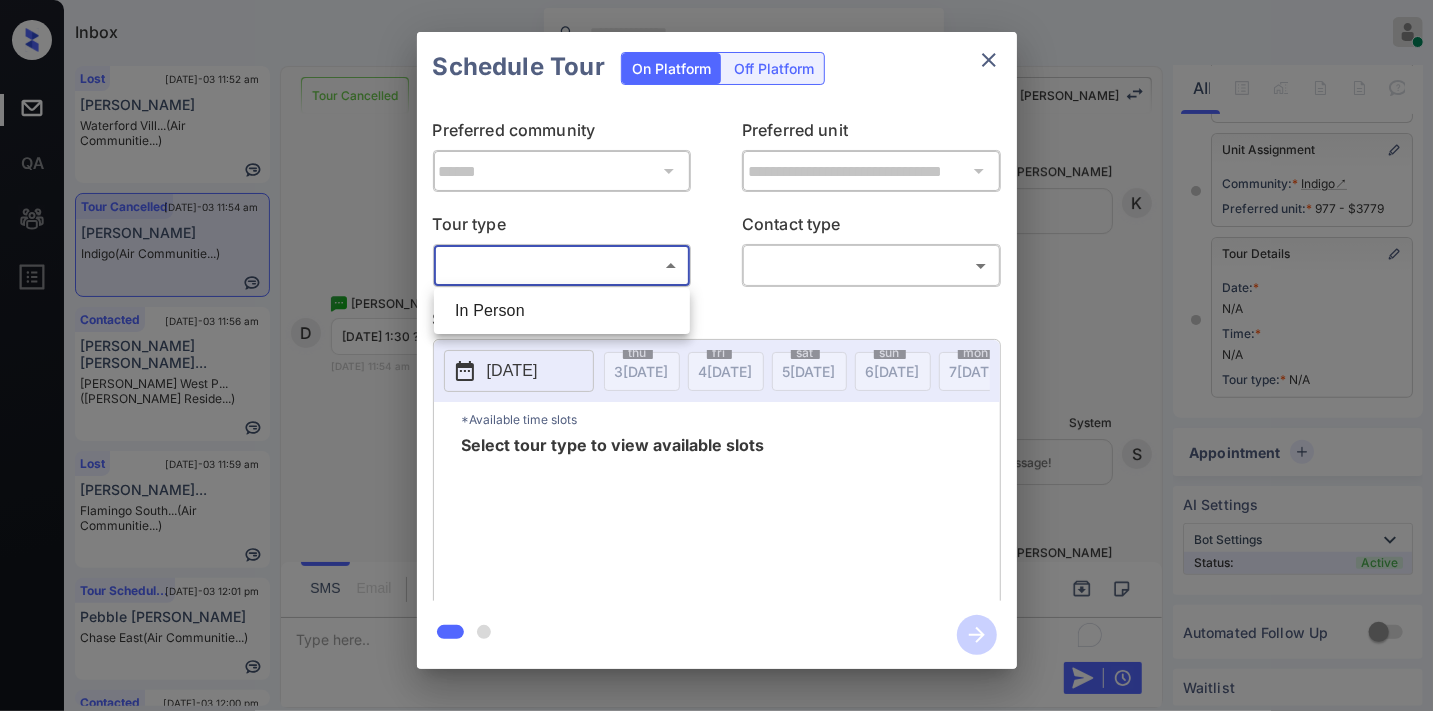 click on "Inbox Samantha Soliven Online Set yourself   offline Set yourself   on break Profile Switch to  dark  mode Sign out Lost Jul-03 11:52 am   William Coates Waterford Vill...  (Air Communitie...) Tour Cancelled Jul-03 11:54 am   Dena Gaherty Indigo  (Air Communitie...) Contacted Jul-03 11:56 am   Tara Kate Quil... Griffis West P...  (Griffis Reside...) Lost Jul-03 11:59 am   Nicklaus Baxte... Flamingo South...  (Air Communitie...) Tour Scheduled Jul-03 12:01 pm   Pebble Woods Chase East  (Air Communitie...) Contacted Jul-03 12:00 pm   Phone Lead Plantation Gar...  (Air Communitie...) Tour Cancelled Lost Lead Sentiment: Angry Upon sliding the acknowledgement:  Lead will move to lost stage. * ​ SMS and call option will be set to opt out. AFM will be turned off for the lead. Kelsey New Message Kelsey Notes Note: https://conversation.getzuma.com/65e4c29e303010584581c8a1 Mar 03, 2024 10:34 am  Sync'd w  entrata K New Message Agent Lead created because they indicated they are interested in leasing via Zuma IVR. A A" at bounding box center (716, 355) 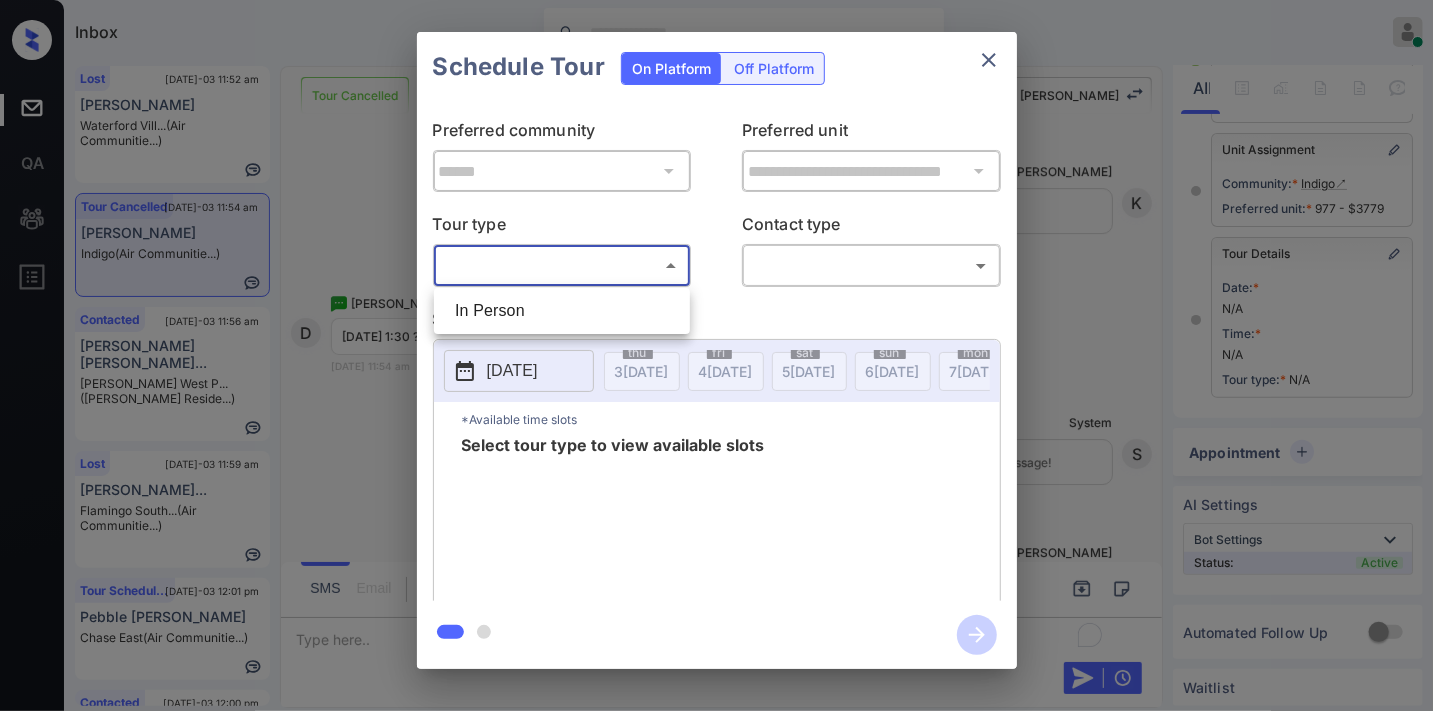 click on "In Person" at bounding box center (562, 311) 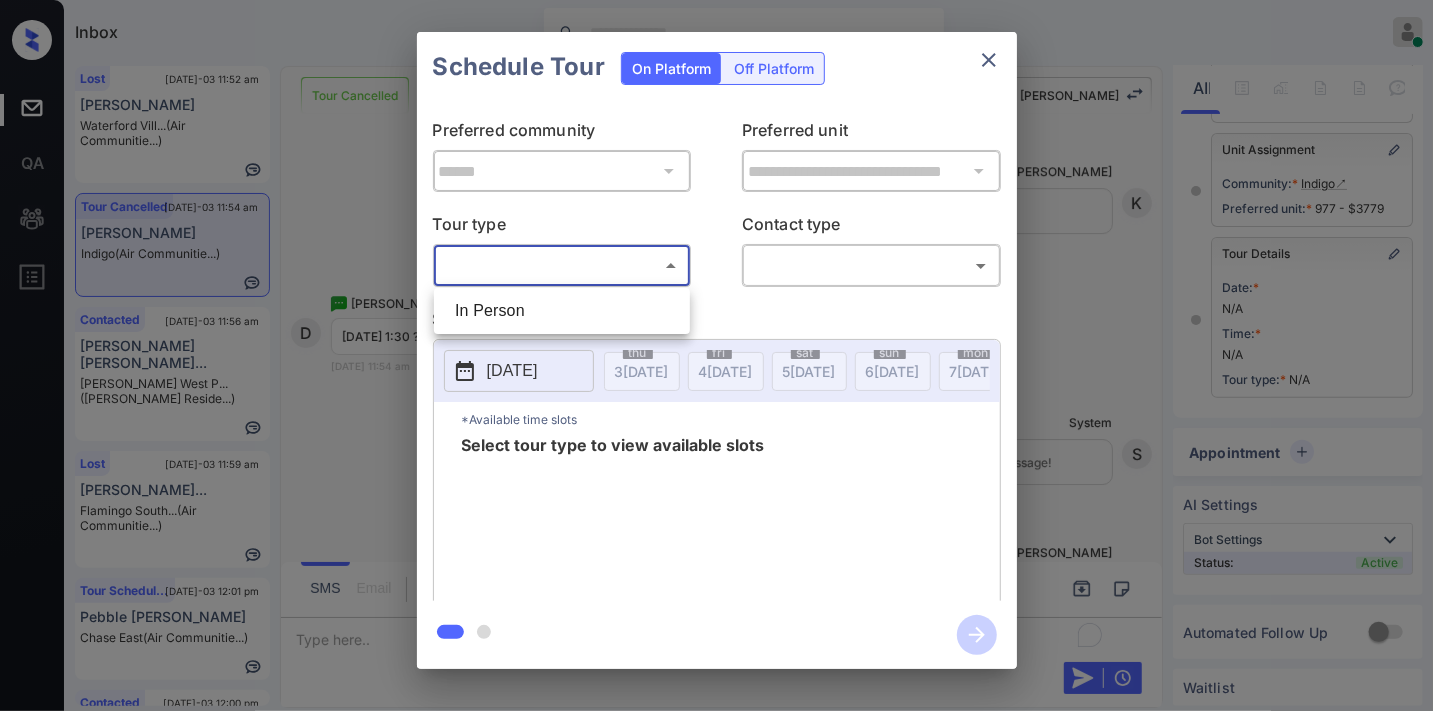 type on "********" 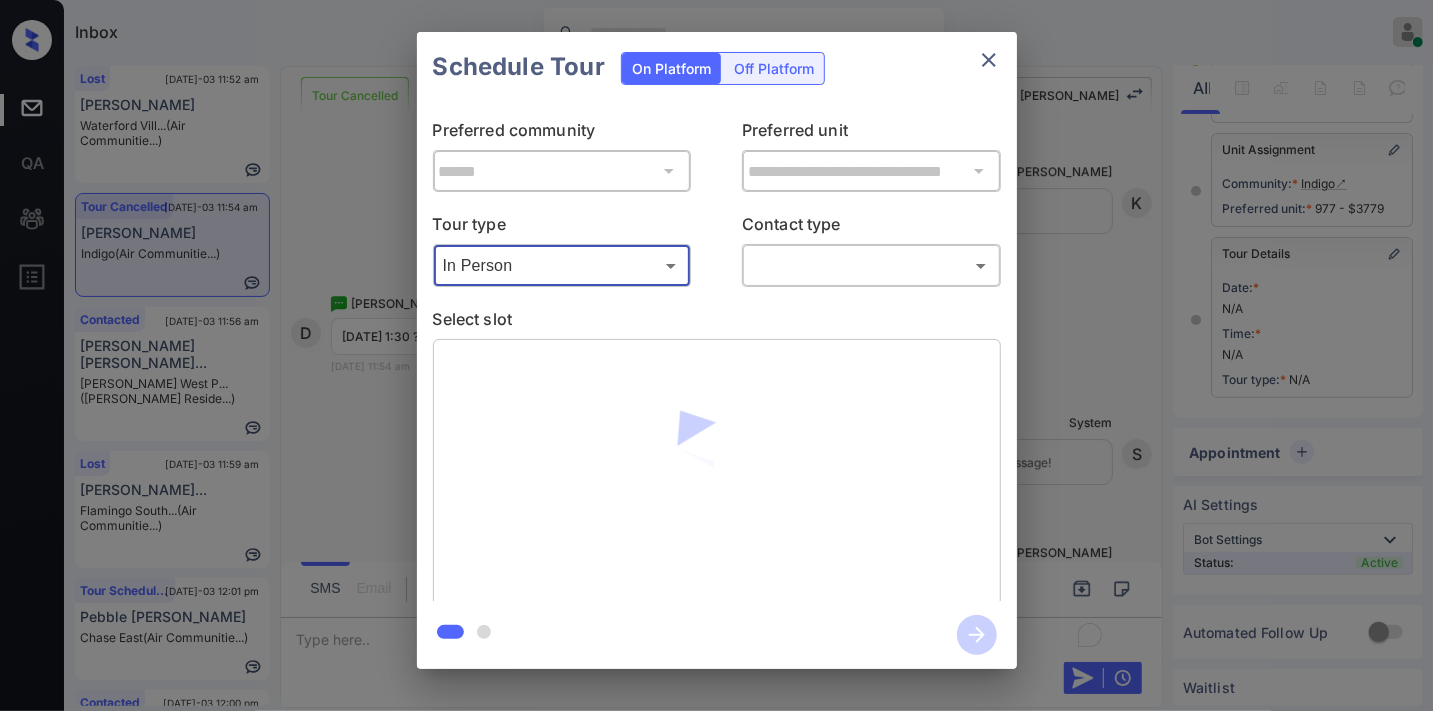 click on "Inbox Samantha Soliven Online Set yourself   offline Set yourself   on break Profile Switch to  dark  mode Sign out Lost Jul-03 11:52 am   William Coates Waterford Vill...  (Air Communitie...) Tour Cancelled Jul-03 11:54 am   Dena Gaherty Indigo  (Air Communitie...) Contacted Jul-03 11:56 am   Tara Kate Quil... Griffis West P...  (Griffis Reside...) Lost Jul-03 11:59 am   Nicklaus Baxte... Flamingo South...  (Air Communitie...) Tour Scheduled Jul-03 12:01 pm   Pebble Woods Chase East  (Air Communitie...) Contacted Jul-03 12:00 pm   Phone Lead Plantation Gar...  (Air Communitie...) Tour Cancelled Lost Lead Sentiment: Angry Upon sliding the acknowledgement:  Lead will move to lost stage. * ​ SMS and call option will be set to opt out. AFM will be turned off for the lead. Kelsey New Message Kelsey Notes Note: https://conversation.getzuma.com/65e4c29e303010584581c8a1 Mar 03, 2024 10:34 am  Sync'd w  entrata K New Message Agent Lead created because they indicated they are interested in leasing via Zuma IVR. A A" at bounding box center (716, 355) 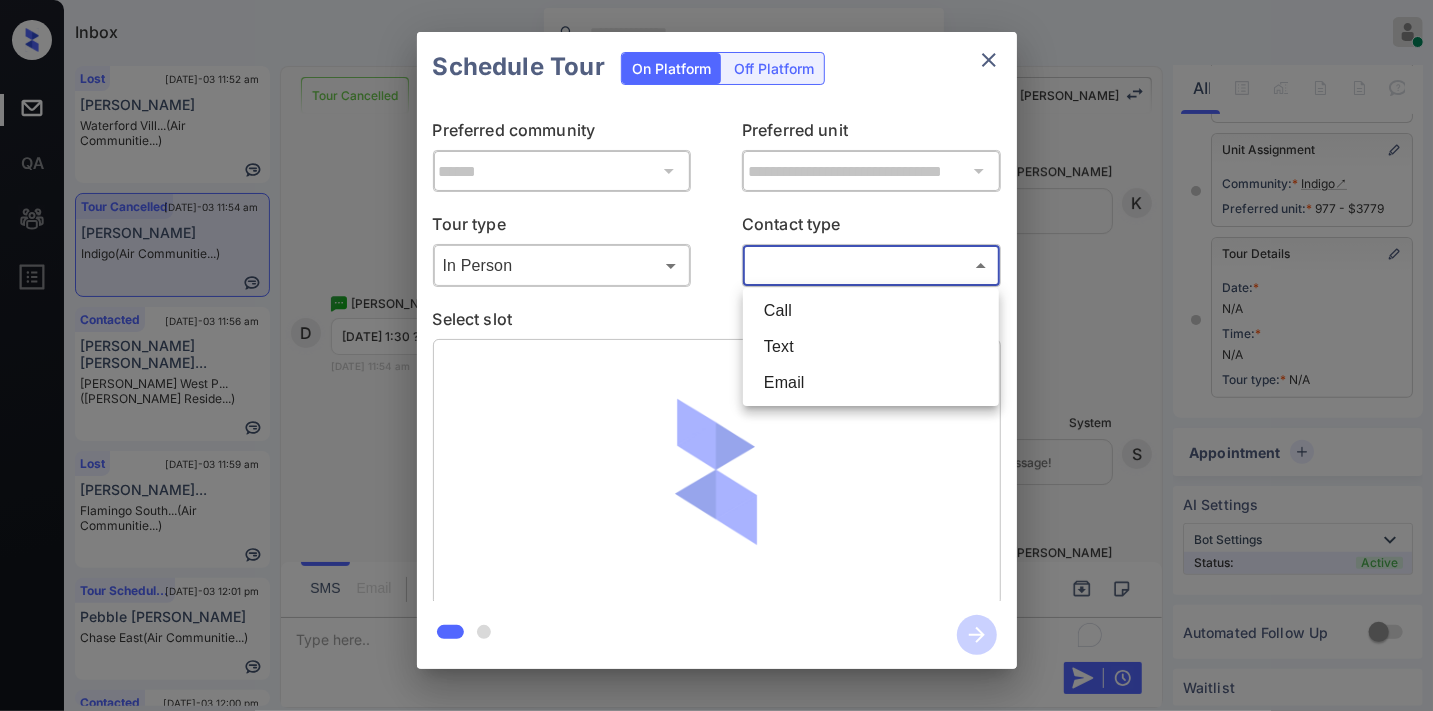 click on "Text" at bounding box center (871, 347) 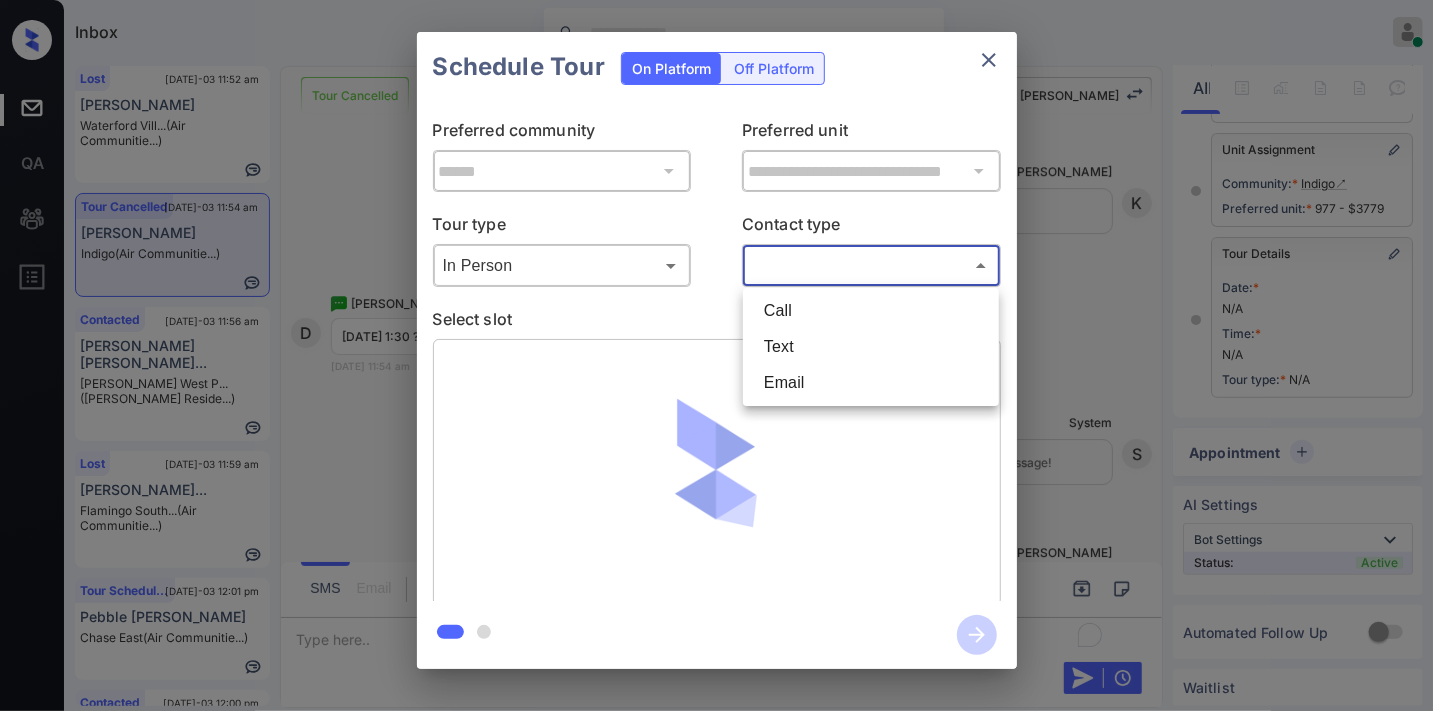 type on "****" 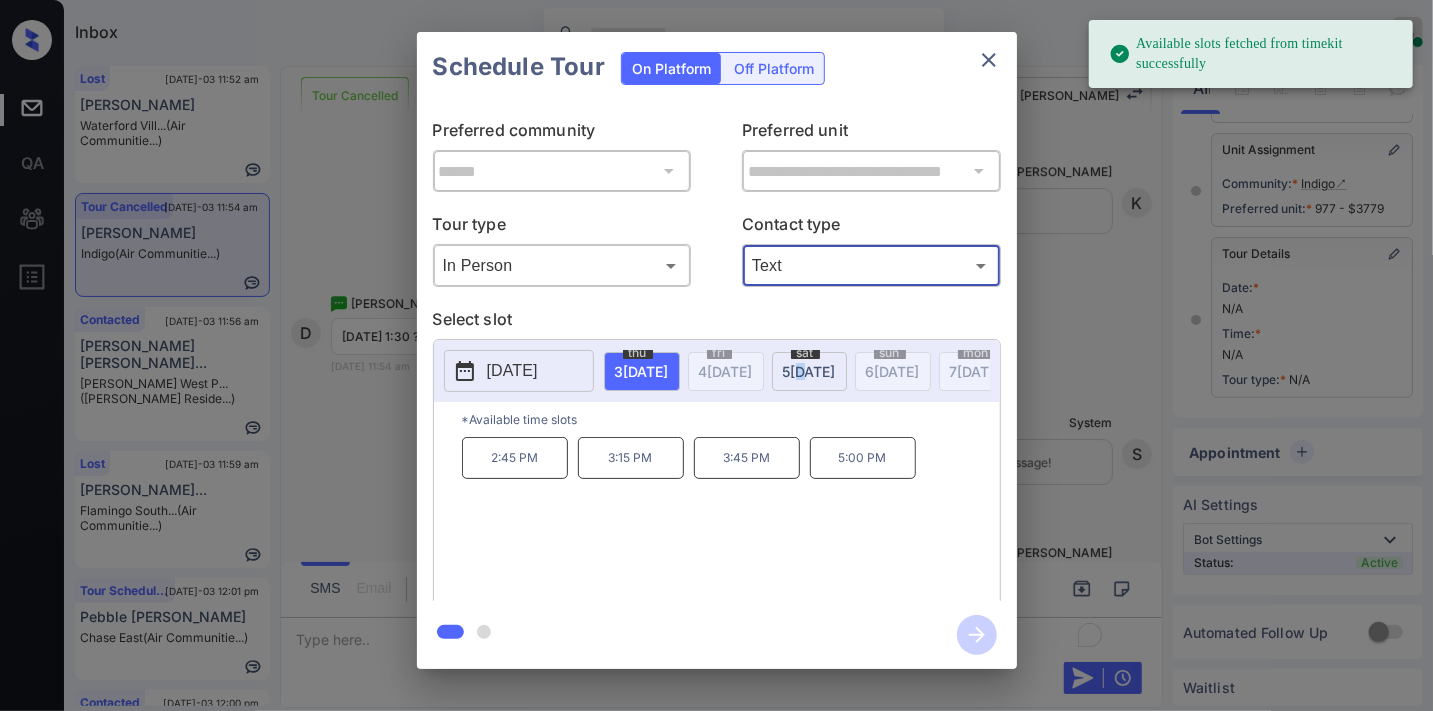 click on "sat 5 JUL" at bounding box center [809, 371] 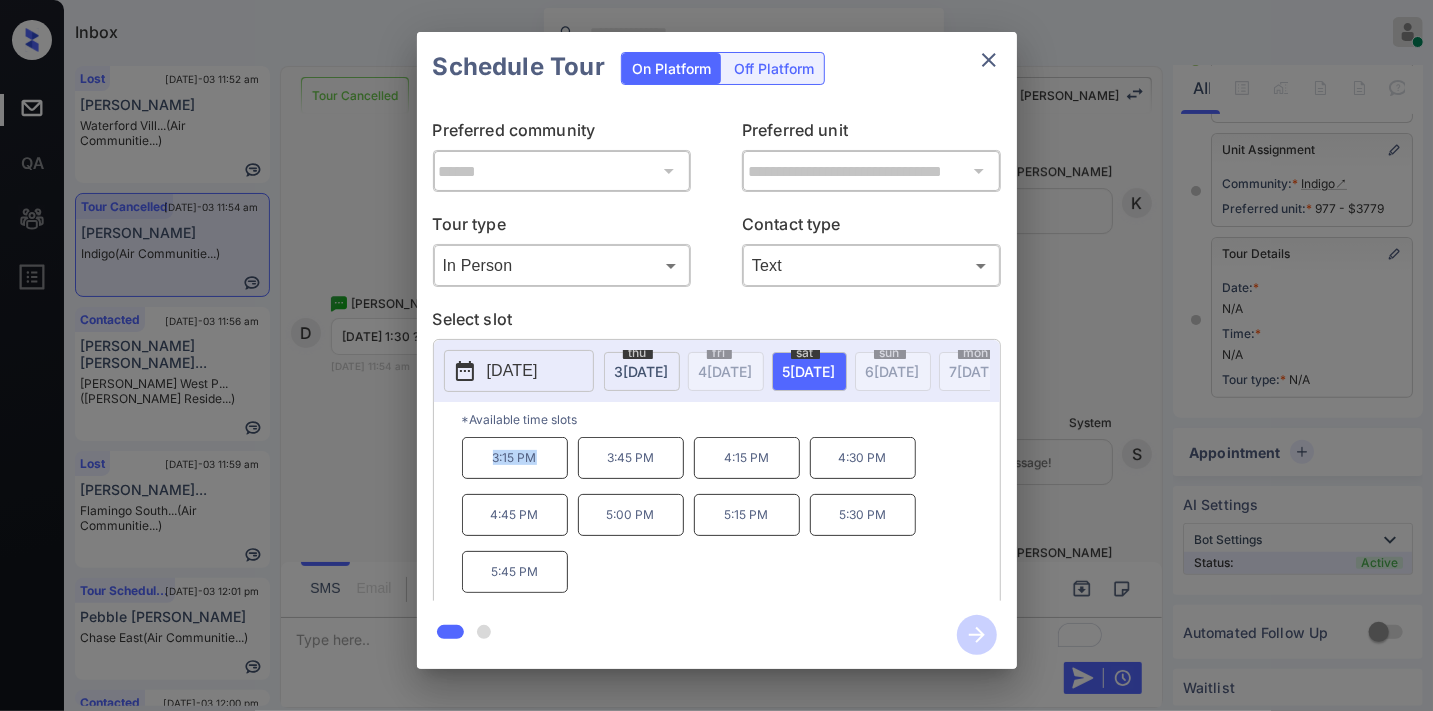 drag, startPoint x: 550, startPoint y: 475, endPoint x: 445, endPoint y: 466, distance: 105.38501 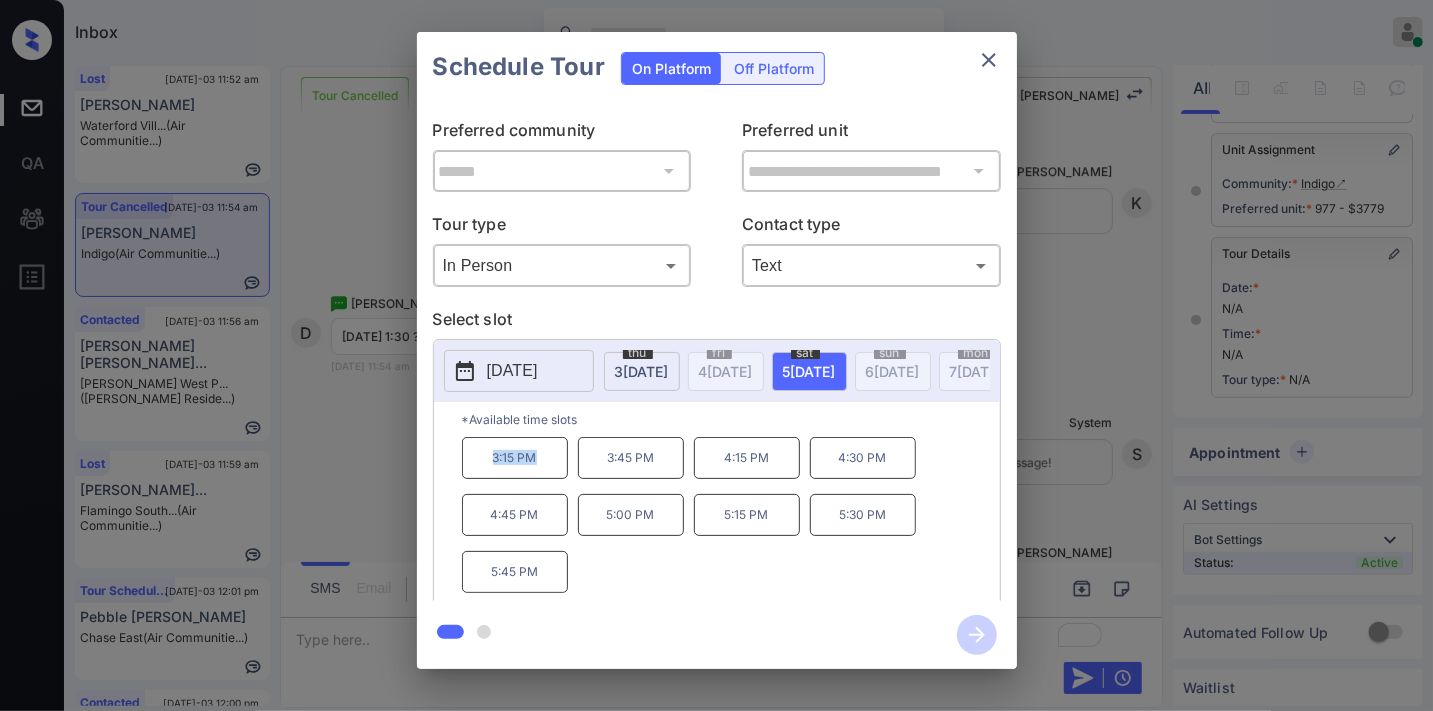 click on "*Available time slots 3:15 PM 3:45 PM 4:15 PM 4:30 PM 4:45 PM 5:00 PM 5:15 PM 5:30 PM 5:45 PM" at bounding box center [717, 504] 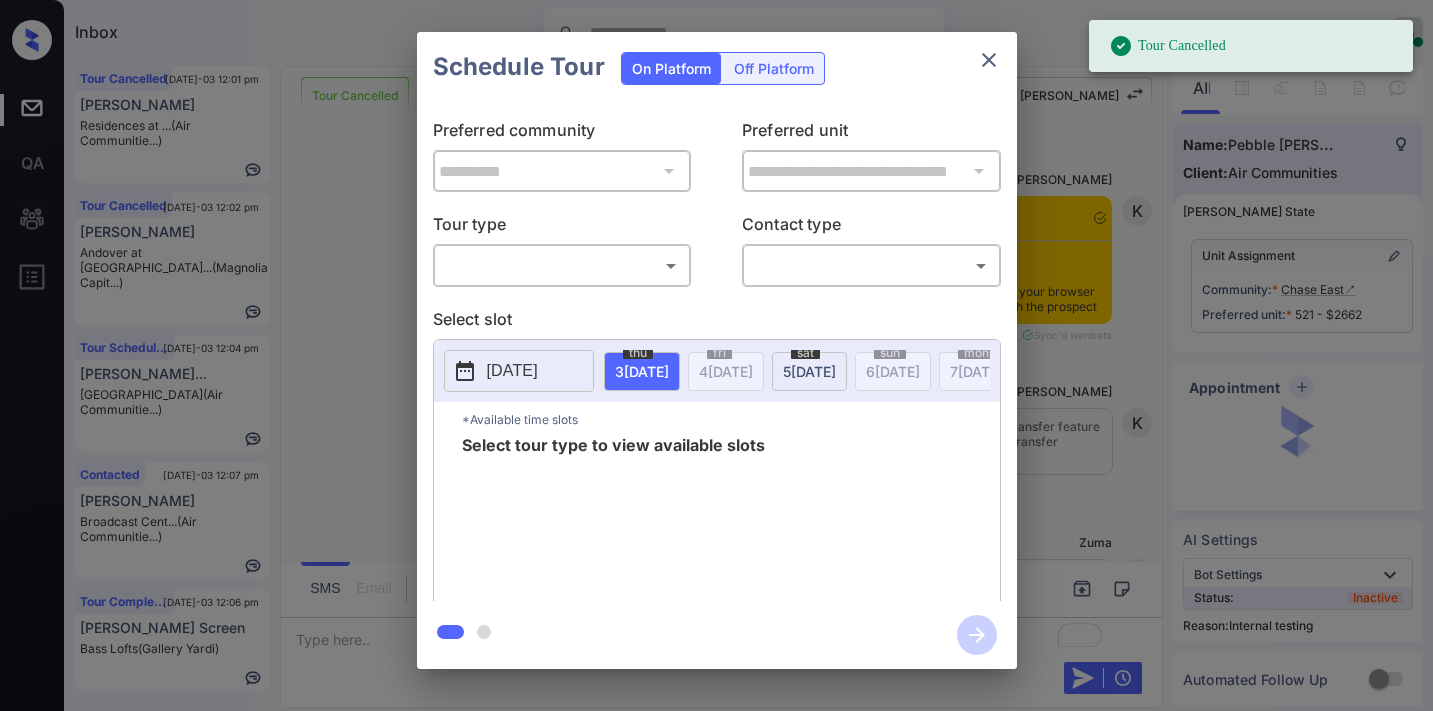 click on "​ ​" at bounding box center [562, 265] 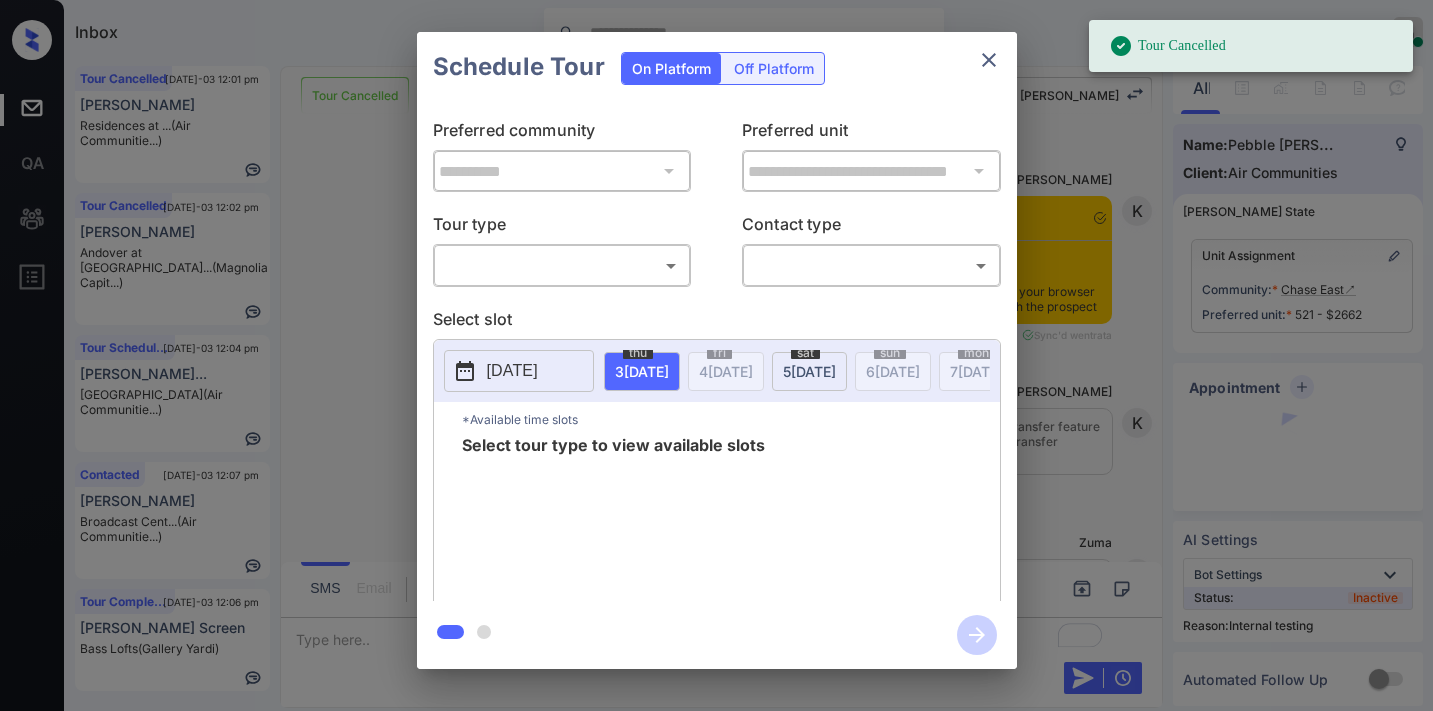 scroll, scrollTop: 0, scrollLeft: 0, axis: both 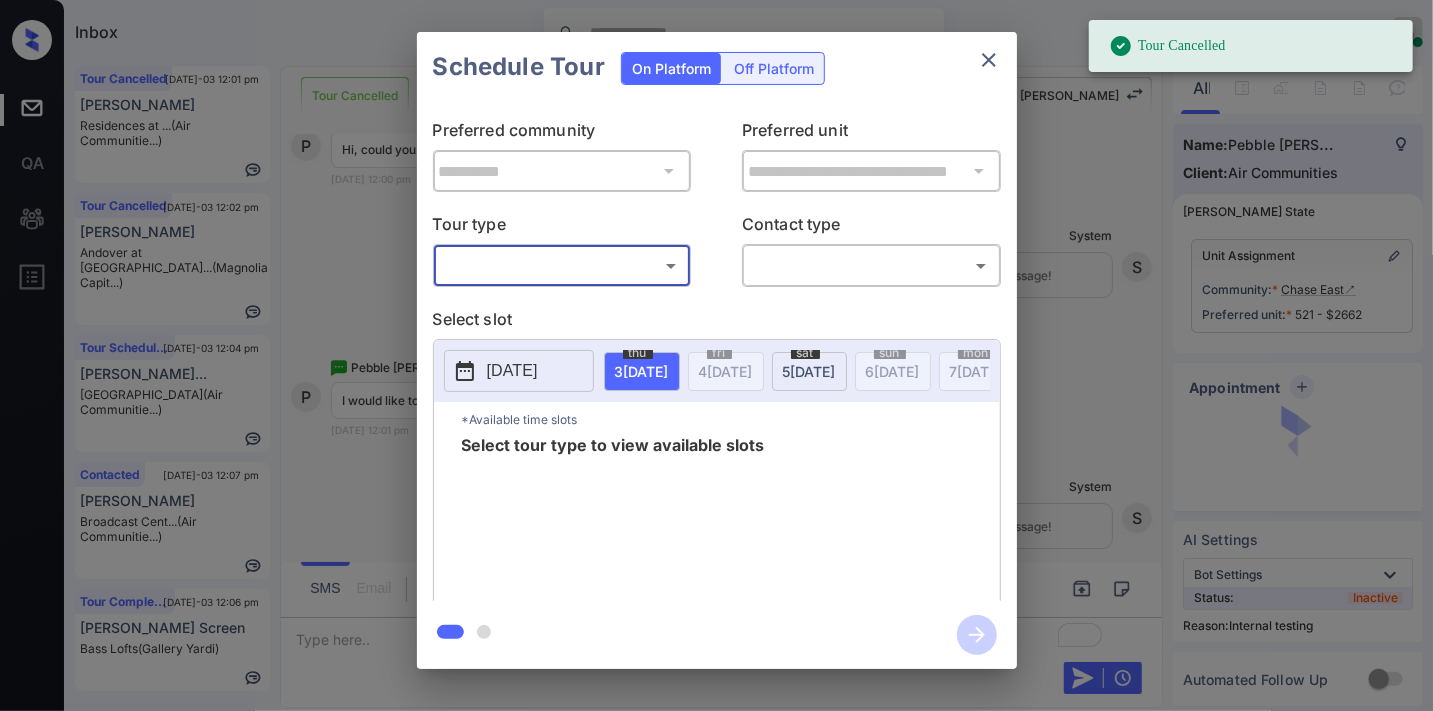 click on "Tour Cancelled Inbox Samantha Soliven Online Set yourself   offline Set yourself   on break Profile Switch to  dark  mode Sign out Tour Cancelled Jul-03 12:01 pm   Ray Burnham Residences at ...  (Air Communitie...) Tour Cancelled Jul-03 12:02 pm   Candace Clere Andover at Cra...  (Magnolia Capit...) Tour Scheduled Jul-03 12:04 pm   Johannah Reill... Meadow Creek  (Air Communitie...) Contacted Jul-03 12:07 pm   Kane Trujillo Broadcast Cent...  (Air Communitie...) Tour Completed Jul-03 12:06 pm   Jaliyah Screen Bass Lofts  (Gallery Yardi) Tour Cancelled Lost Lead Sentiment: Angry Upon sliding the acknowledgement:  Lead will move to lost stage. * ​ SMS and call option will be set to opt out. AFM will be turned off for the lead. Kelsey New Message Kelsey Notes Note: <a href="https://conversation.getzuma.com/6837340ad00c871488404546">https://conversation.getzuma.com/6837340ad00c871488404546</a> - Paste this link into your browser to view Kelsey’s conversation with the prospect May 28, 2025 09:04 am  Sync'd w" at bounding box center [716, 355] 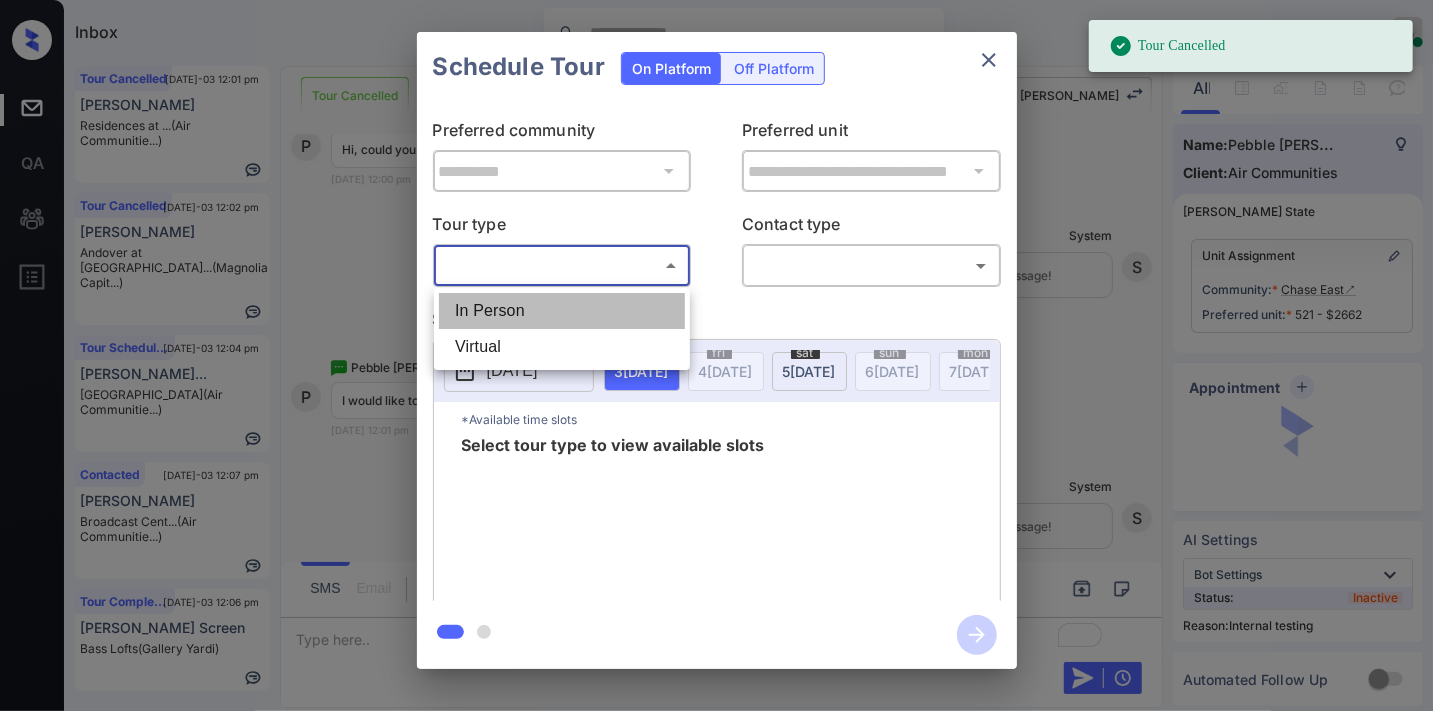 click on "In Person" at bounding box center [562, 311] 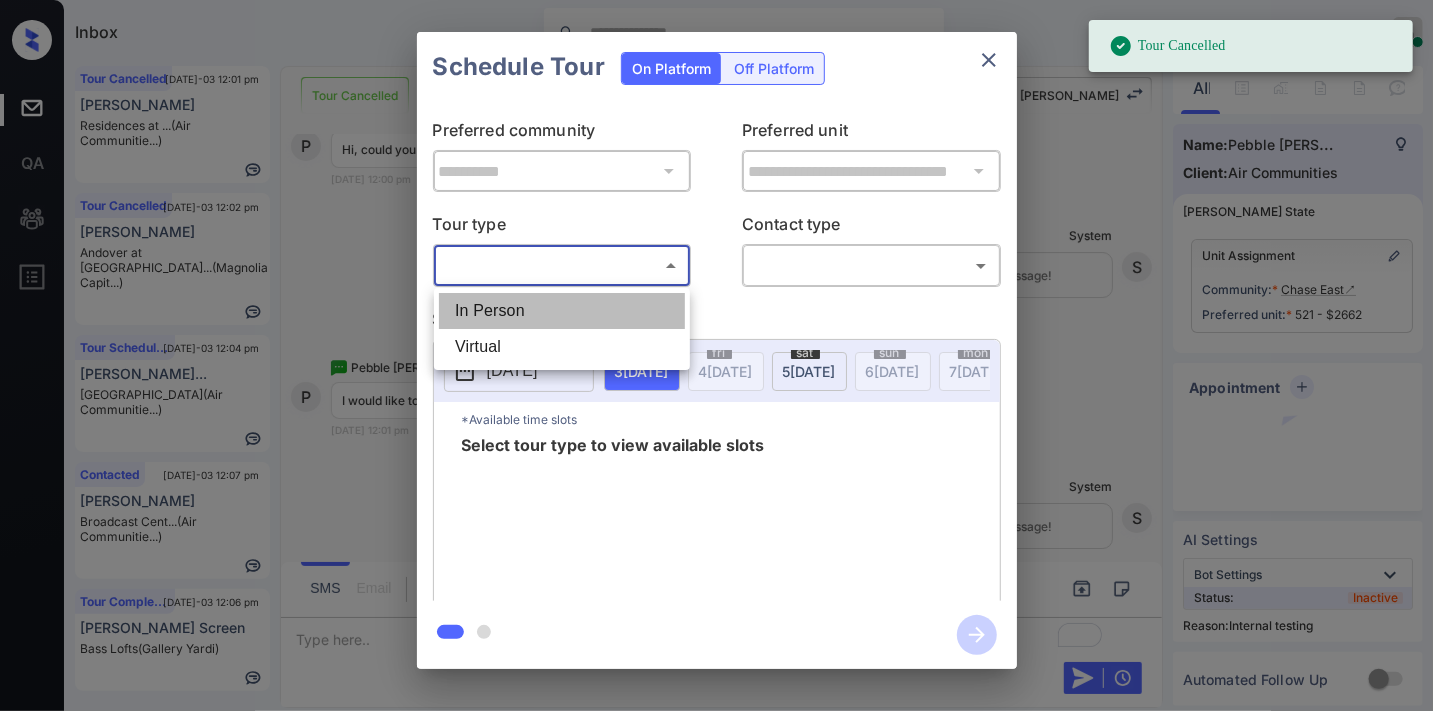 type on "********" 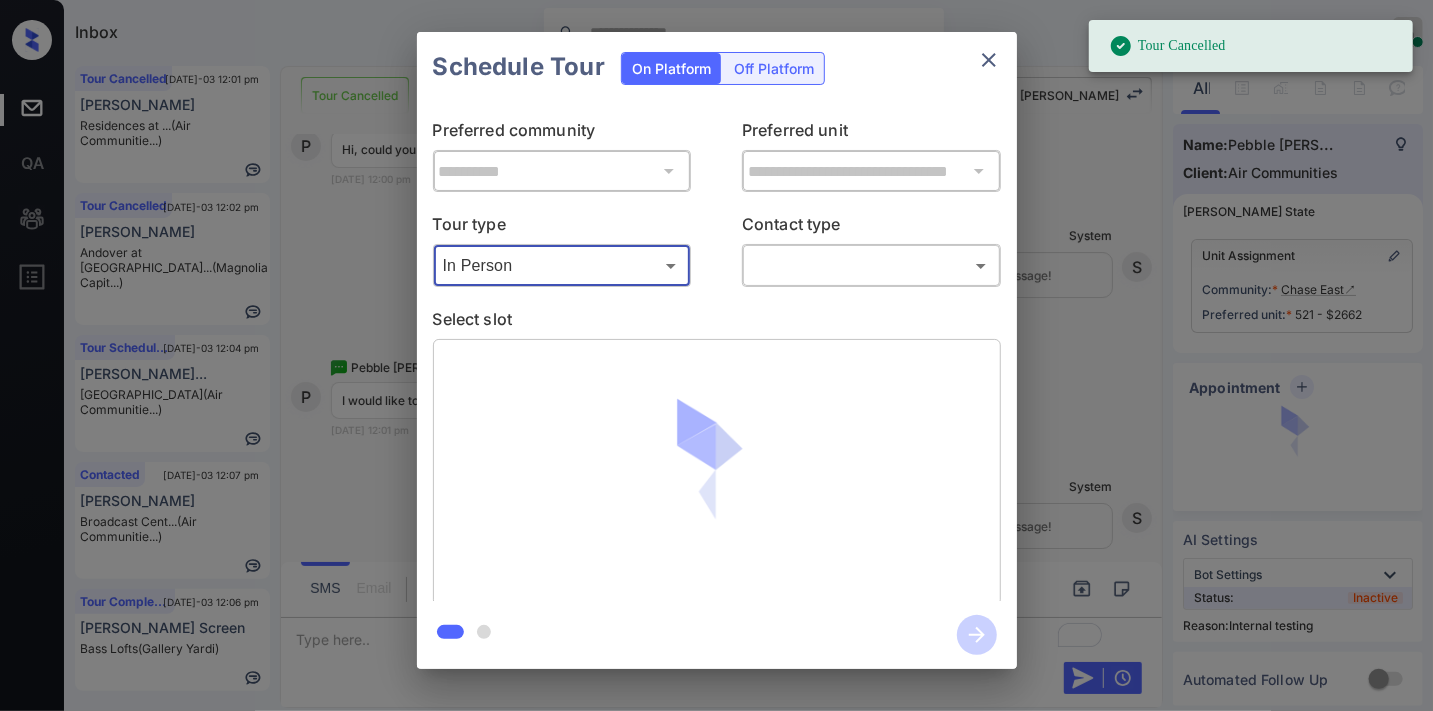 click on "Tour Cancelled Inbox Samantha Soliven Online Set yourself   offline Set yourself   on break Profile Switch to  dark  mode Sign out Tour Cancelled Jul-03 12:01 pm   Ray Burnham Residences at ...  (Air Communitie...) Tour Cancelled Jul-03 12:02 pm   Candace Clere Andover at Cra...  (Magnolia Capit...) Tour Scheduled Jul-03 12:04 pm   Johannah Reill... Meadow Creek  (Air Communitie...) Contacted Jul-03 12:07 pm   Kane Trujillo Broadcast Cent...  (Air Communitie...) Tour Completed Jul-03 12:06 pm   Jaliyah Screen Bass Lofts  (Gallery Yardi) Tour Cancelled Lost Lead Sentiment: Angry Upon sliding the acknowledgement:  Lead will move to lost stage. * ​ SMS and call option will be set to opt out. AFM will be turned off for the lead. Kelsey New Message Kelsey Notes Note: <a href="https://conversation.getzuma.com/6837340ad00c871488404546">https://conversation.getzuma.com/6837340ad00c871488404546</a> - Paste this link into your browser to view Kelsey’s conversation with the prospect May 28, 2025 09:04 am  Sync'd w" at bounding box center (716, 355) 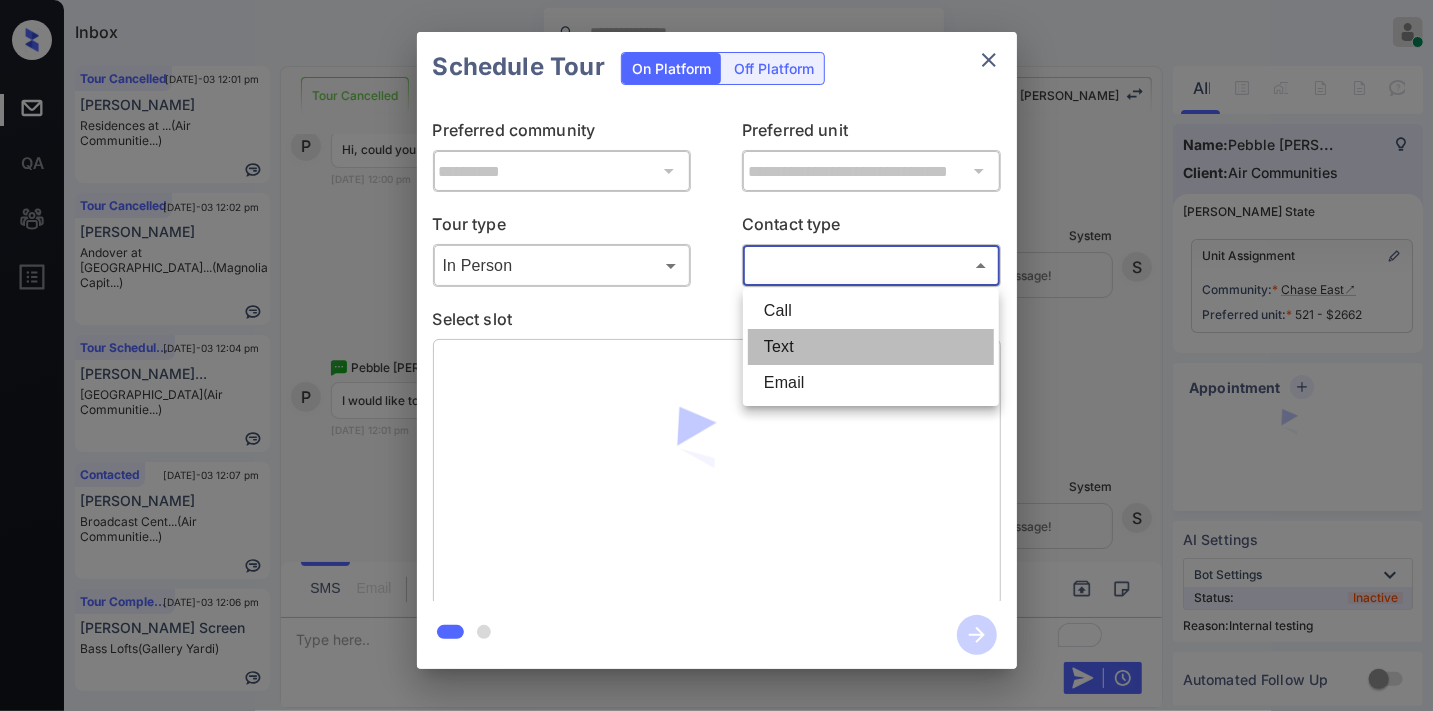 click on "Text" at bounding box center [871, 347] 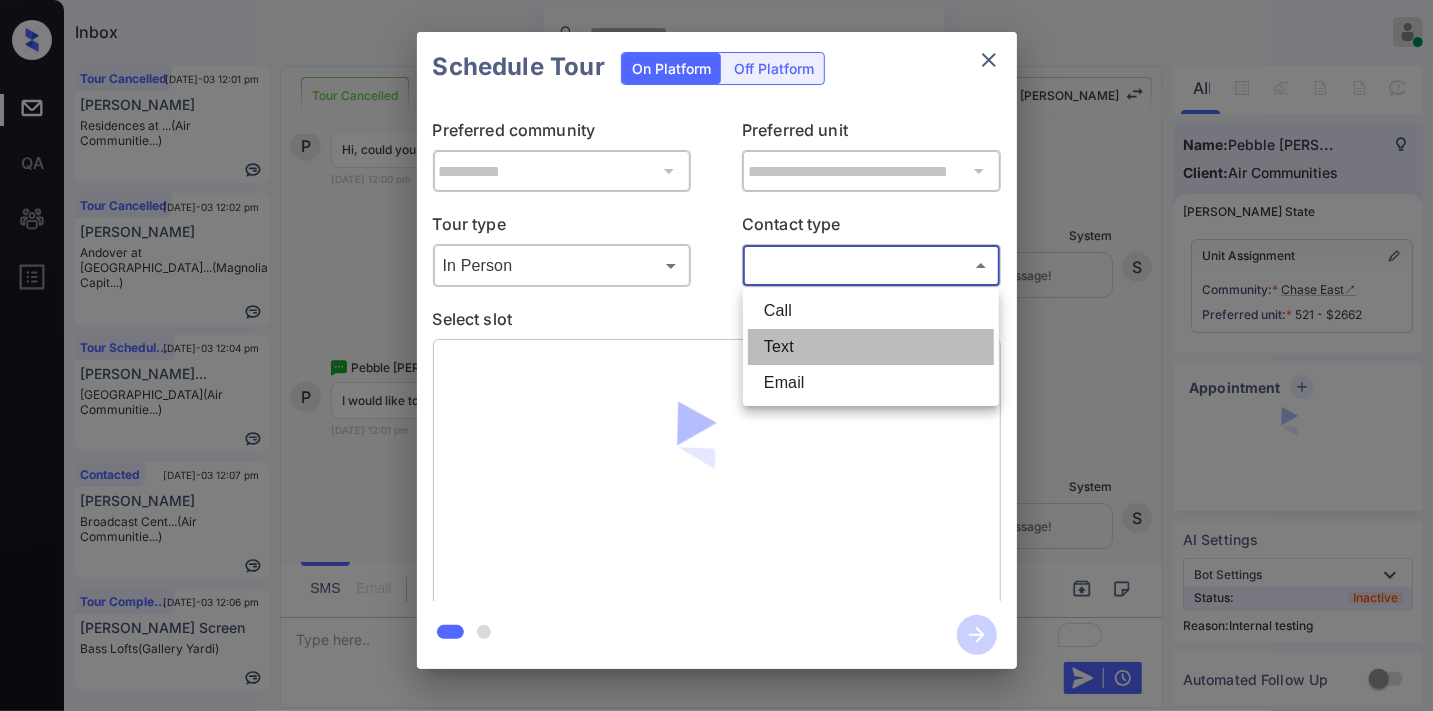 type on "****" 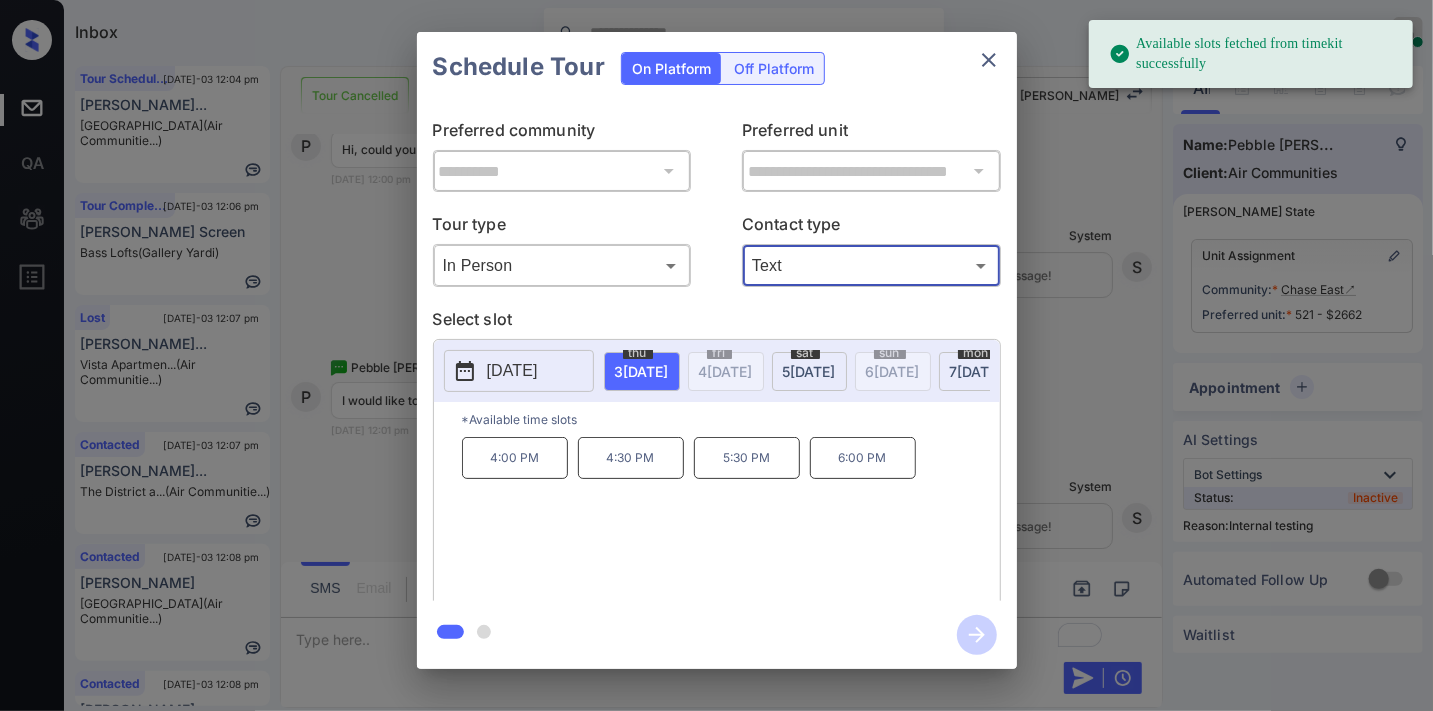 click on "2025-07-03" at bounding box center (512, 371) 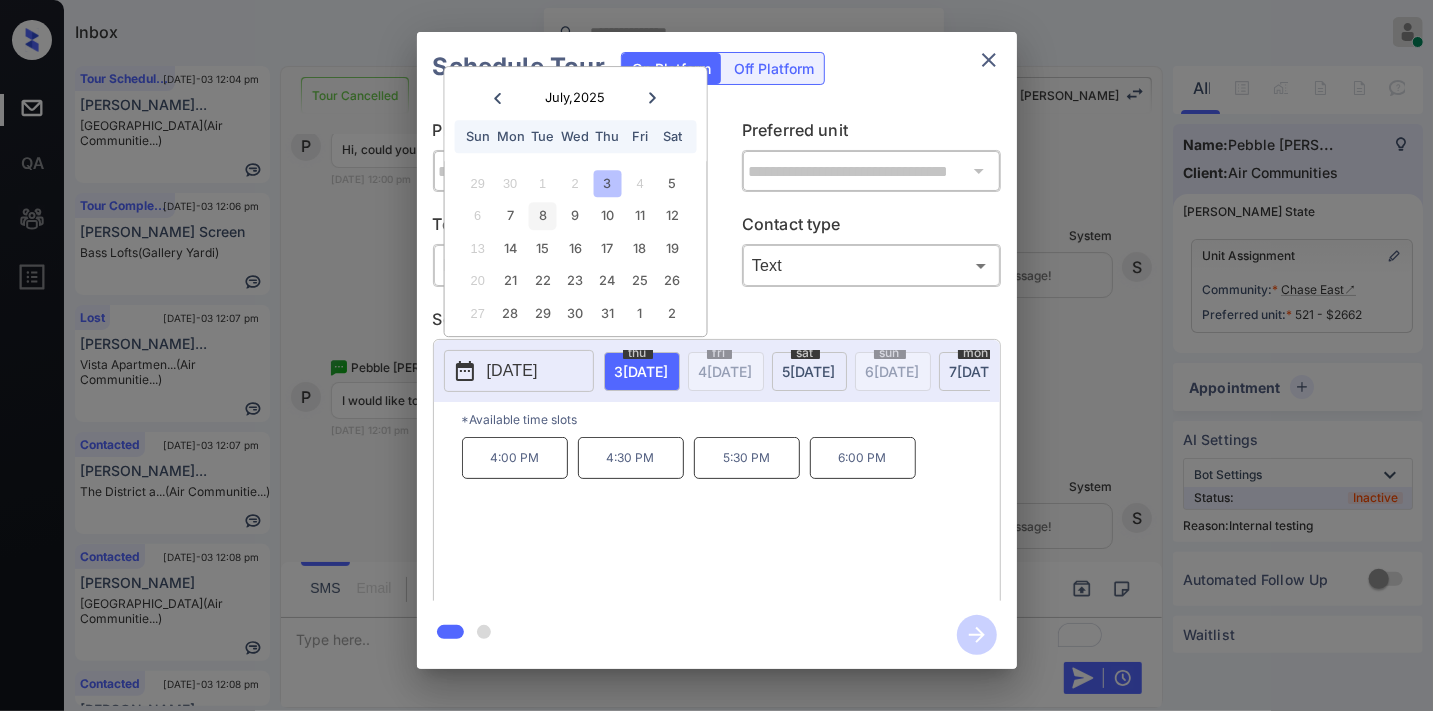 click on "8" at bounding box center [542, 216] 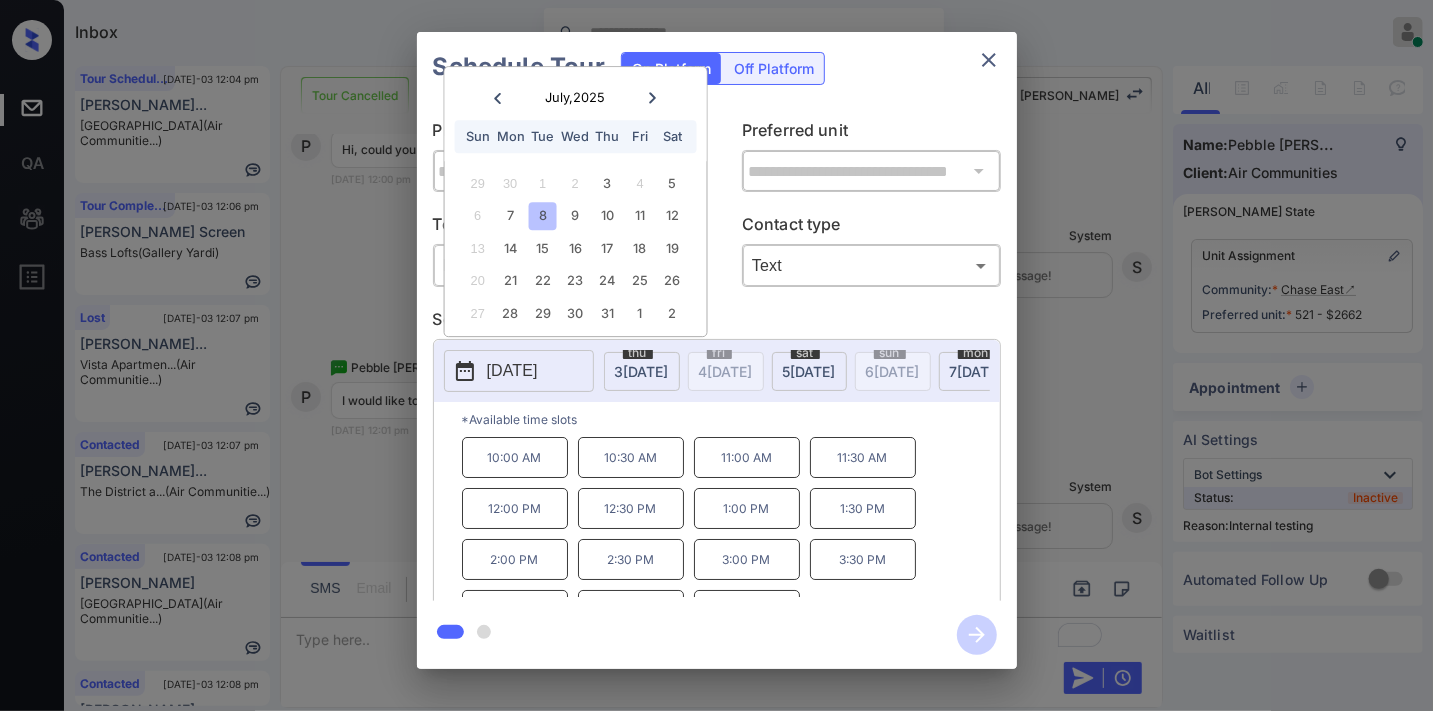 click on "12:00 PM" at bounding box center [515, 508] 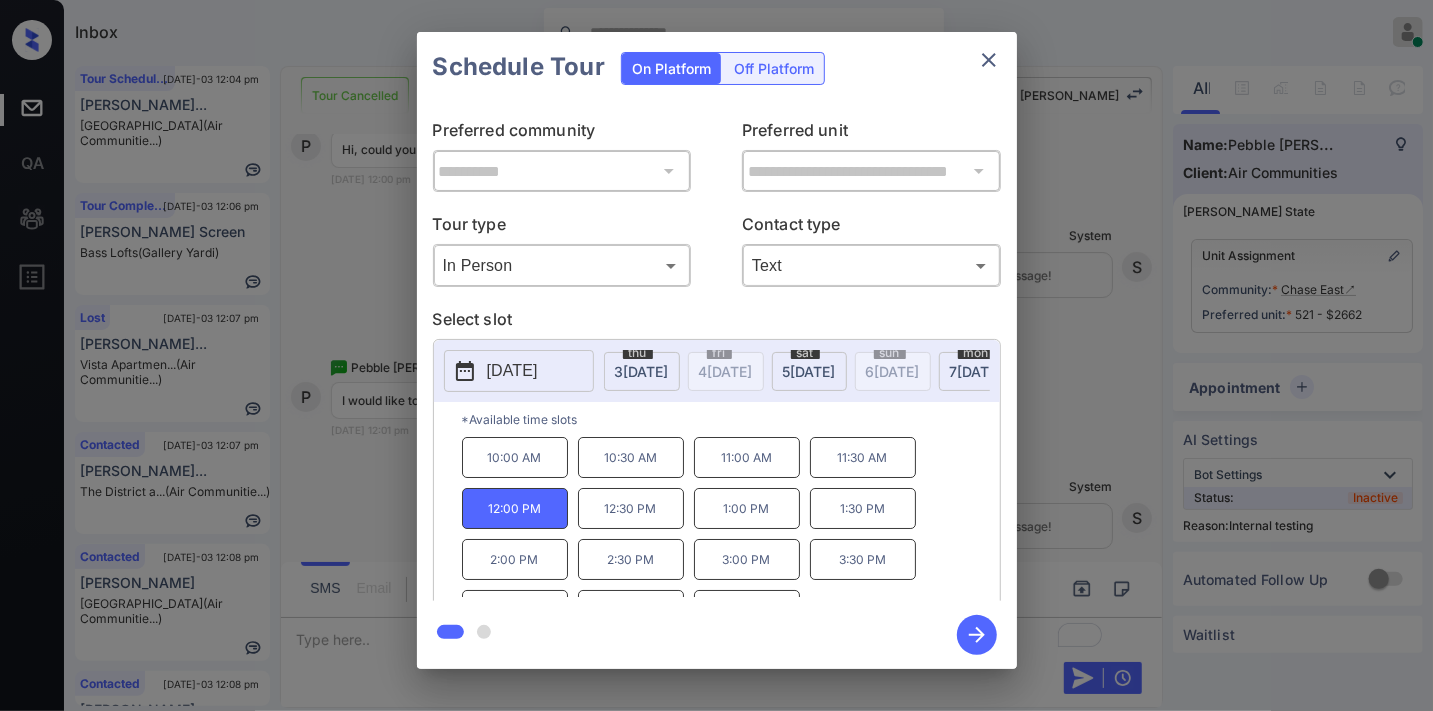 click 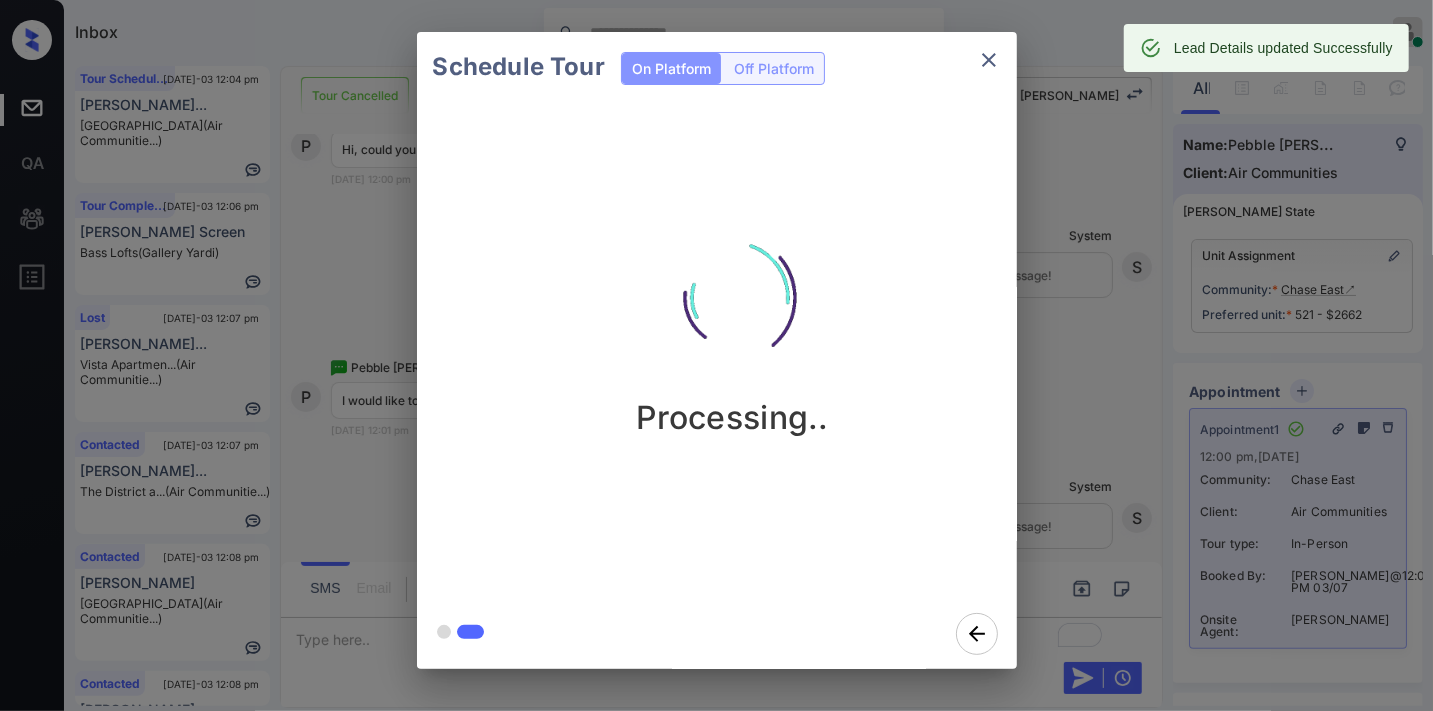 click 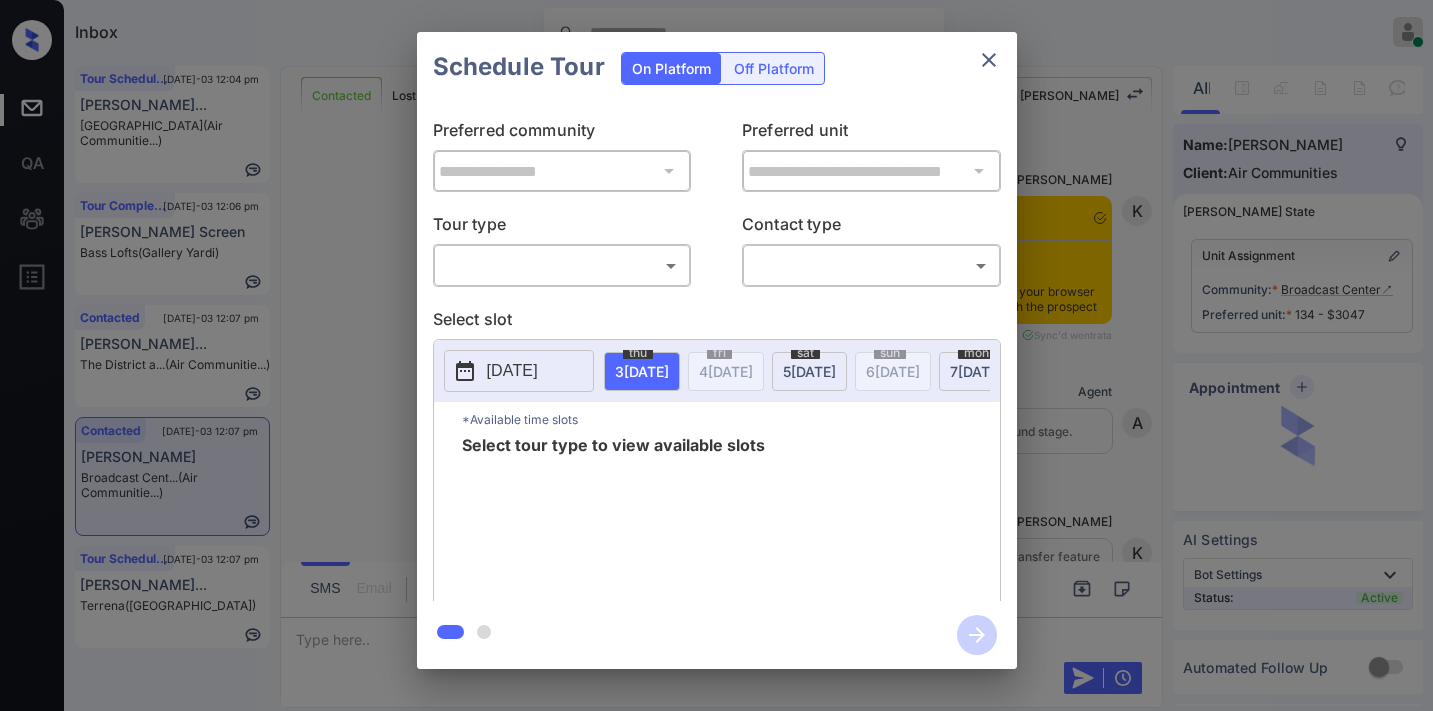 scroll, scrollTop: 0, scrollLeft: 0, axis: both 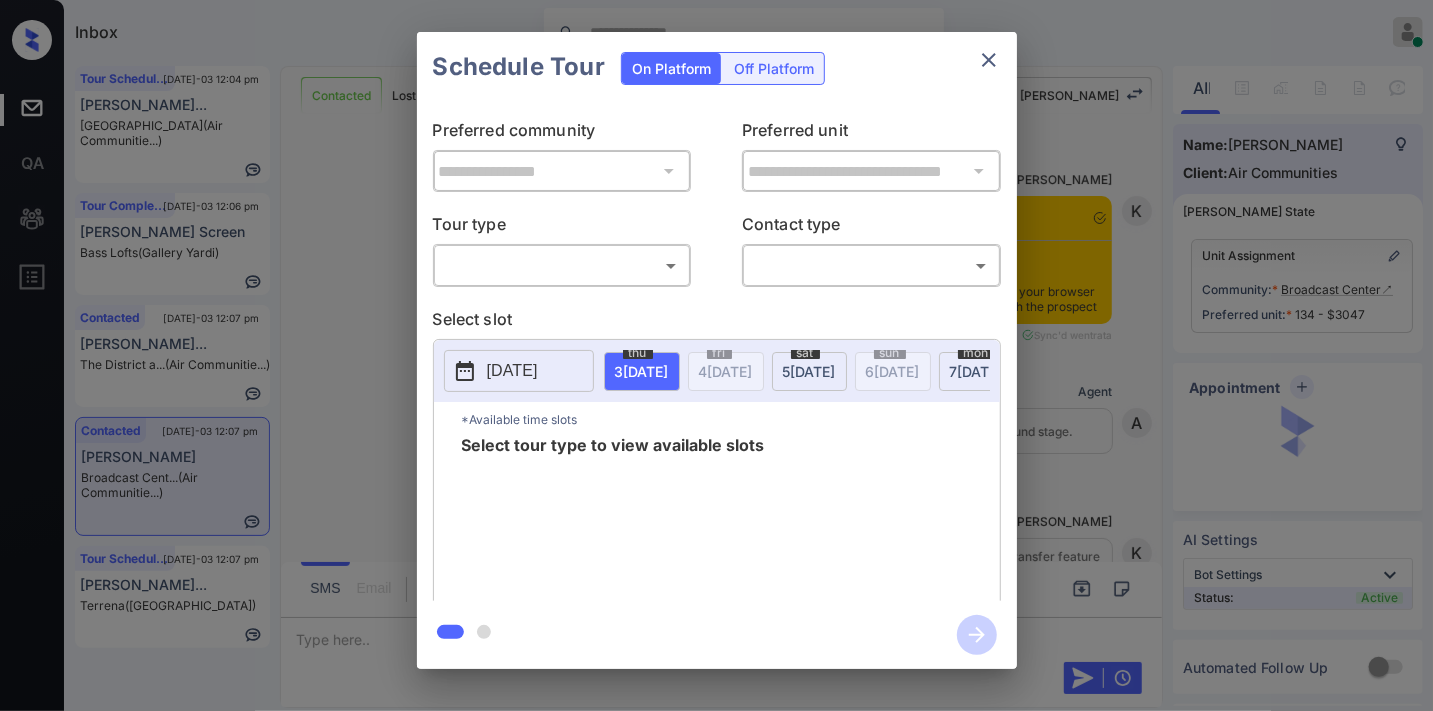 click on "Inbox [PERSON_NAME] Online Set yourself   offline Set yourself   on break Profile Switch to  dark  mode Sign out Tour Scheduled [DATE]-03 12:04 pm   [PERSON_NAME]... [GEOGRAPHIC_DATA]  (Air Communitie...) Tour Completed [DATE]-03 12:06 pm   [PERSON_NAME] Screen Bass Lofts  (Gallery Yardi) Contacted [DATE]-03 12:07 pm   [PERSON_NAME][GEOGRAPHIC_DATA]... The District a...  (Air Communitie...) Contacted [DATE]-03 12:07 pm   [PERSON_NAME] Broadcast Cent...  (Air Communitie...) Tour Scheduled [DATE]-03 12:07 pm   [PERSON_NAME]... [PERSON_NAME]  ([GEOGRAPHIC_DATA]) Contacted Lost Lead Sentiment: Angry Upon sliding the acknowledgement:  Lead will move to lost stage. * ​ SMS and call option will be set to opt out. AFM will be turned off for the lead. [PERSON_NAME] New Message [PERSON_NAME] Notes Note: <a href="[URL][DOMAIN_NAME]">[URL][DOMAIN_NAME]</a> - Paste this link into your browser to view [PERSON_NAME] conversation with the prospect [DATE] 12:17 am  Sync'd w  entrata K New Message Agent A K Z" at bounding box center (716, 355) 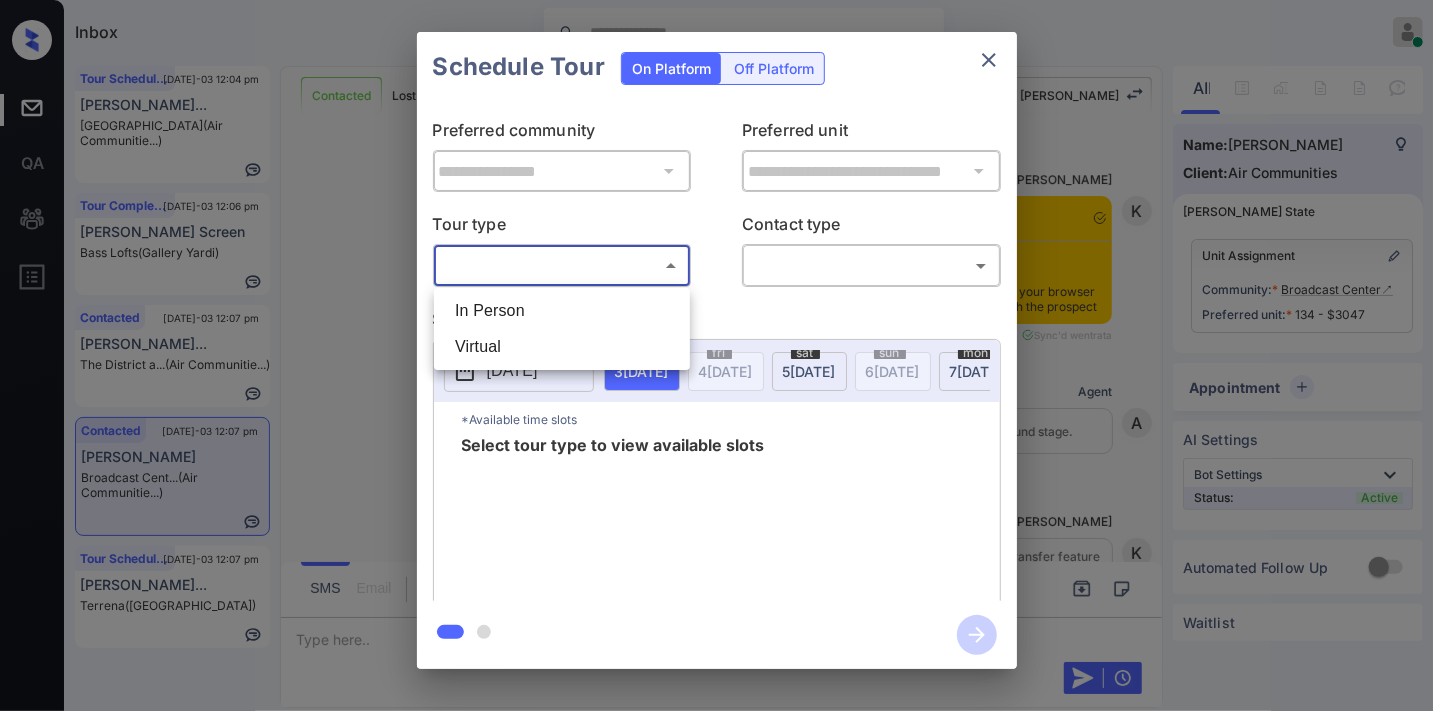 scroll, scrollTop: 4030, scrollLeft: 0, axis: vertical 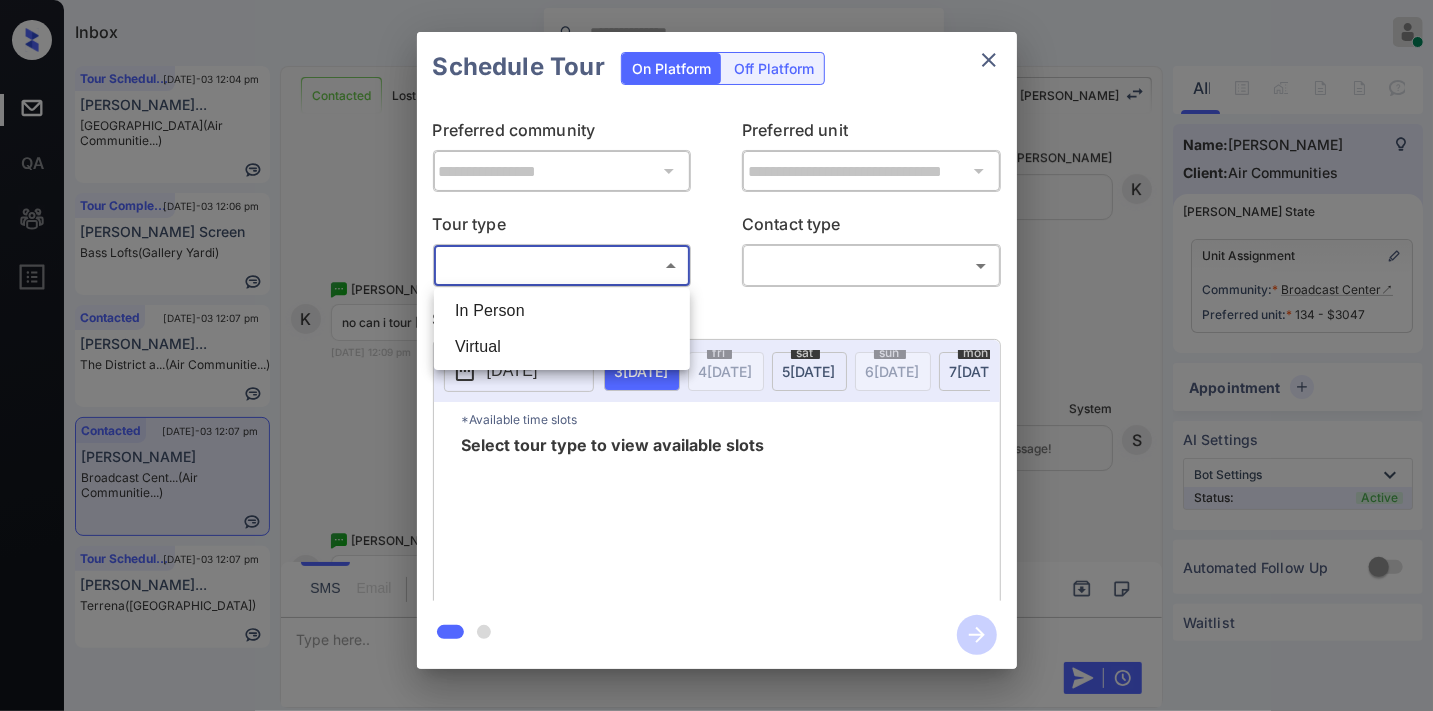 click on "In Person" at bounding box center (562, 311) 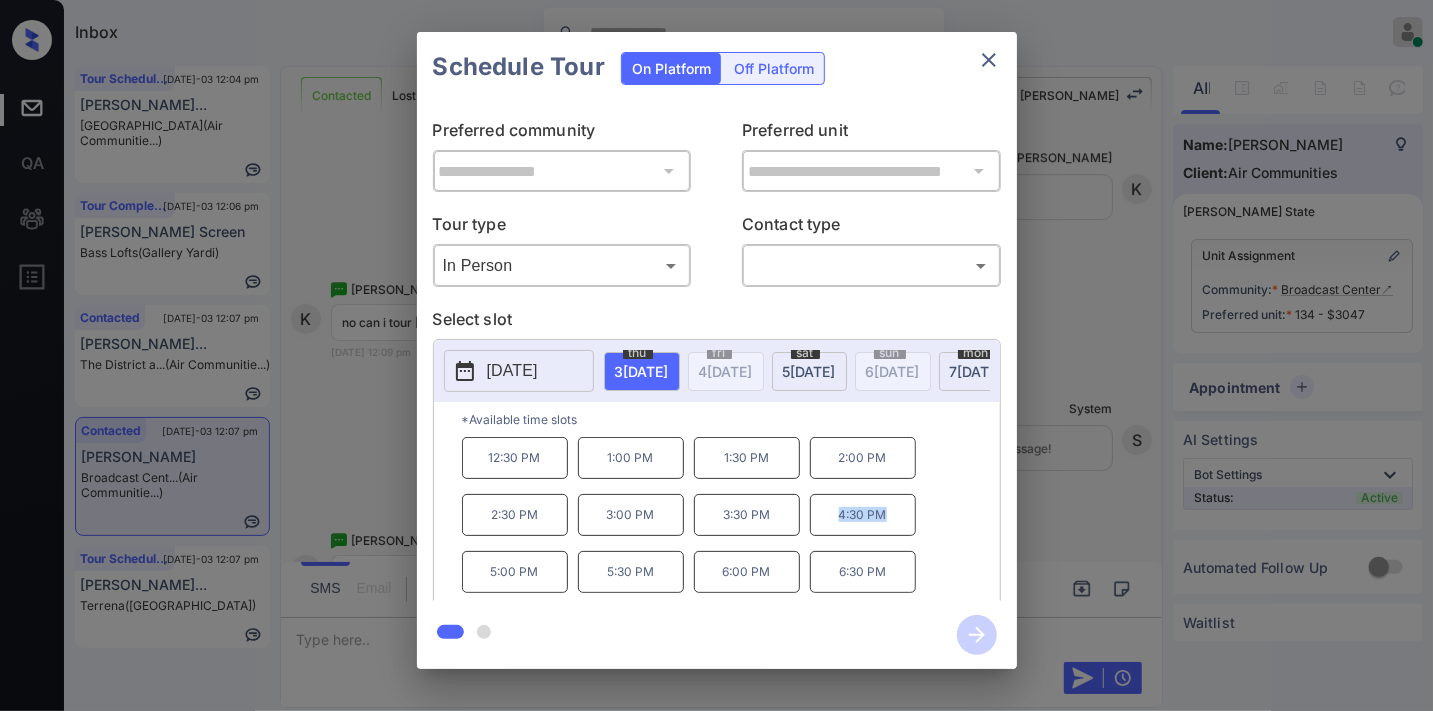 drag, startPoint x: 895, startPoint y: 517, endPoint x: 822, endPoint y: 517, distance: 73 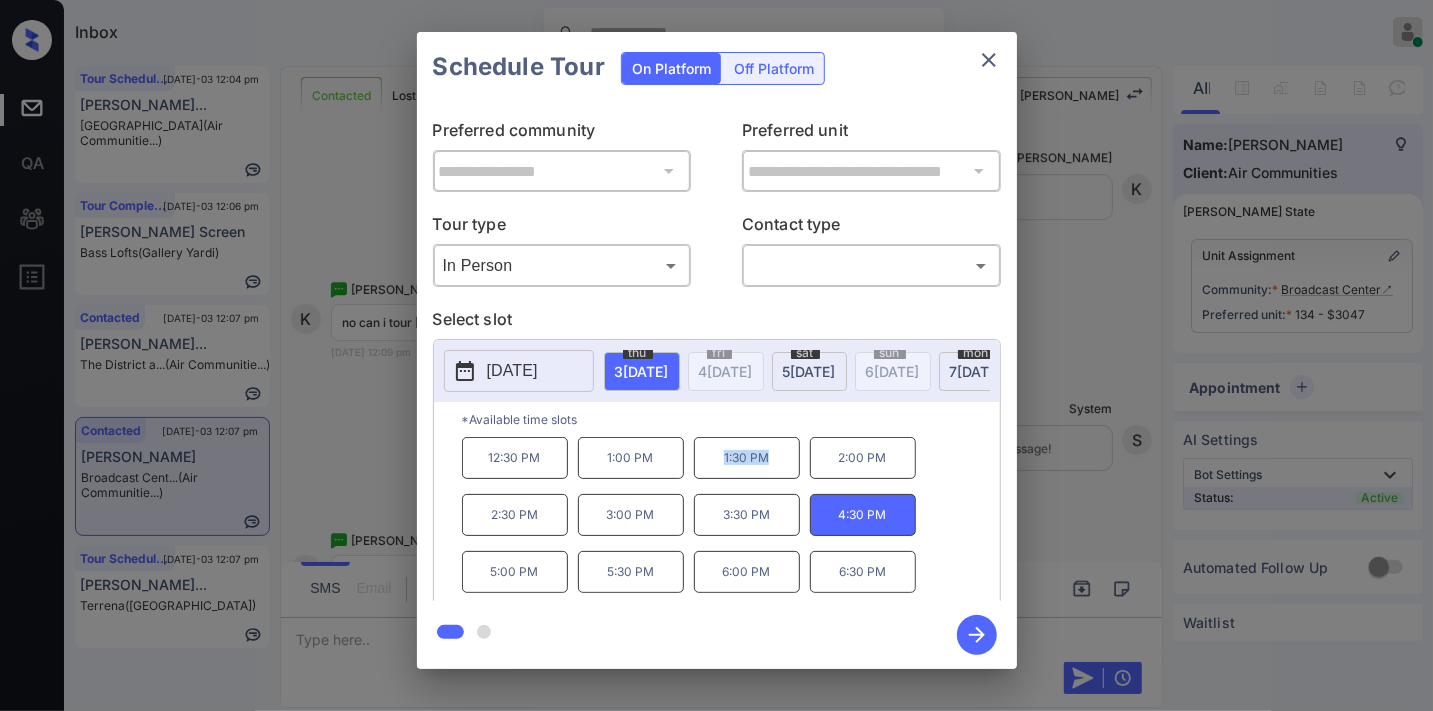 drag, startPoint x: 780, startPoint y: 470, endPoint x: 710, endPoint y: 470, distance: 70 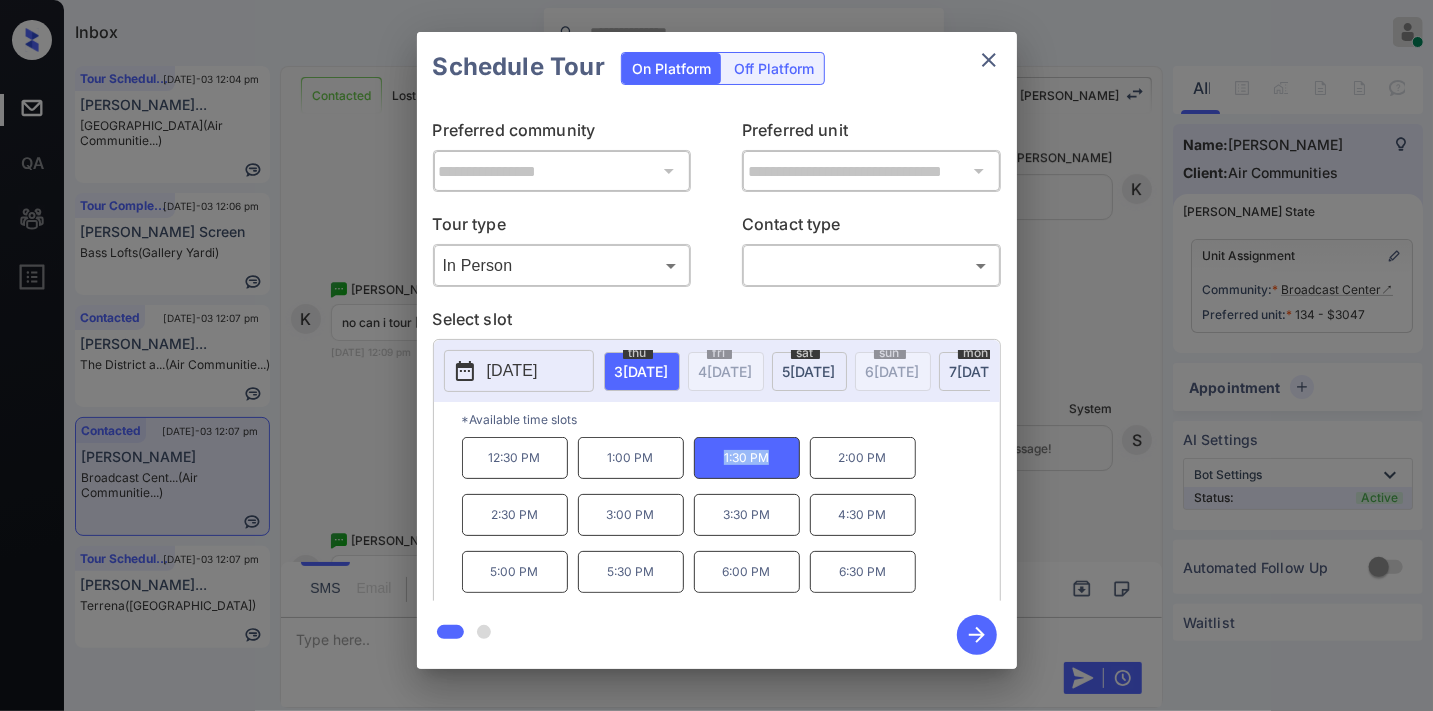 copy on "1:30 PM" 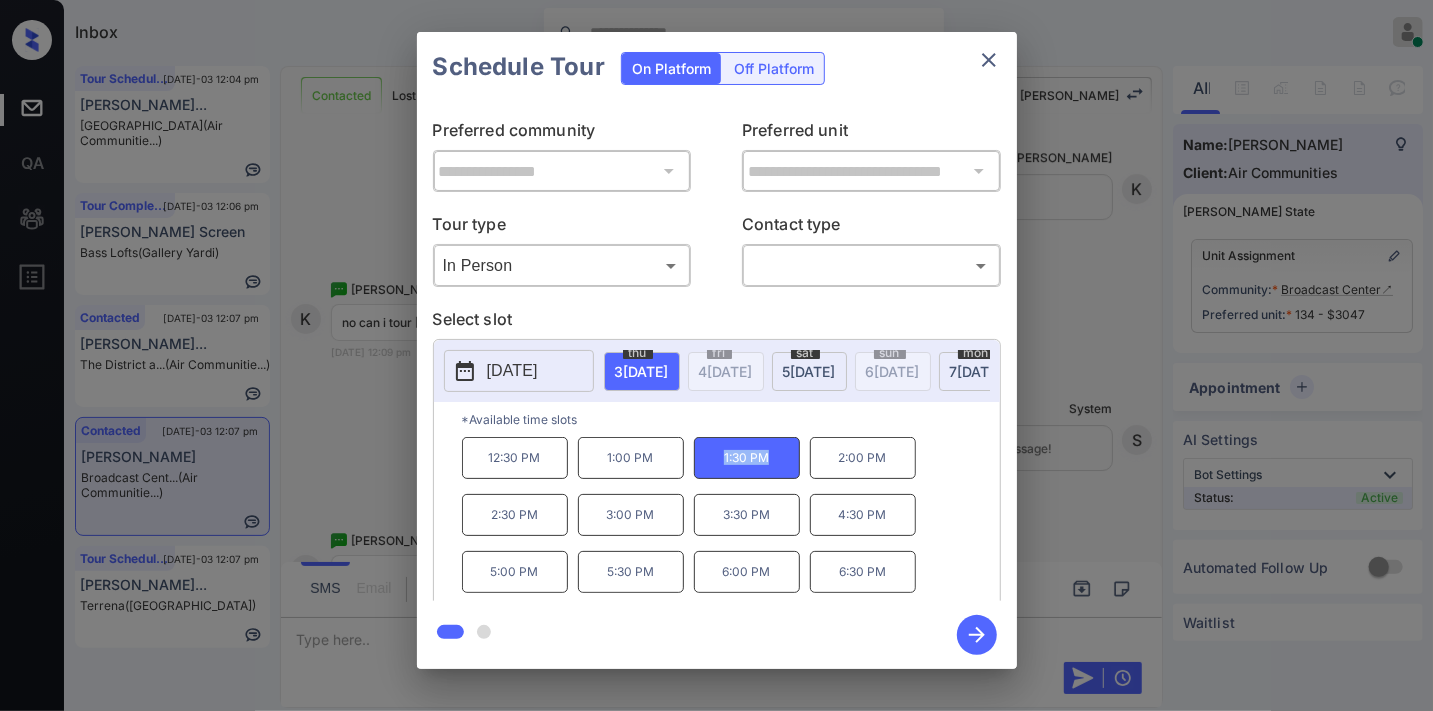 click 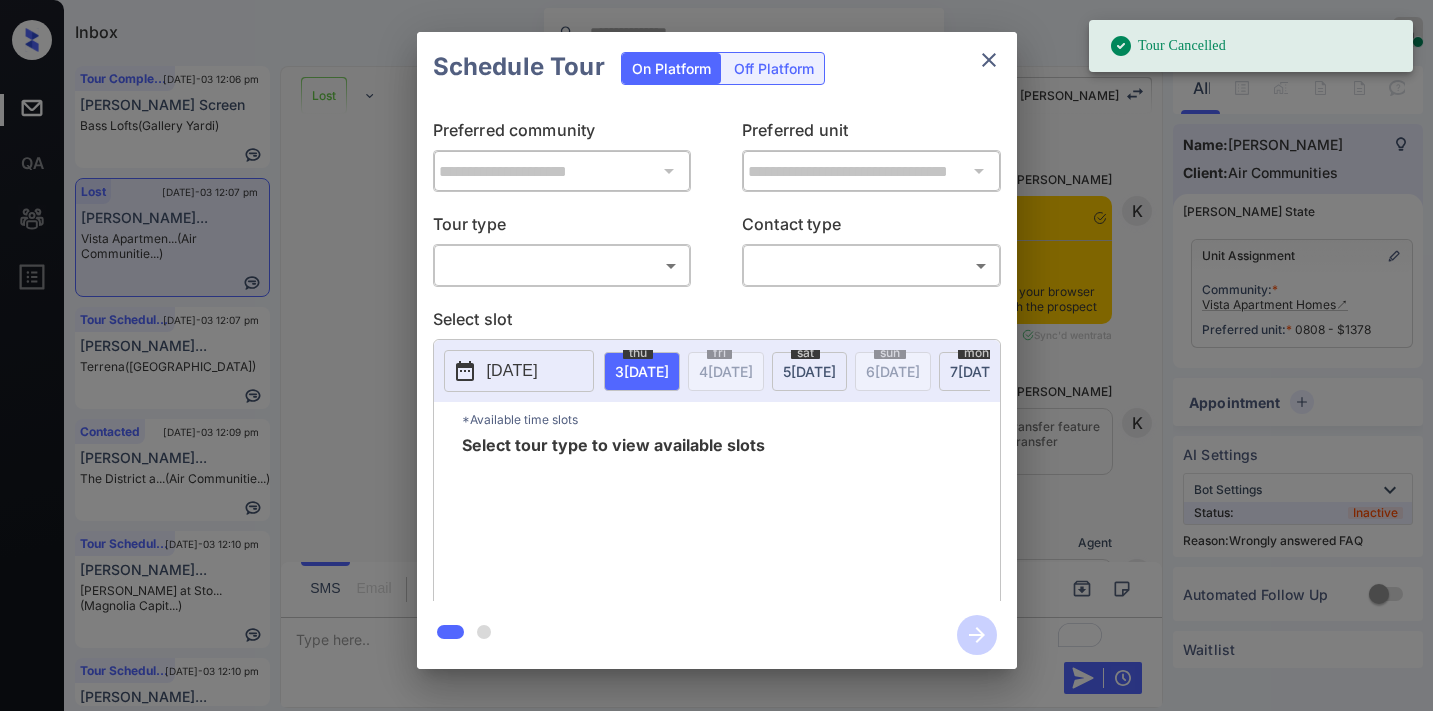 click on "​ ​" at bounding box center [562, 265] 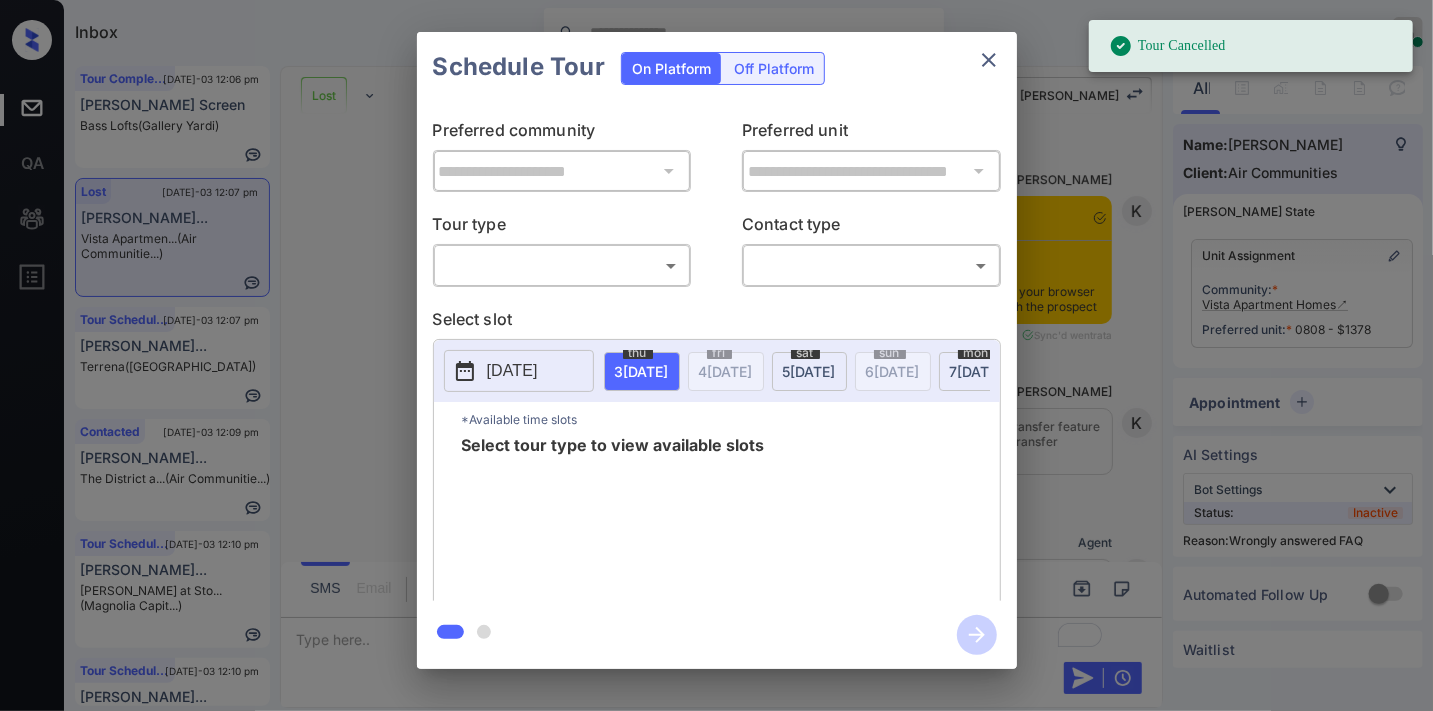scroll, scrollTop: 16462, scrollLeft: 0, axis: vertical 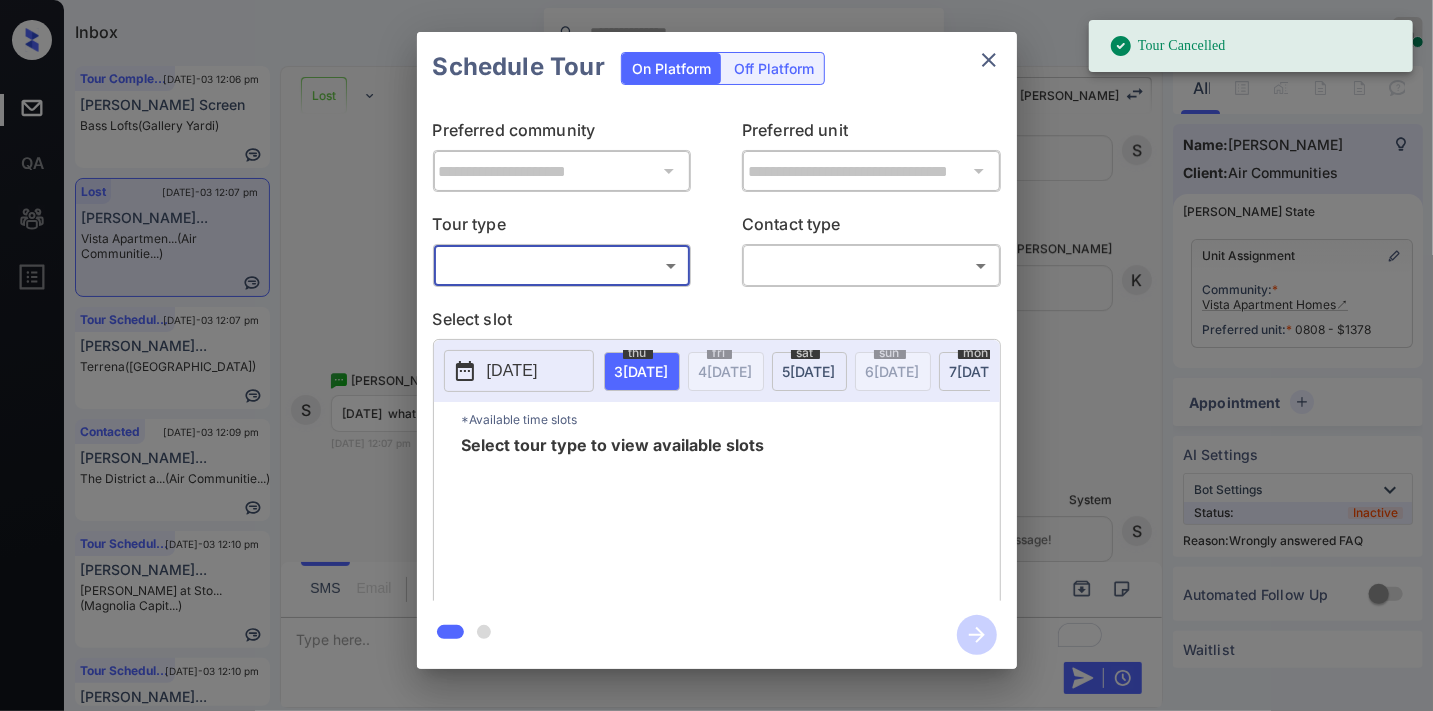 click on "Tour Cancelled Inbox [PERSON_NAME] Online Set yourself   offline Set yourself   on break Profile Switch to  dark  mode Sign out Tour Completed [DATE]-03 12:06 pm   [PERSON_NAME] Screen Bass Lofts  (Gallery Yardi) Lost [DATE]-03 12:07 pm   [PERSON_NAME]... [GEOGRAPHIC_DATA]...  (Air Communitie...) Tour Scheduled [DATE]-03 12:07 pm   [PERSON_NAME]... [PERSON_NAME]  ([GEOGRAPHIC_DATA]) Contacted [DATE]-03 12:09 pm   [PERSON_NAME][GEOGRAPHIC_DATA]... The District a...  (Air Communitie...) Tour Scheduled [DATE]-03 12:10 pm   [PERSON_NAME]... [PERSON_NAME] at [GEOGRAPHIC_DATA]...  (Magnolia Capit...) Tour Scheduled [DATE]-03 12:10 pm   [PERSON_NAME]... [PERSON_NAME] at [GEOGRAPHIC_DATA]...  (Magnolia Capit...) Lost Lead Sentiment: Angry Upon sliding the acknowledgement:  Lead will move to lost stage. * ​ SMS and call option will be set to opt out. AFM will be turned off for the lead. Kelsey New Message Kelsey Notes Note: [DATE] 03:08 pm  Sync'd w  entrata K New Message [PERSON_NAME] [DATE] 03:08 pm K New Message Agent [DATE] 03:08 pm A New Message Zuma [DATE] 03:08 pm Z New Message A" at bounding box center (716, 355) 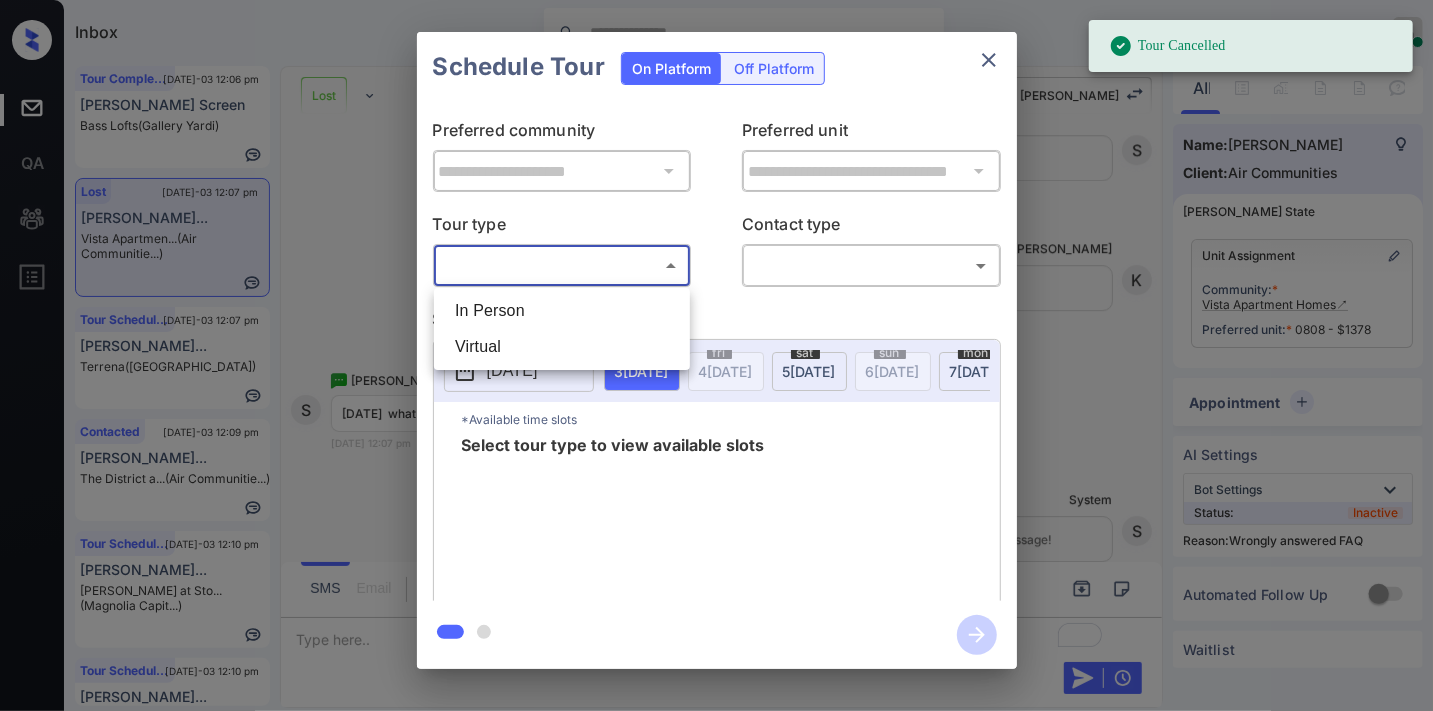 click on "In Person" at bounding box center [562, 311] 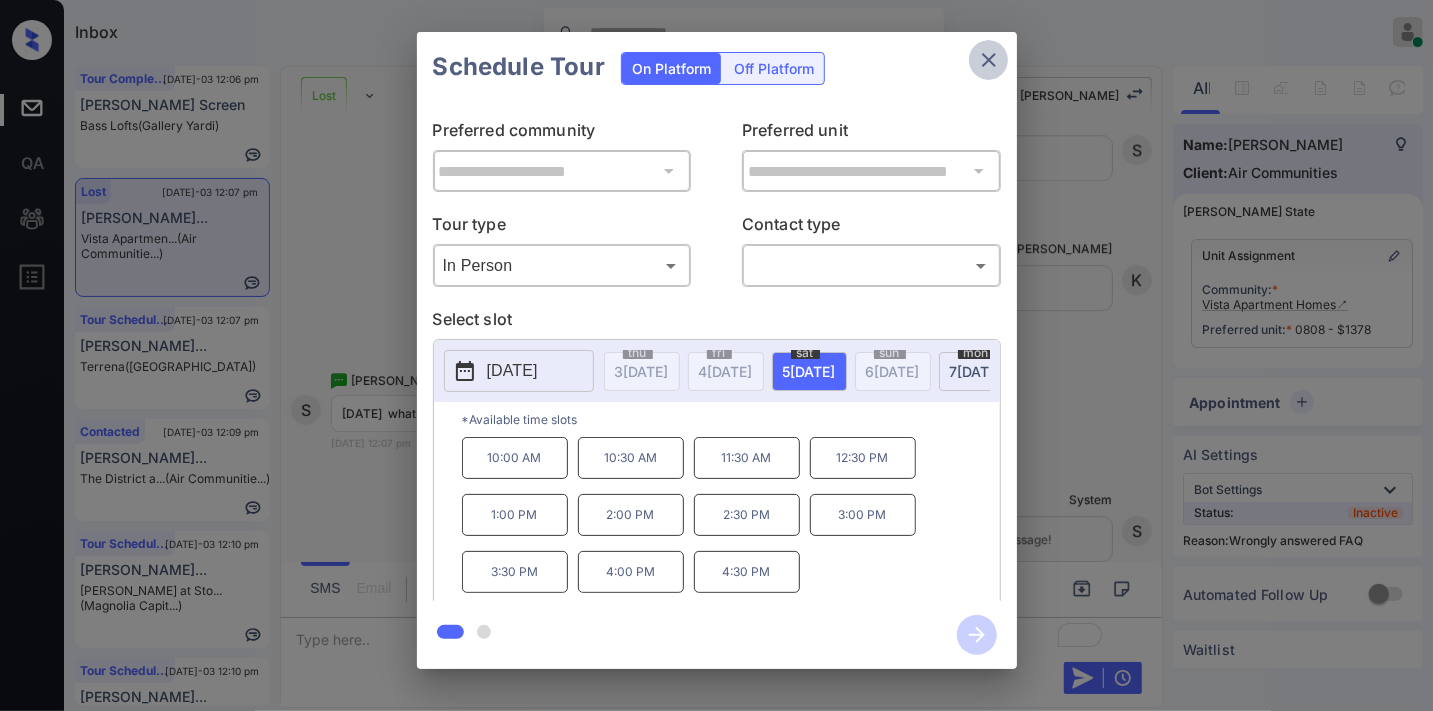 click 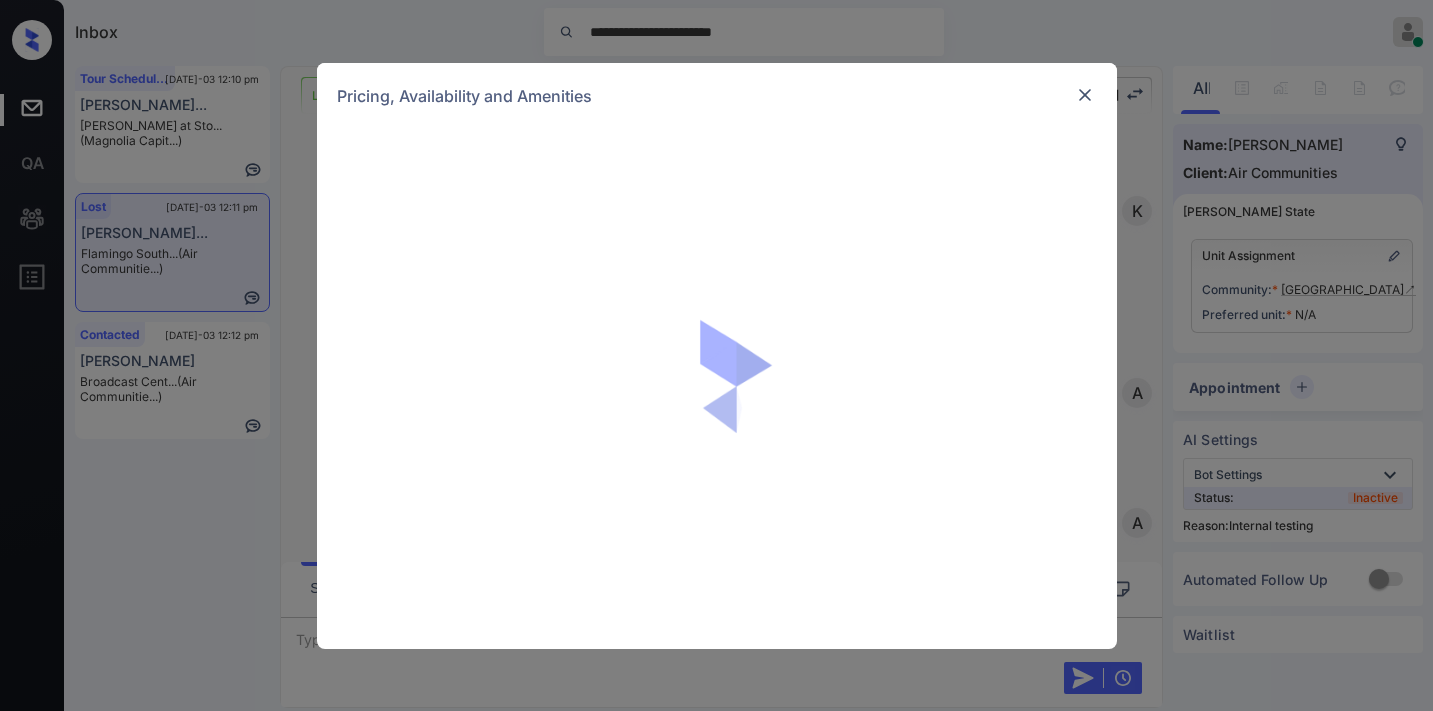scroll, scrollTop: 0, scrollLeft: 0, axis: both 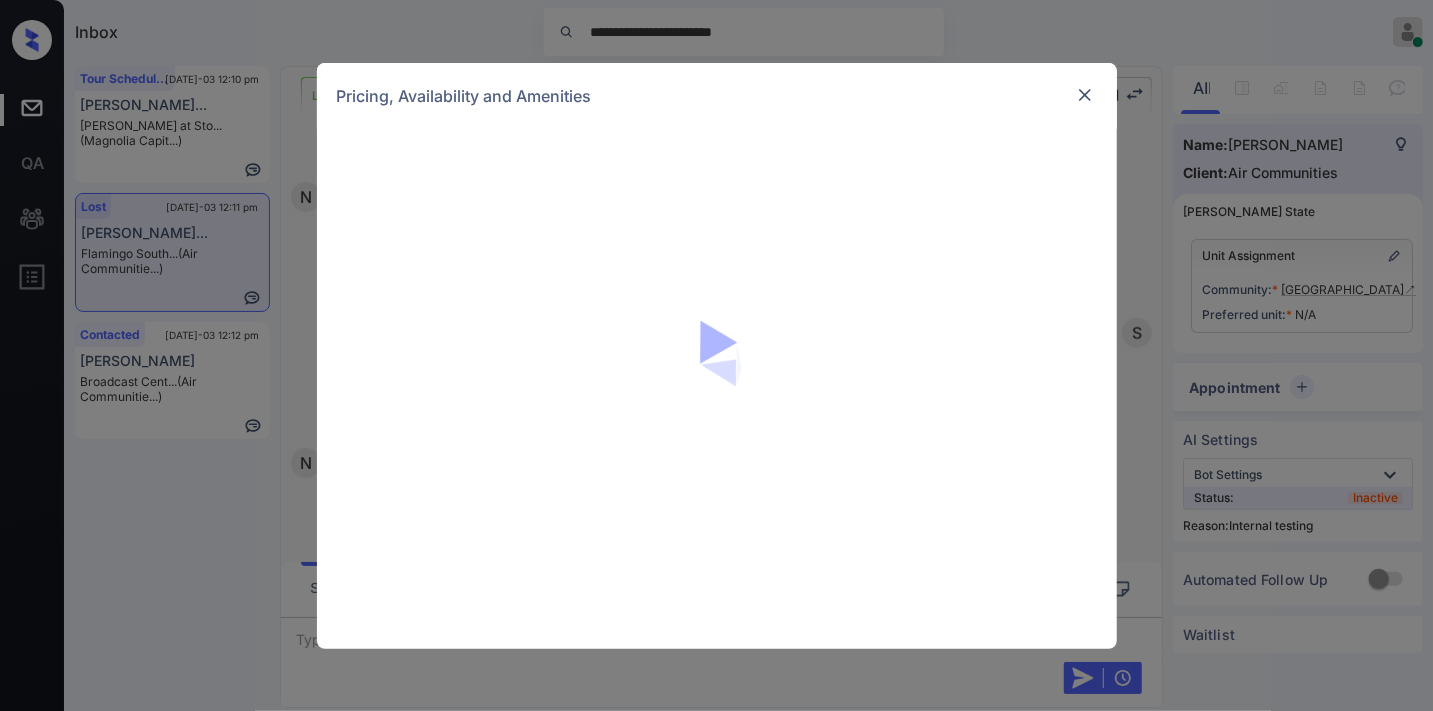 click at bounding box center [1085, 95] 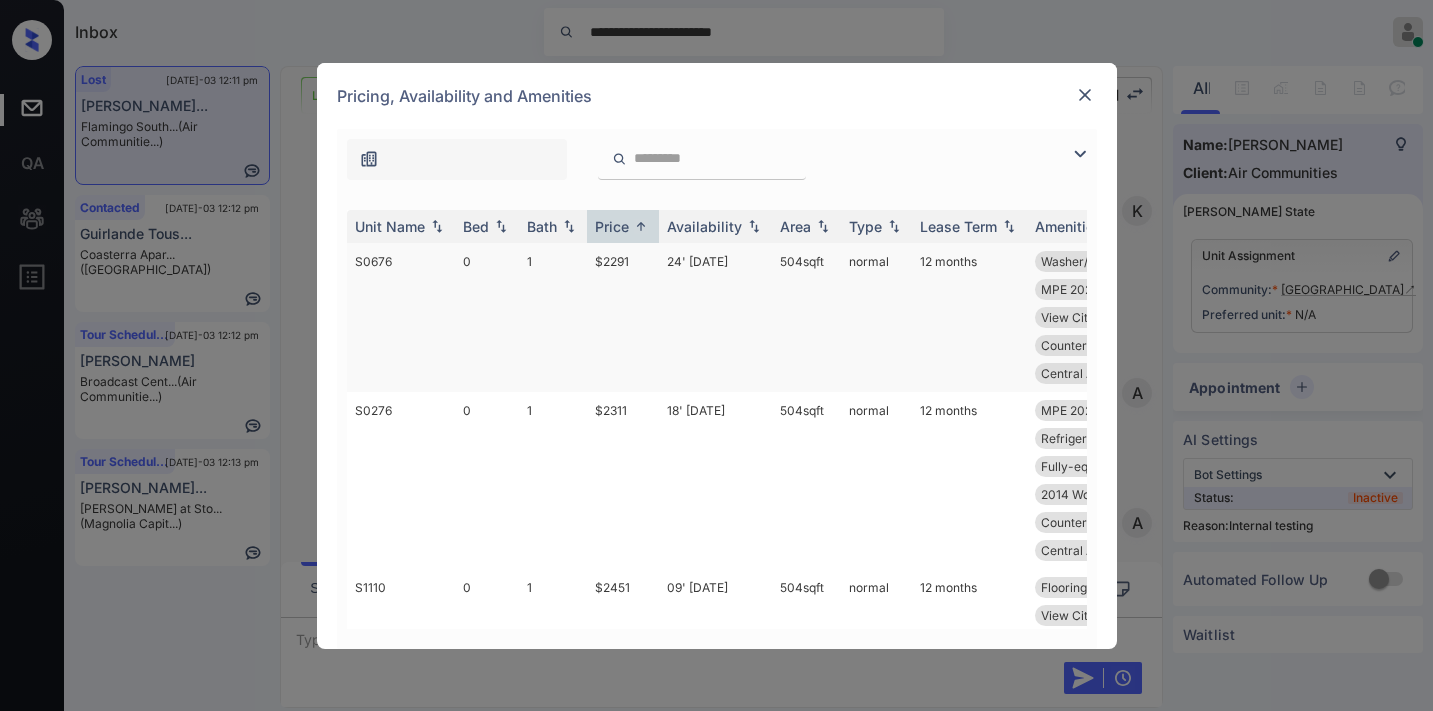 scroll, scrollTop: 0, scrollLeft: 0, axis: both 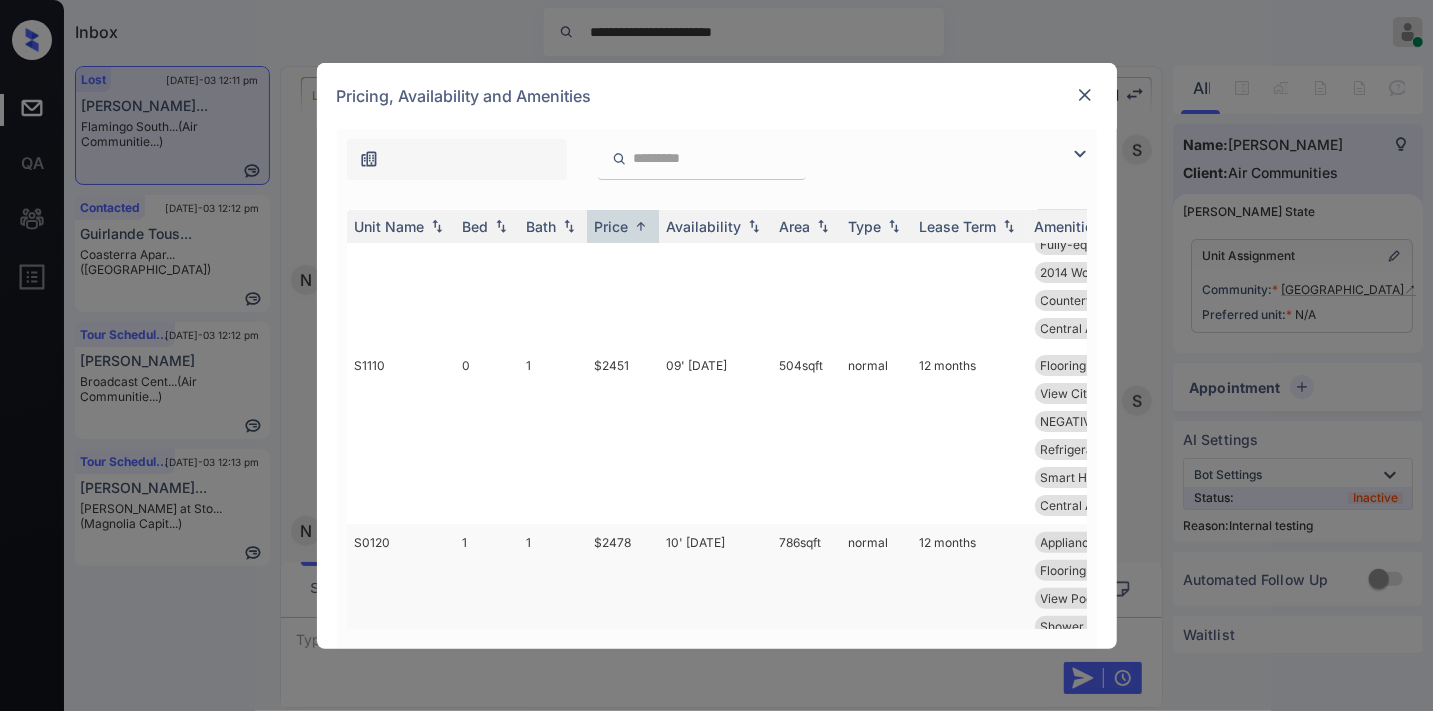 click on "$2478" at bounding box center (623, 612) 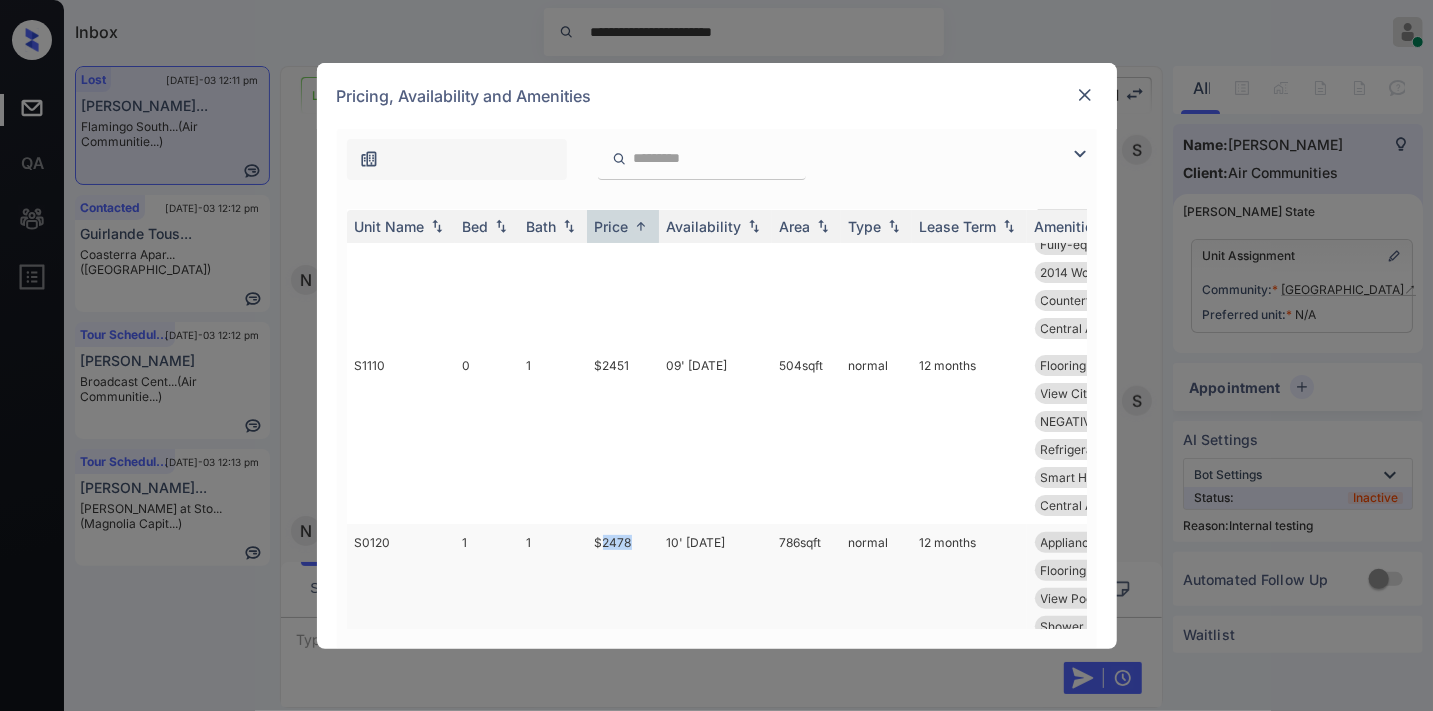 click on "$2478" at bounding box center (623, 612) 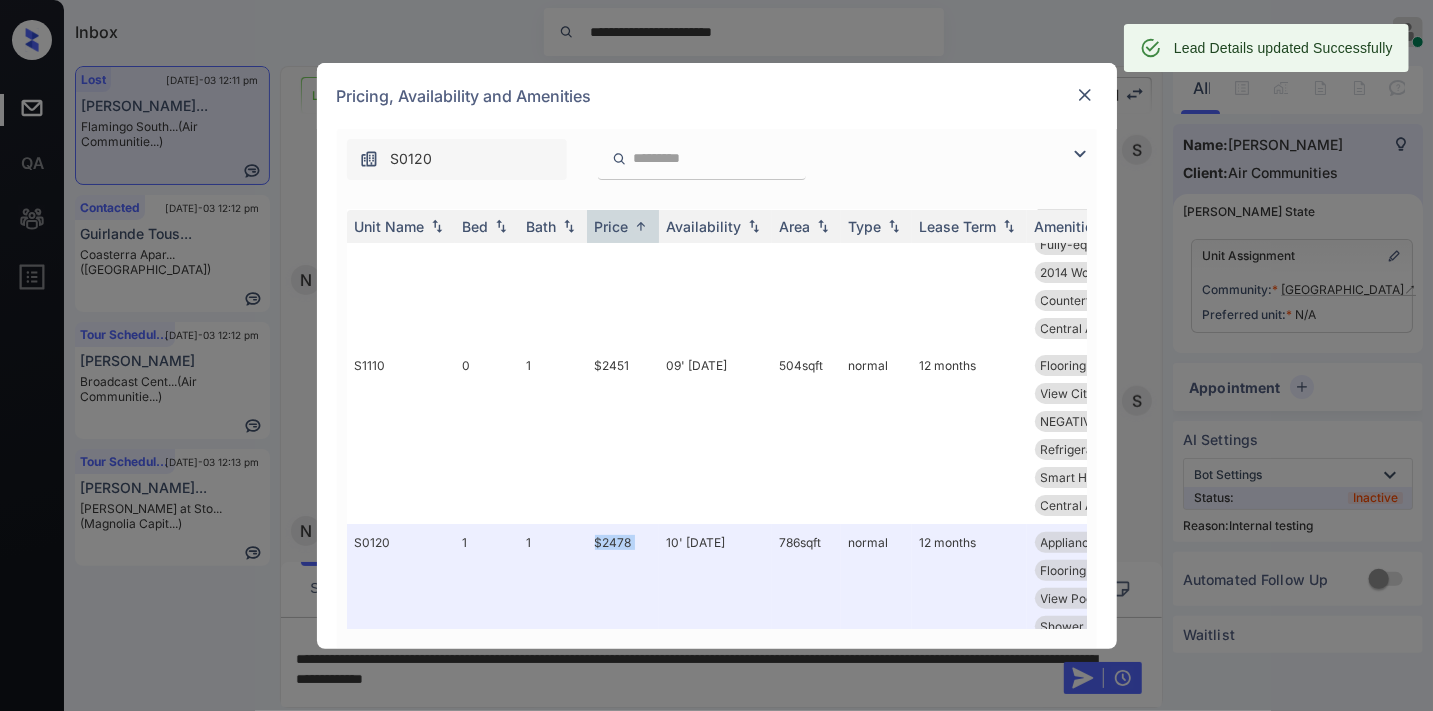 click at bounding box center [1085, 95] 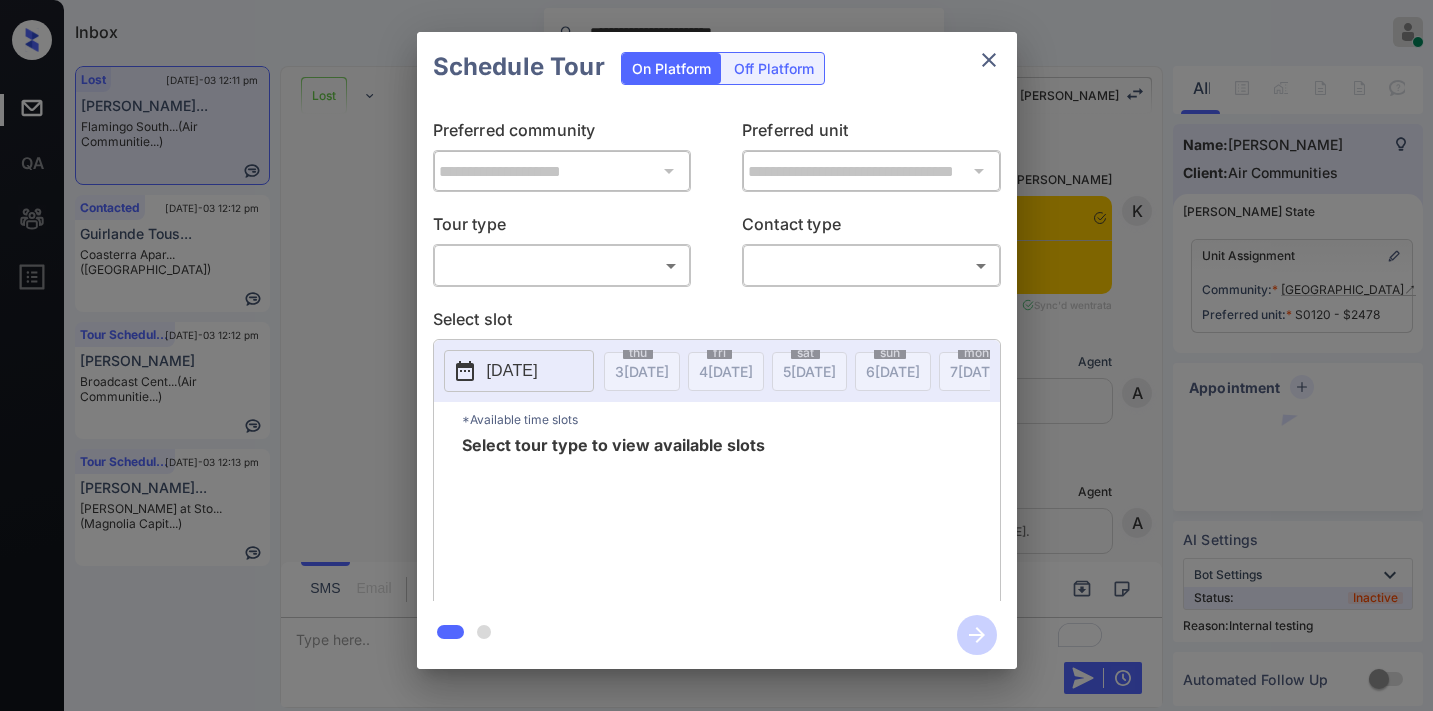 click on "**********" at bounding box center [716, 355] 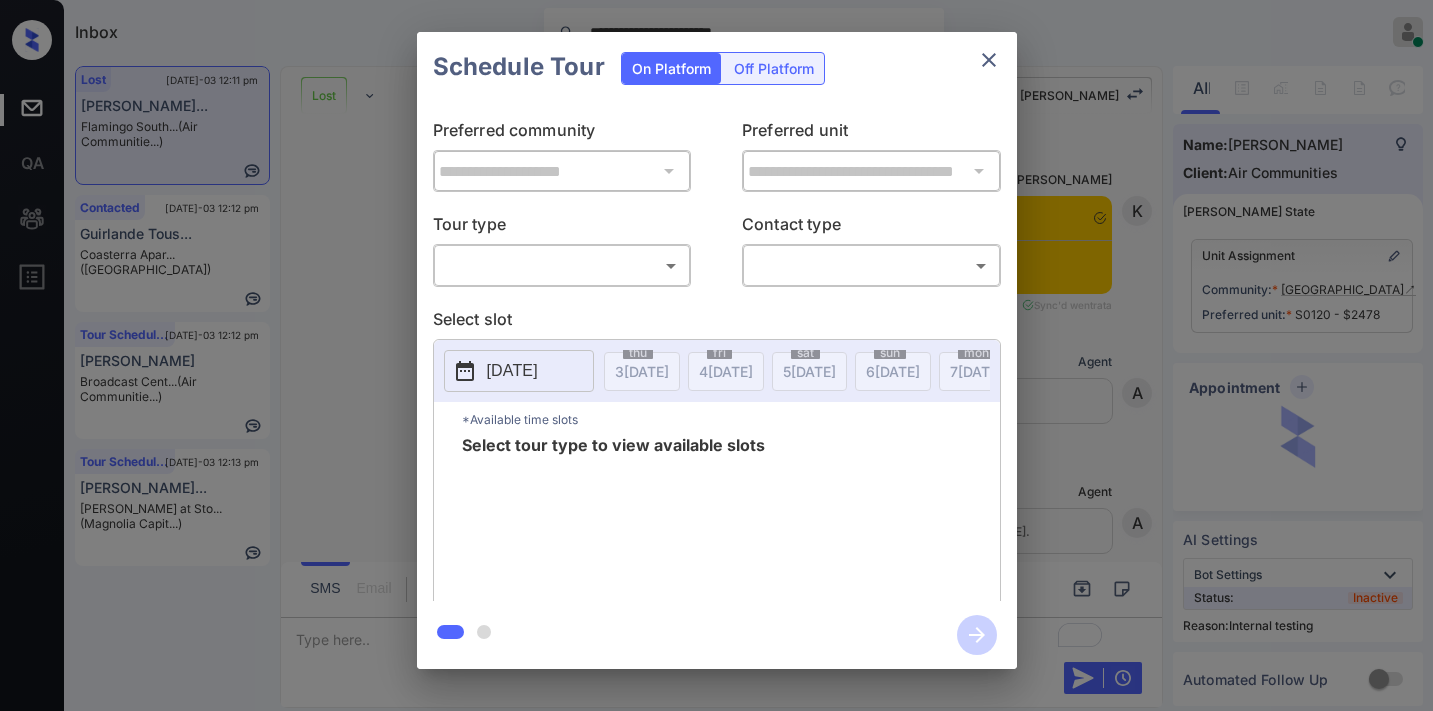 scroll, scrollTop: 0, scrollLeft: 0, axis: both 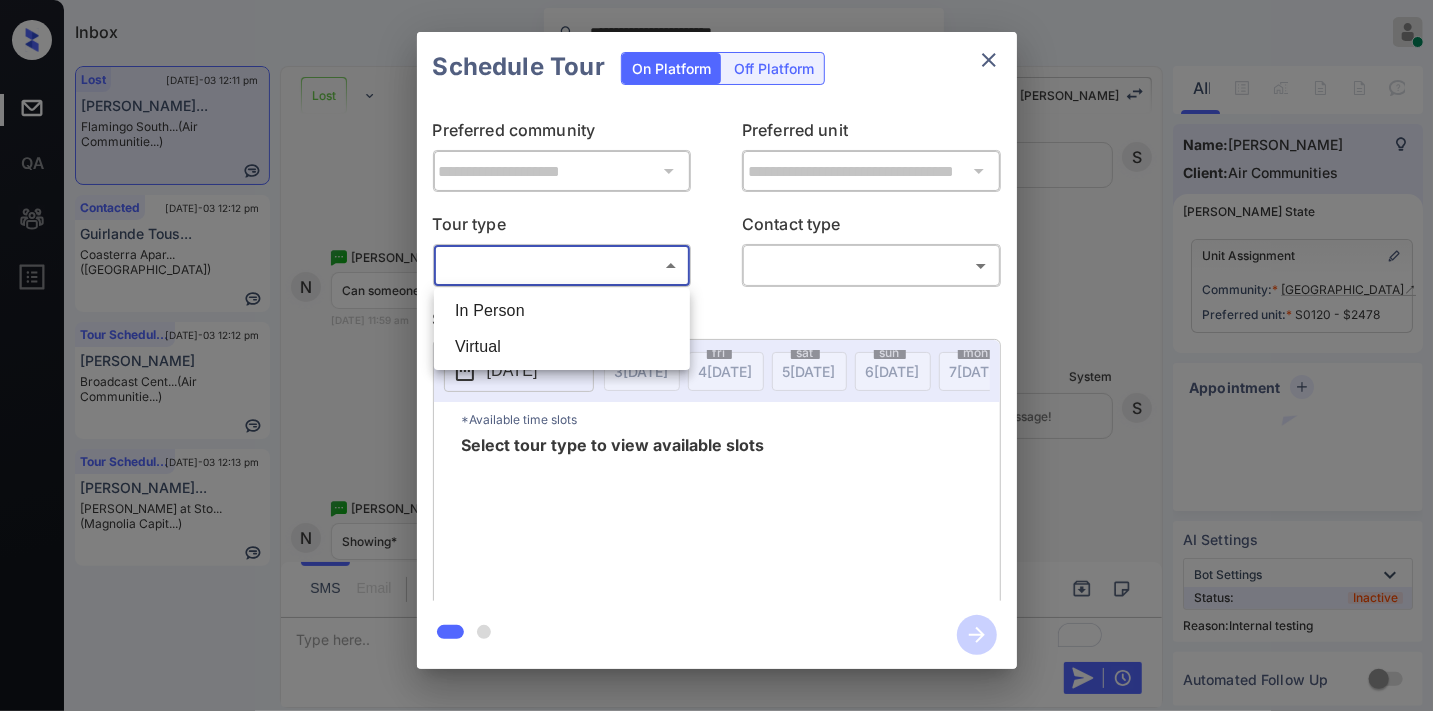 click on "In Person" at bounding box center [562, 311] 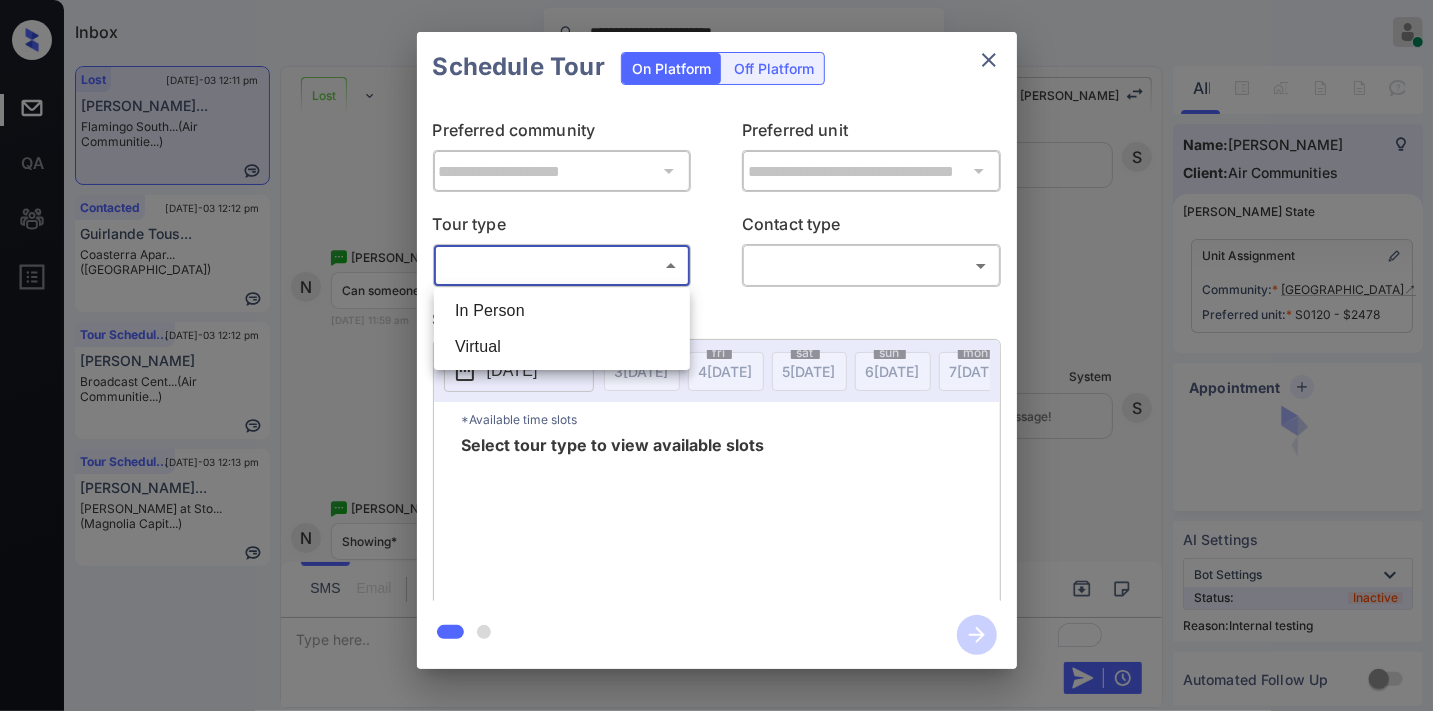 type on "********" 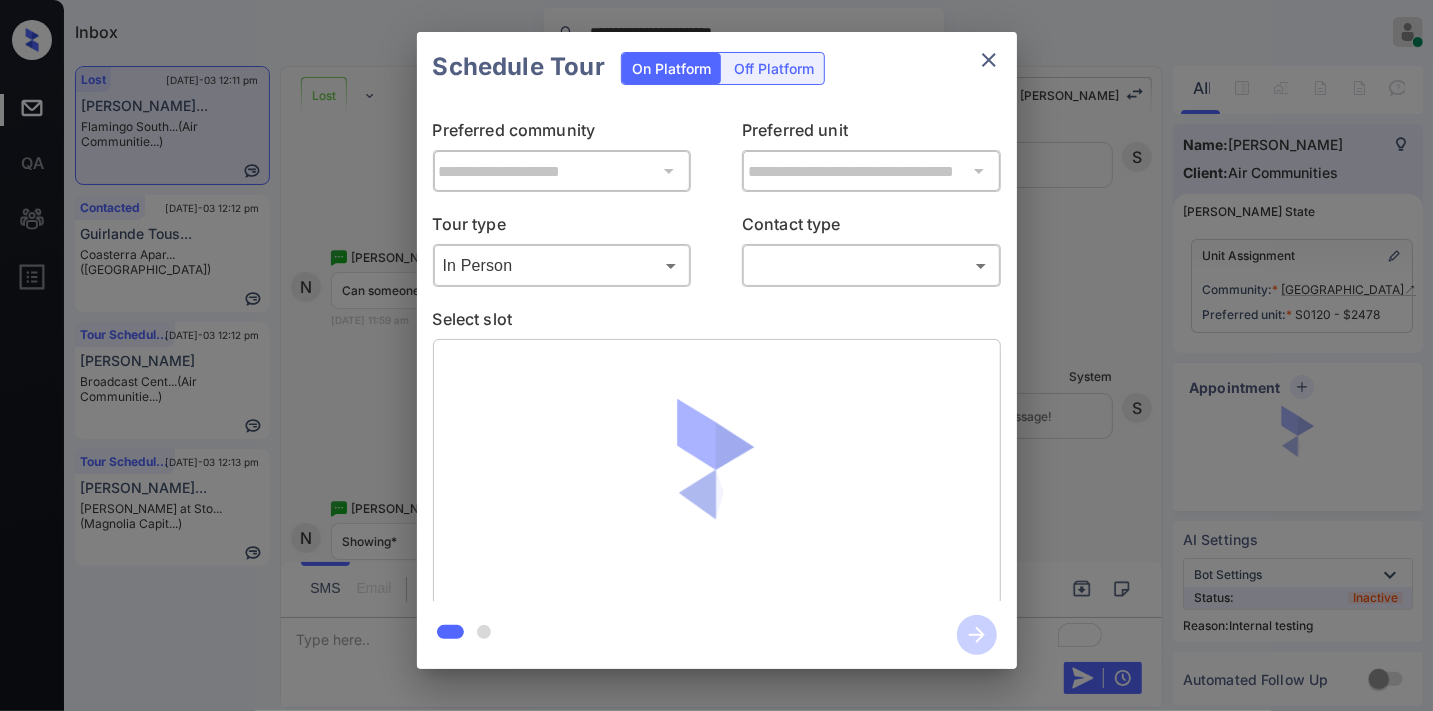 click on "​ ​" at bounding box center [871, 265] 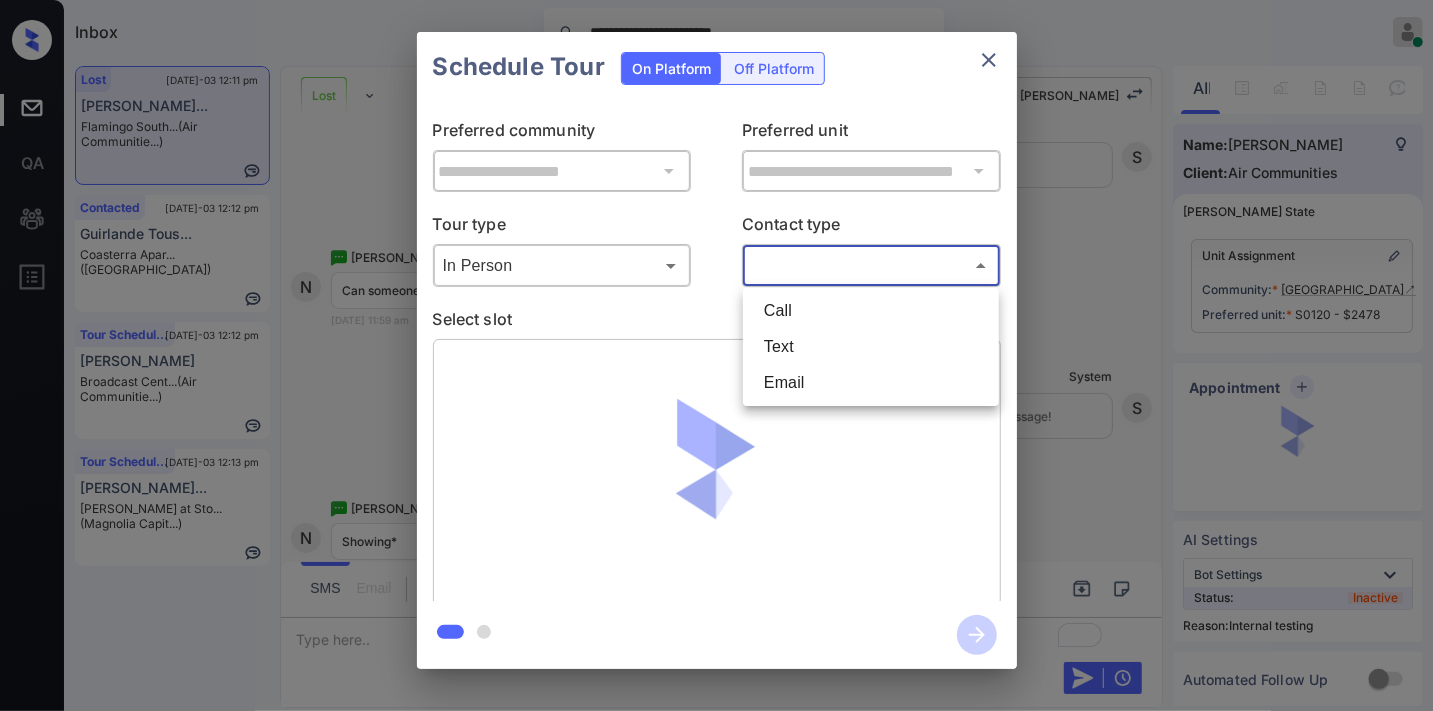 click on "**********" at bounding box center [716, 355] 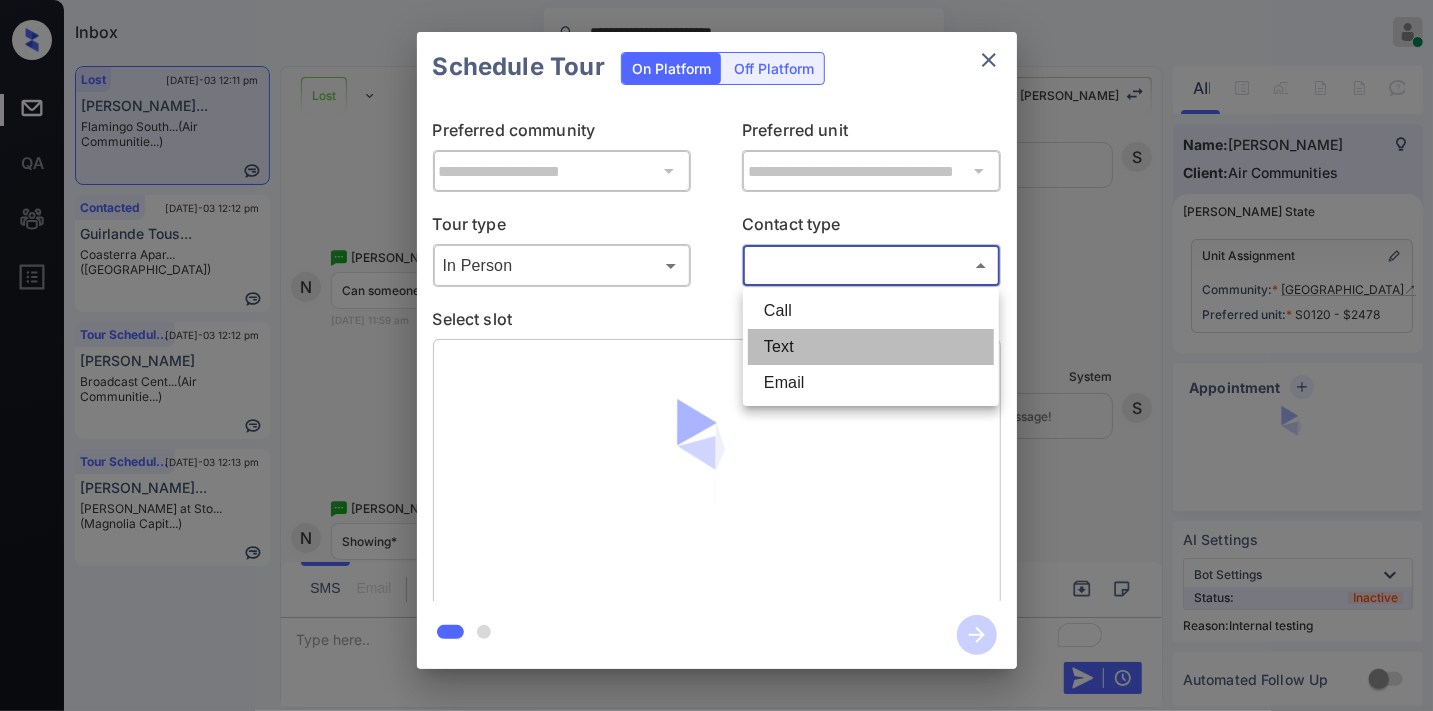 click on "Text" at bounding box center [871, 347] 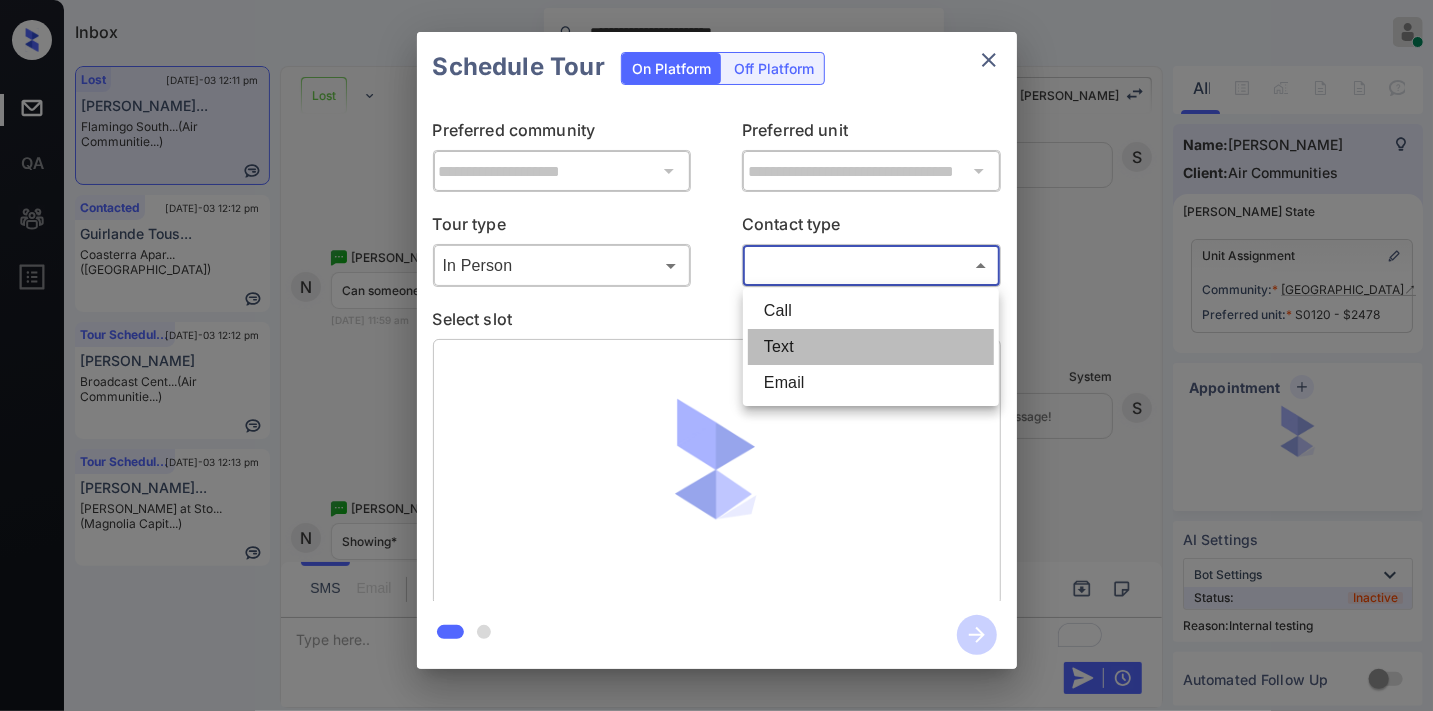 type on "****" 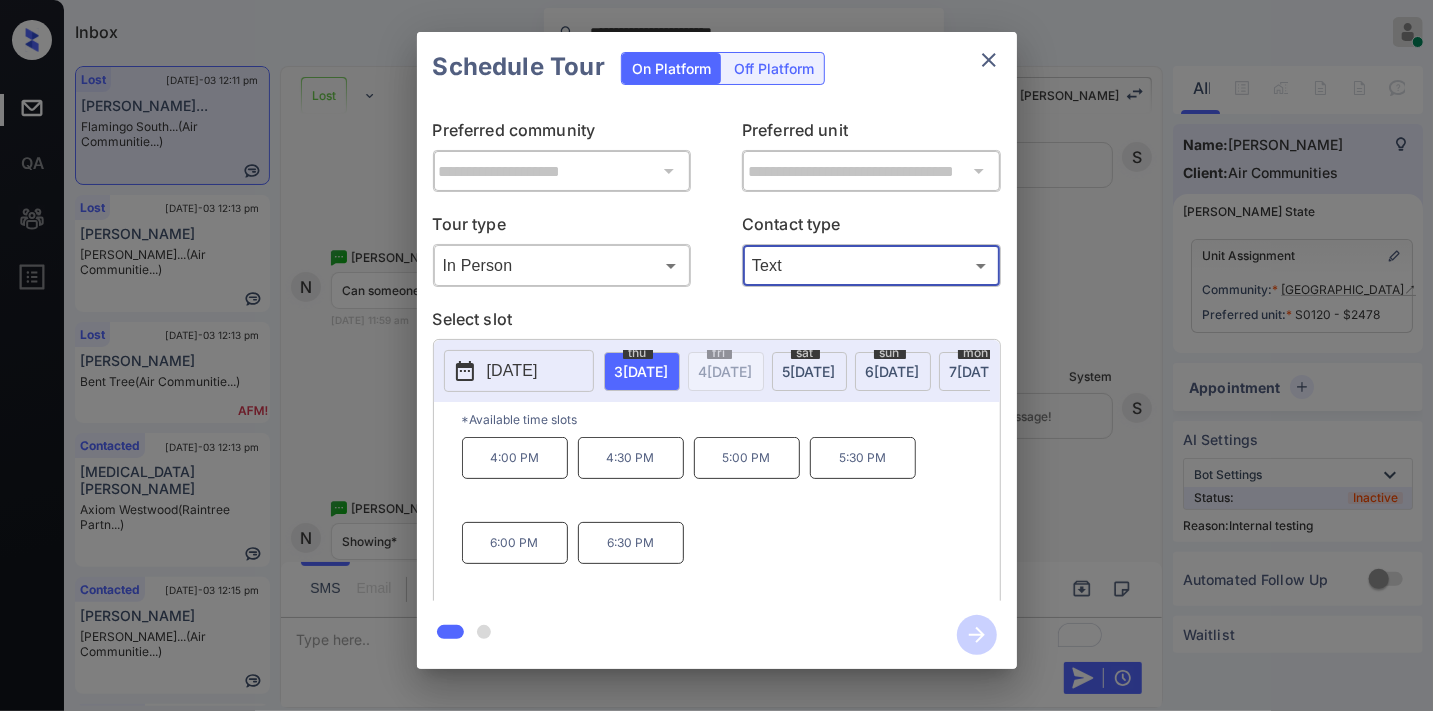 click on "4:30 PM" at bounding box center (631, 458) 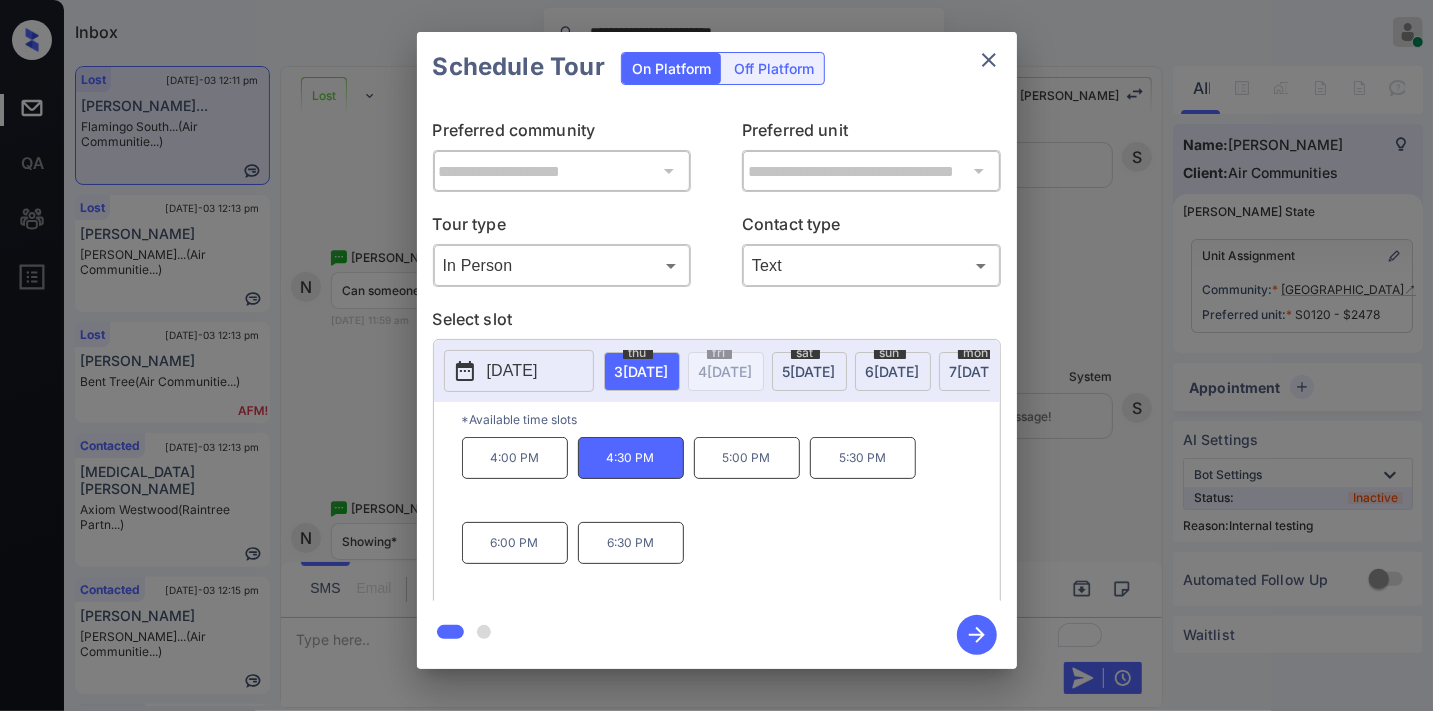 click 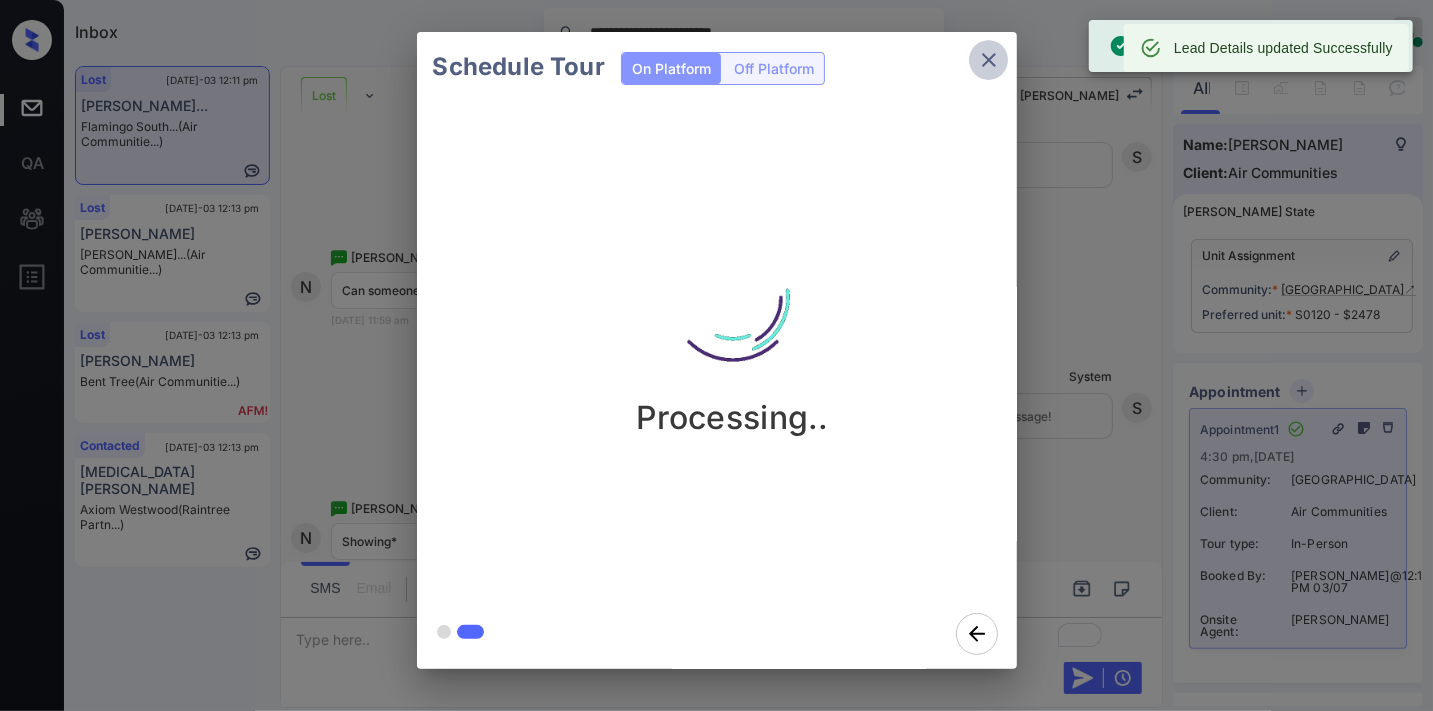 click 